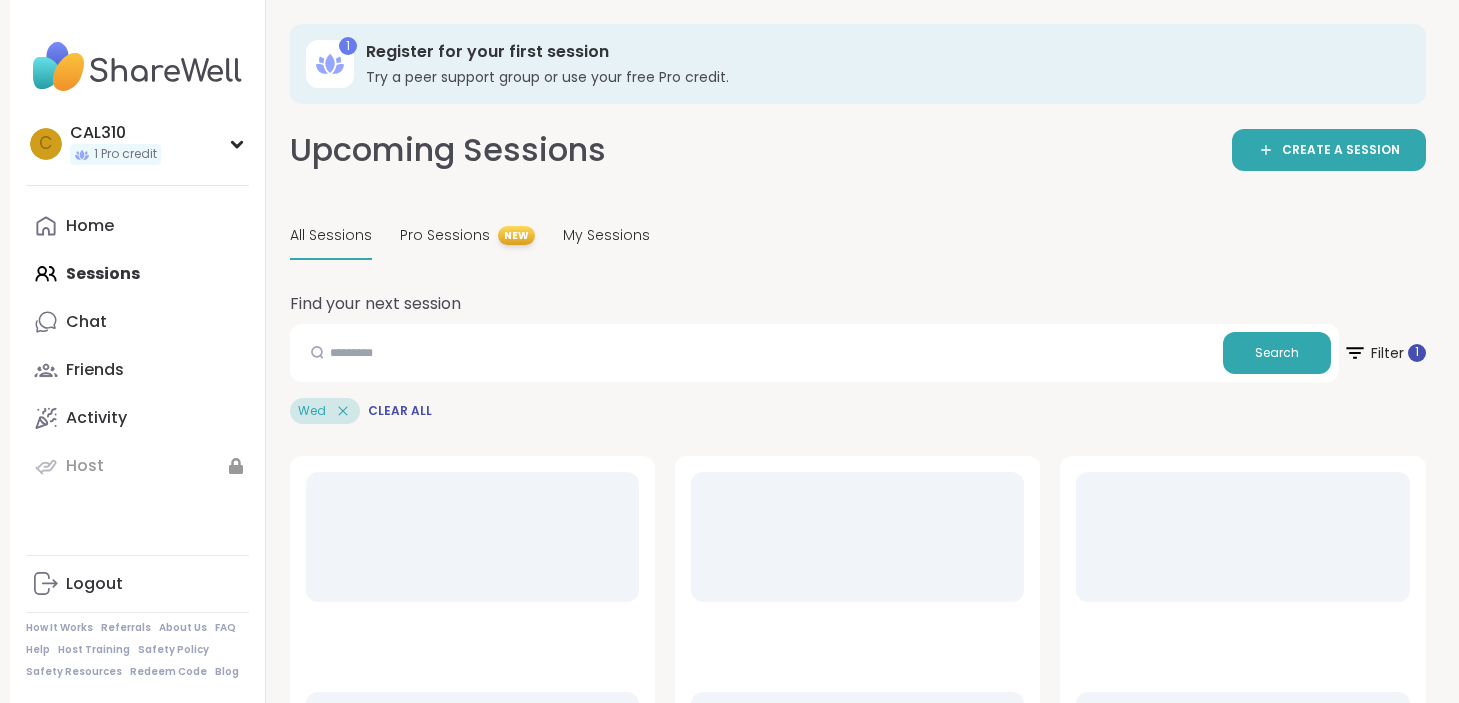 scroll, scrollTop: 0, scrollLeft: 0, axis: both 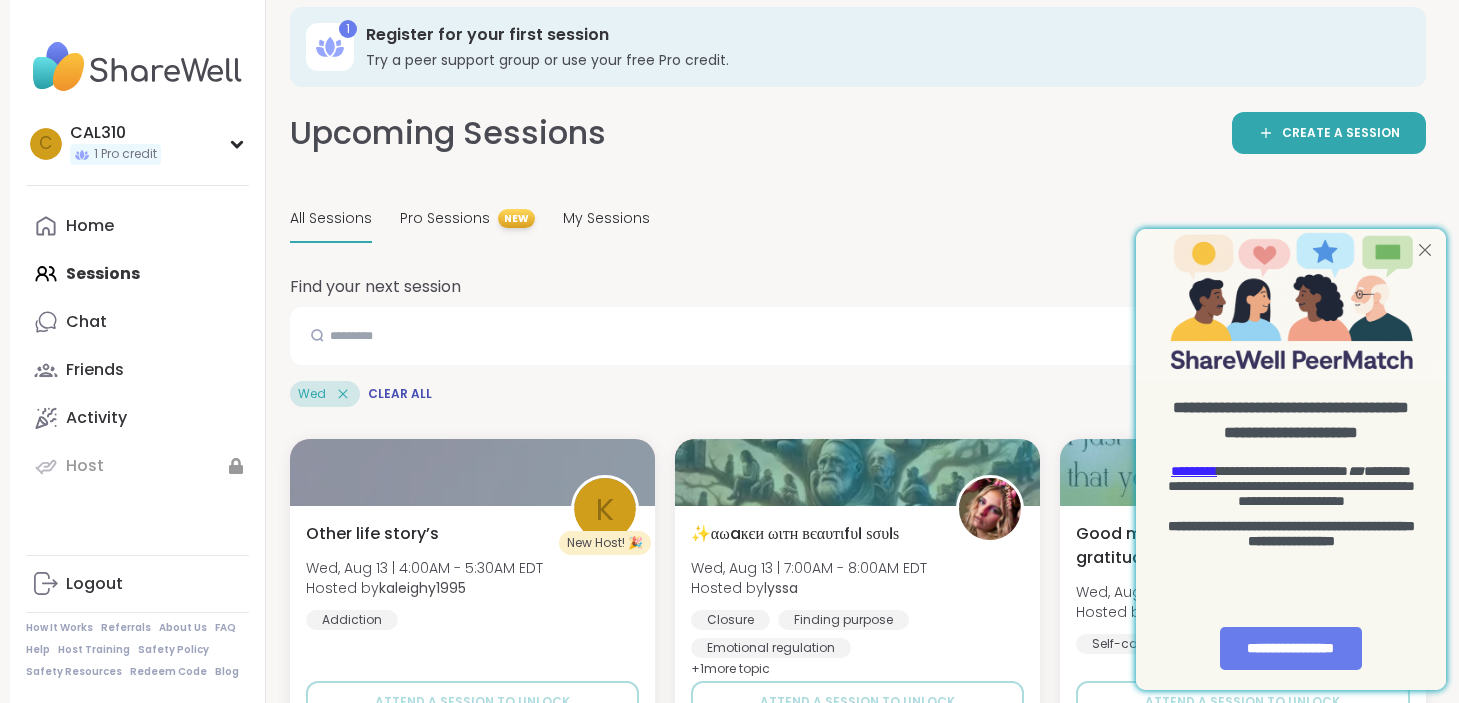 click at bounding box center [1425, 250] 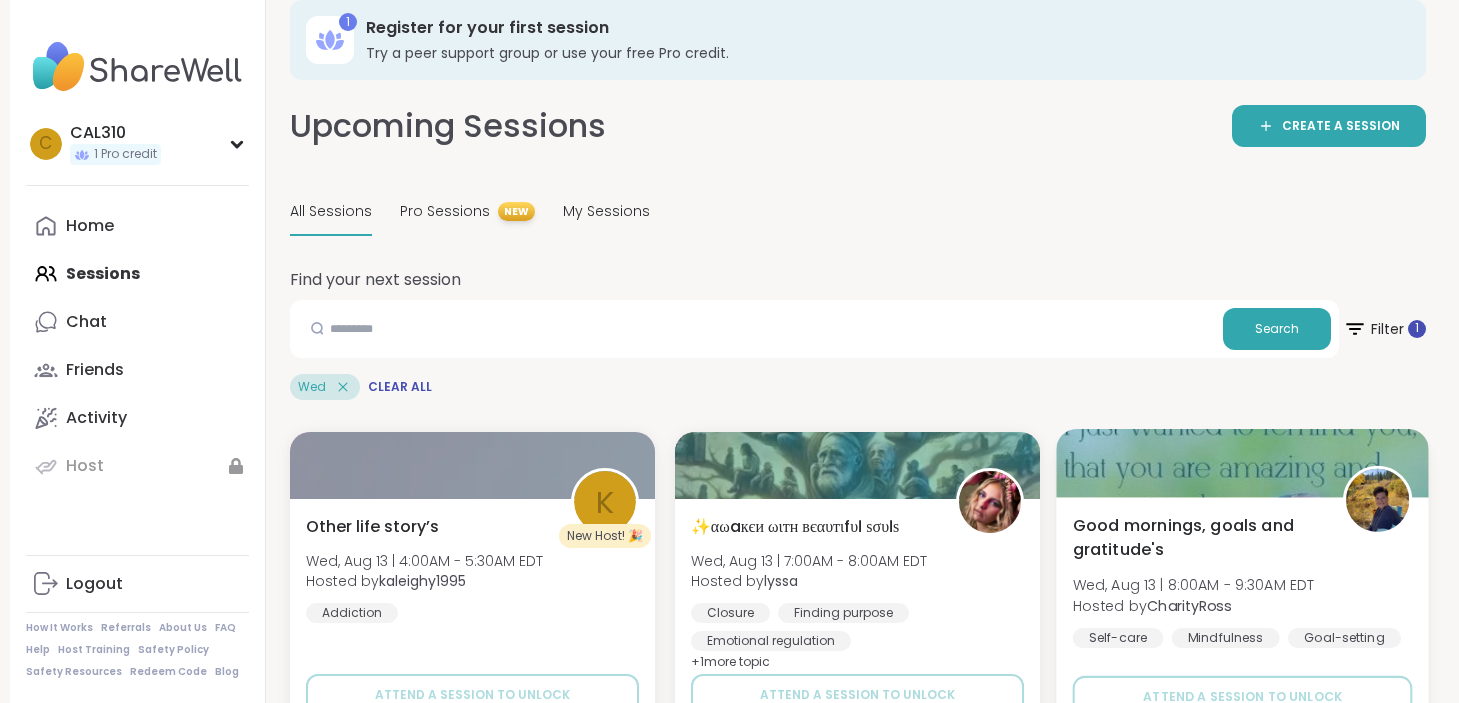 scroll, scrollTop: 28, scrollLeft: 0, axis: vertical 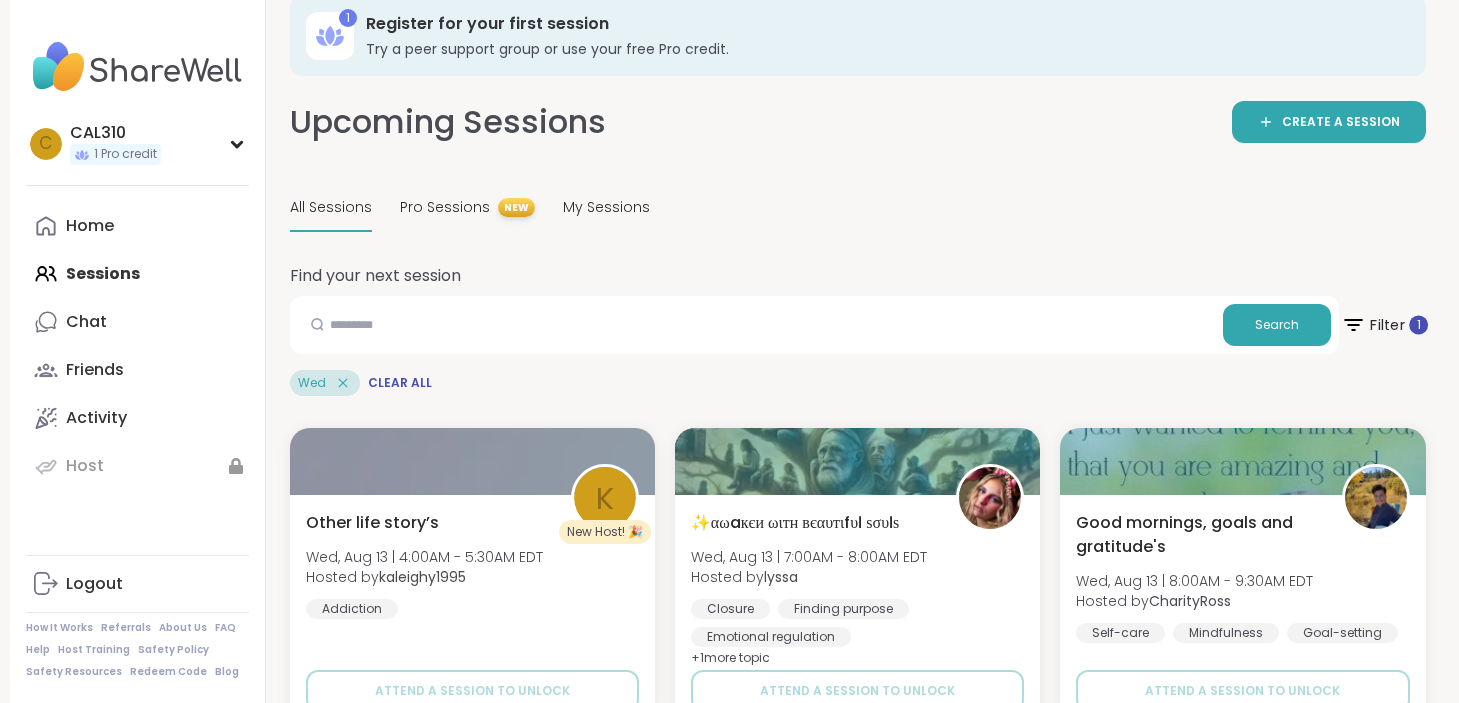 click on "Filter   1" at bounding box center [1383, 325] 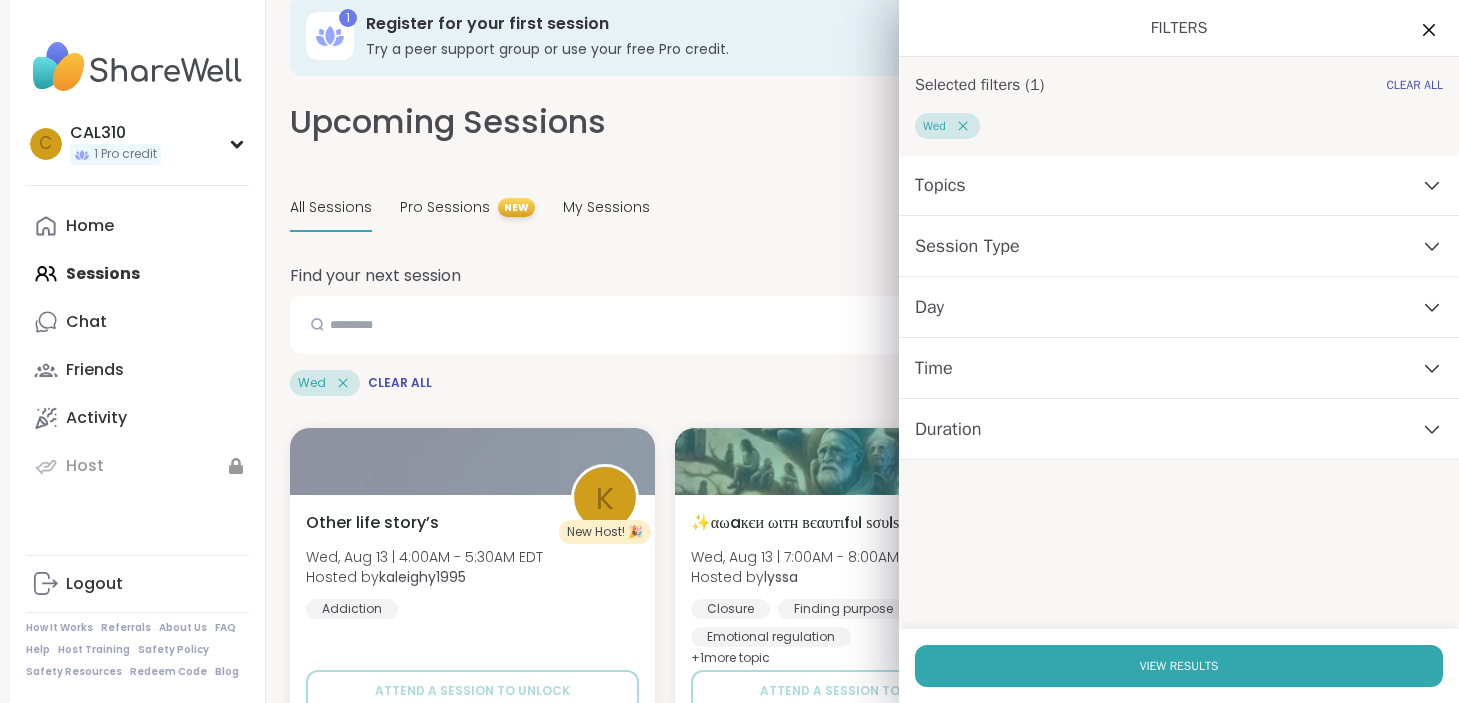 click 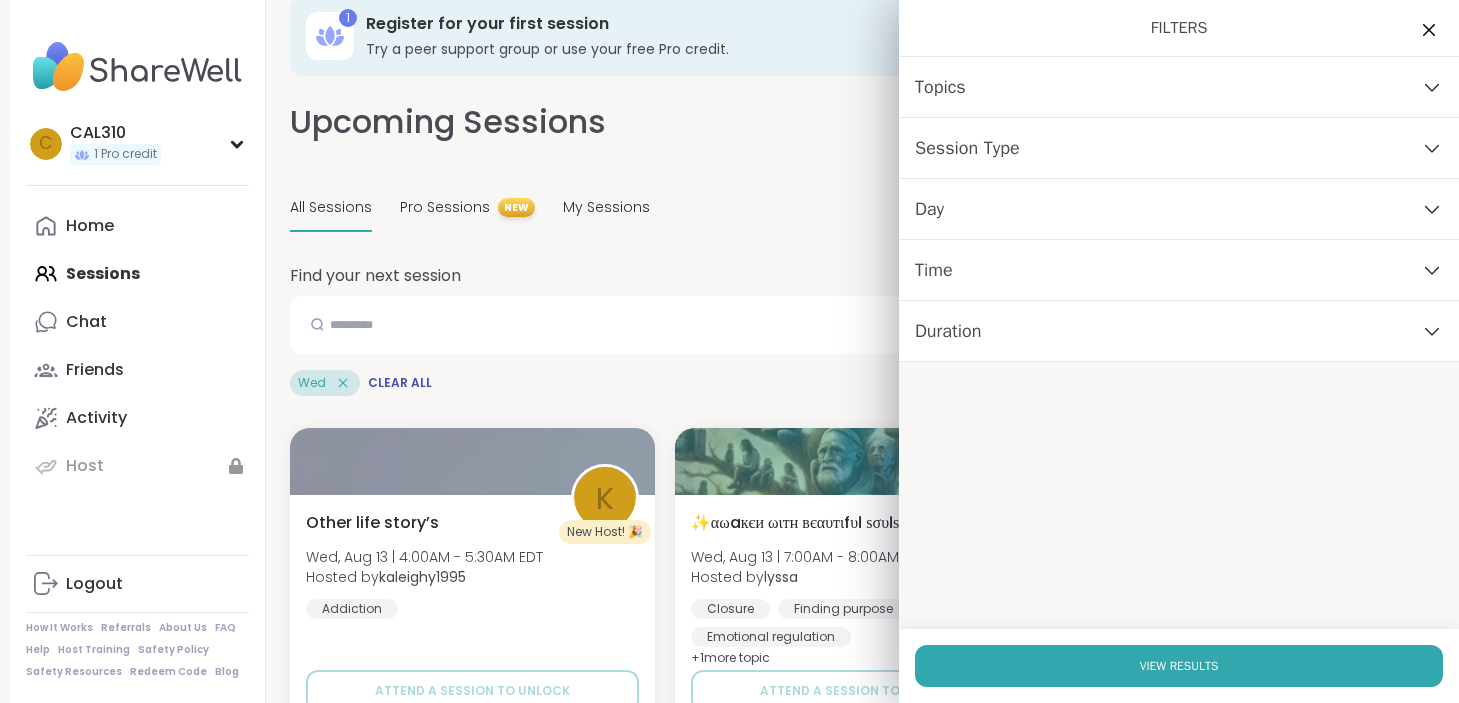 click on "Day" at bounding box center (929, 209) 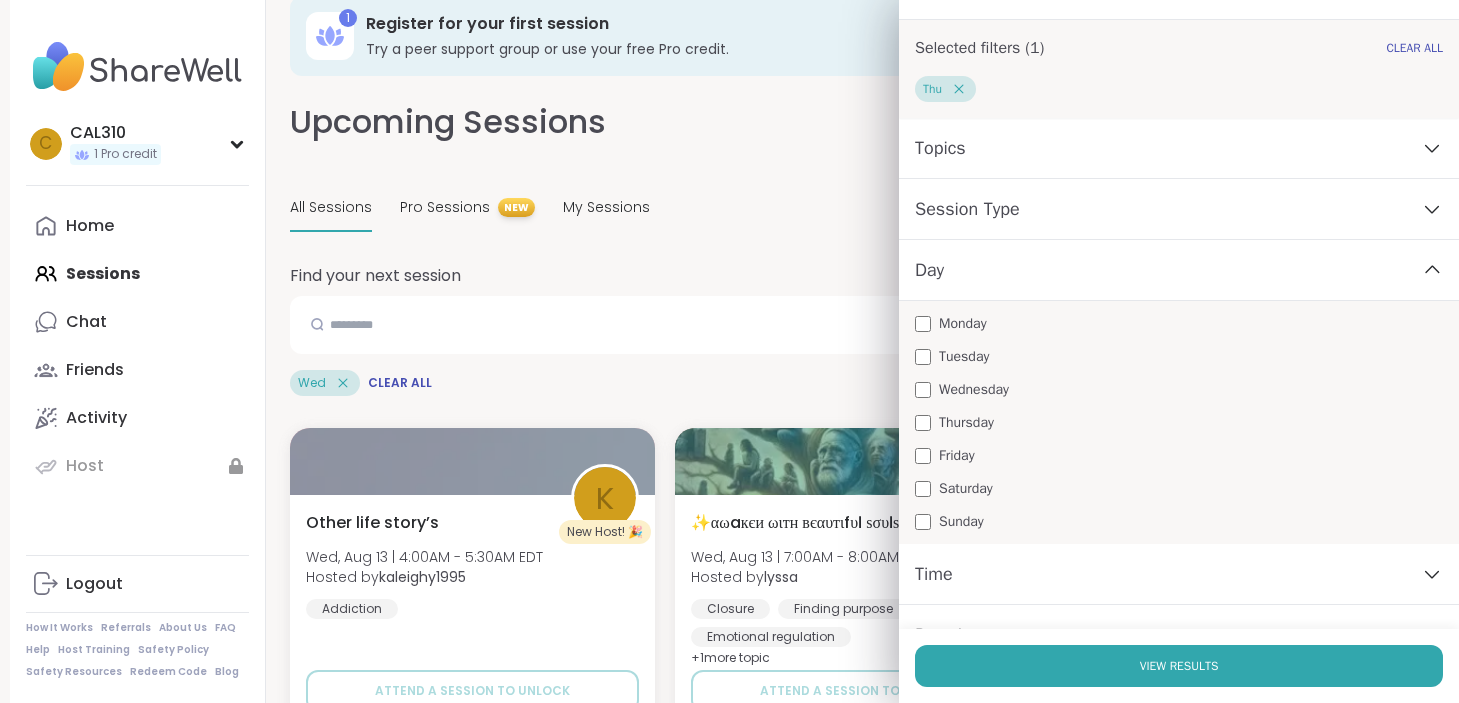 scroll, scrollTop: 74, scrollLeft: 0, axis: vertical 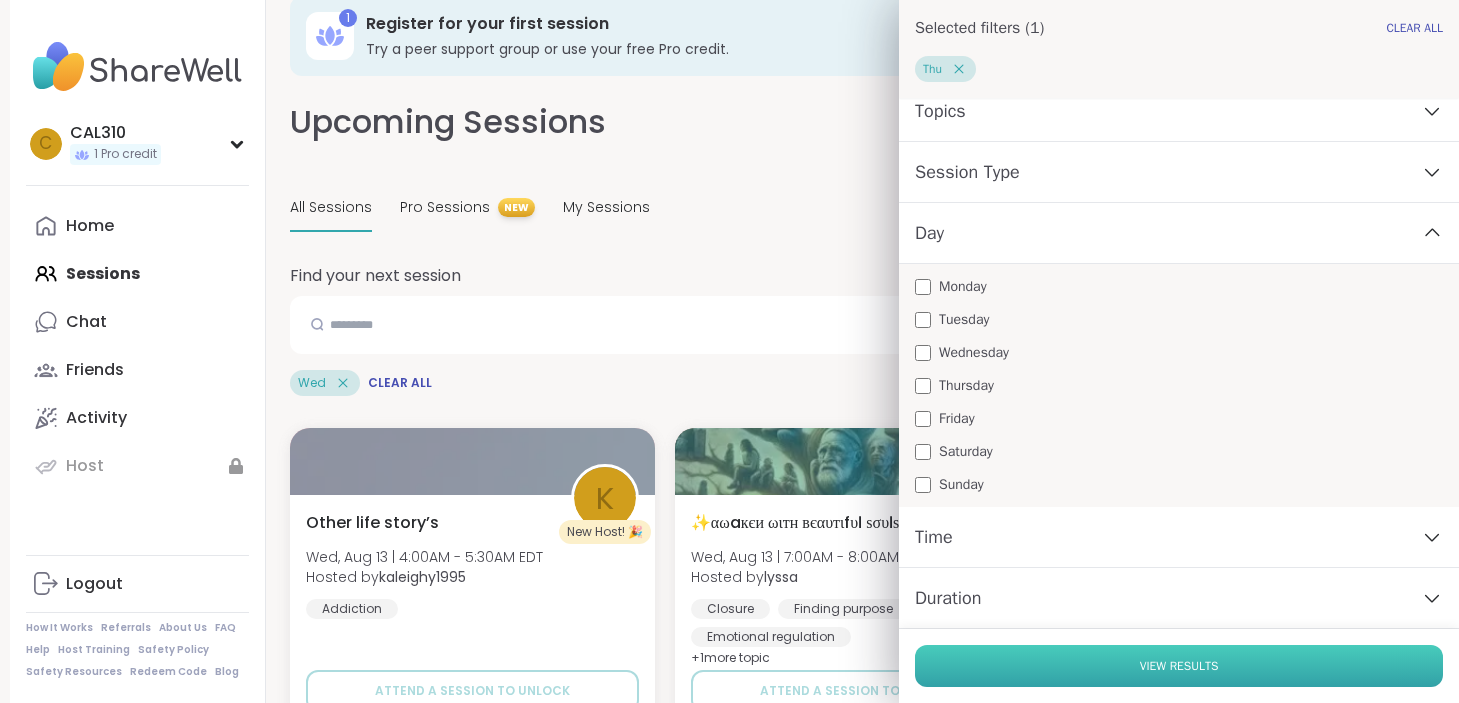 click on "View Results" at bounding box center [1179, 666] 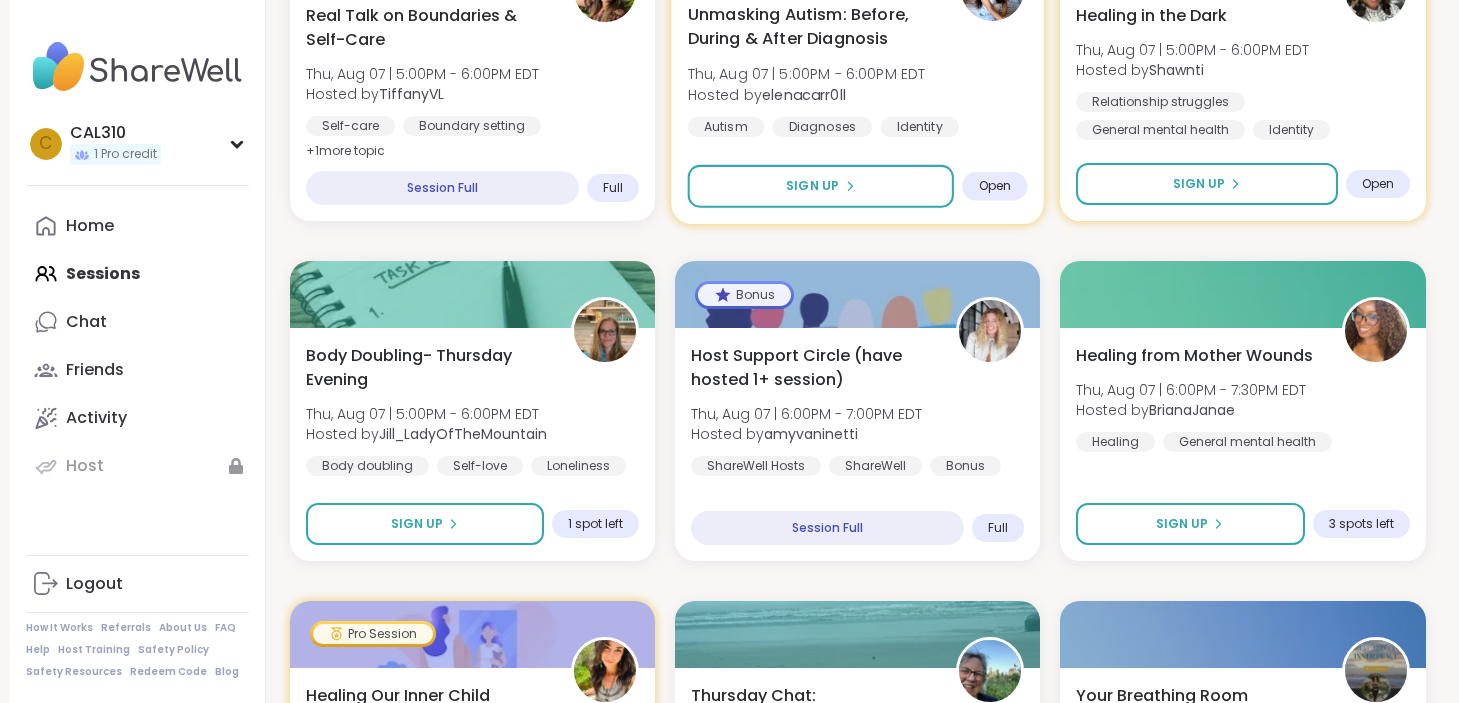 scroll, scrollTop: 1217, scrollLeft: 0, axis: vertical 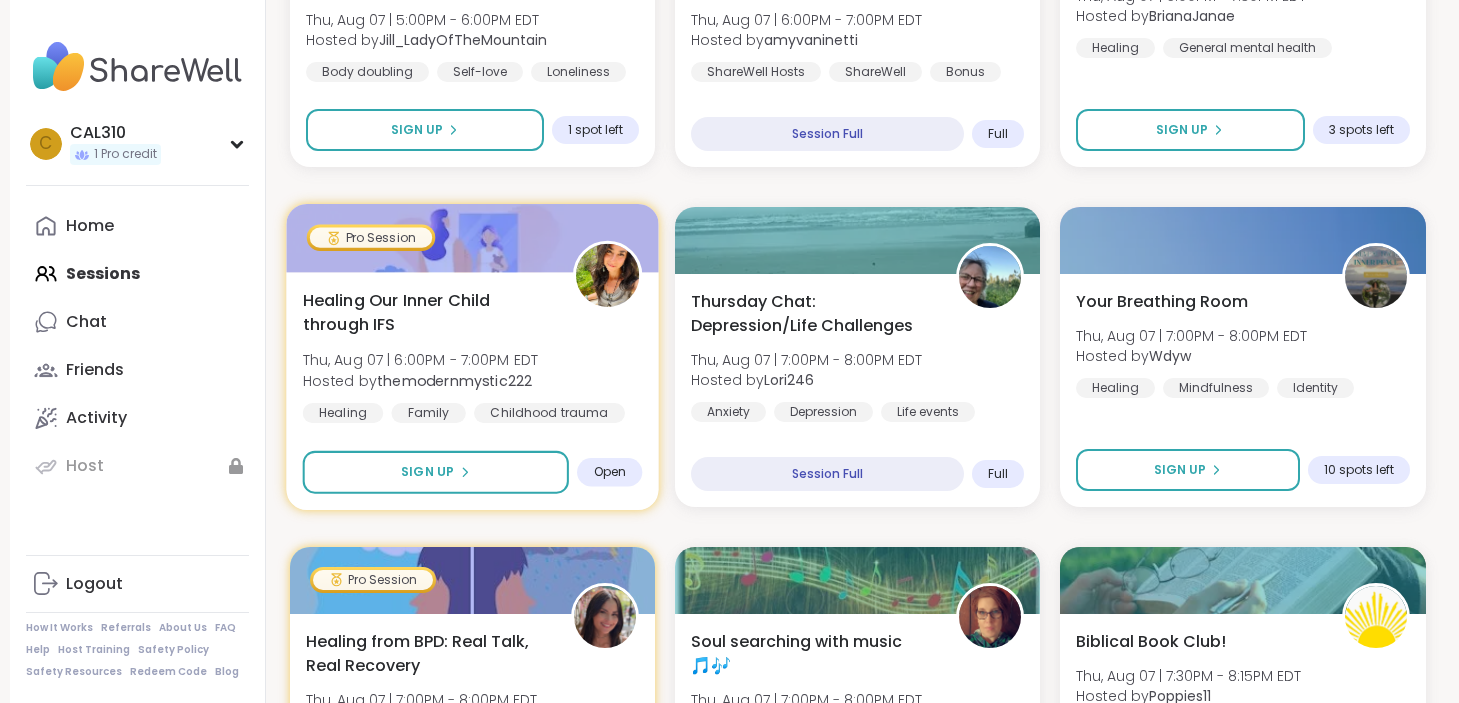 click on "Healing Our Inner Child through IFS" at bounding box center (426, 312) 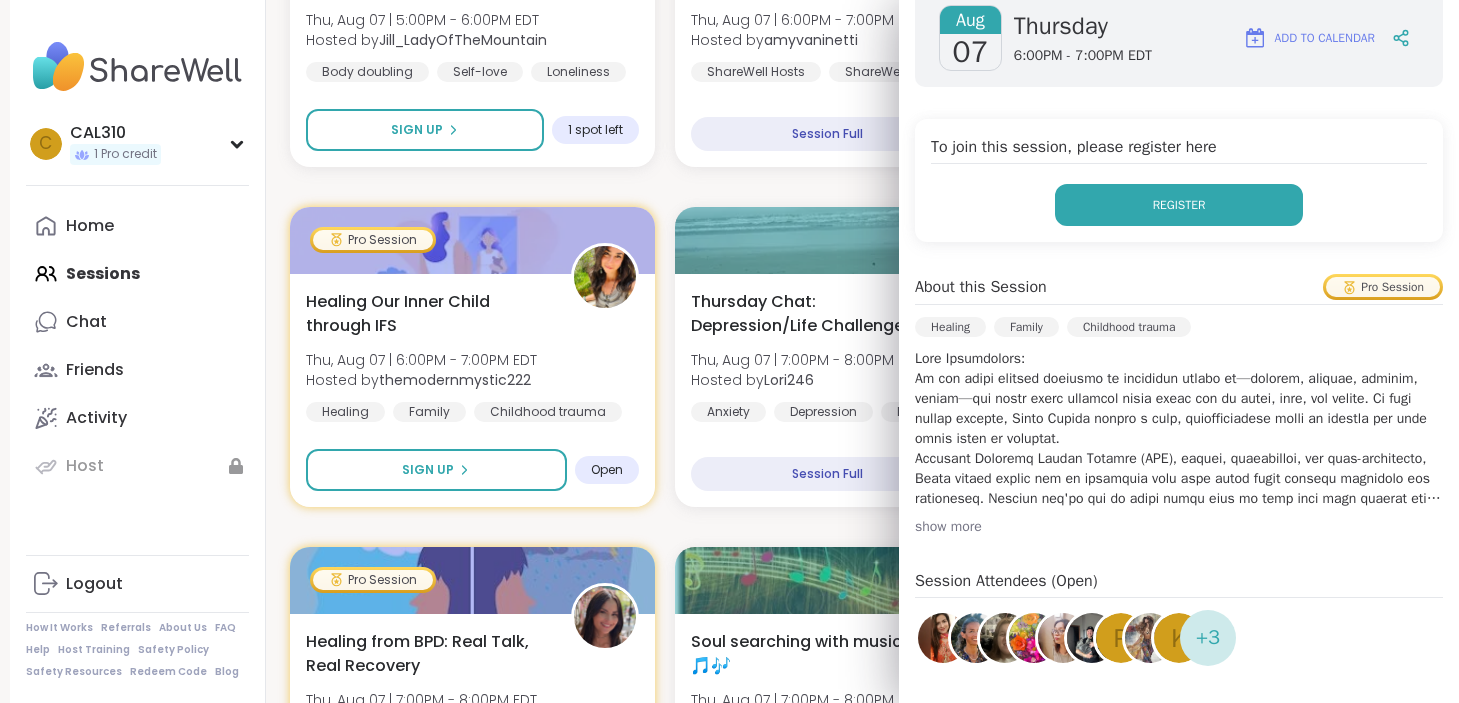 scroll, scrollTop: 310, scrollLeft: 0, axis: vertical 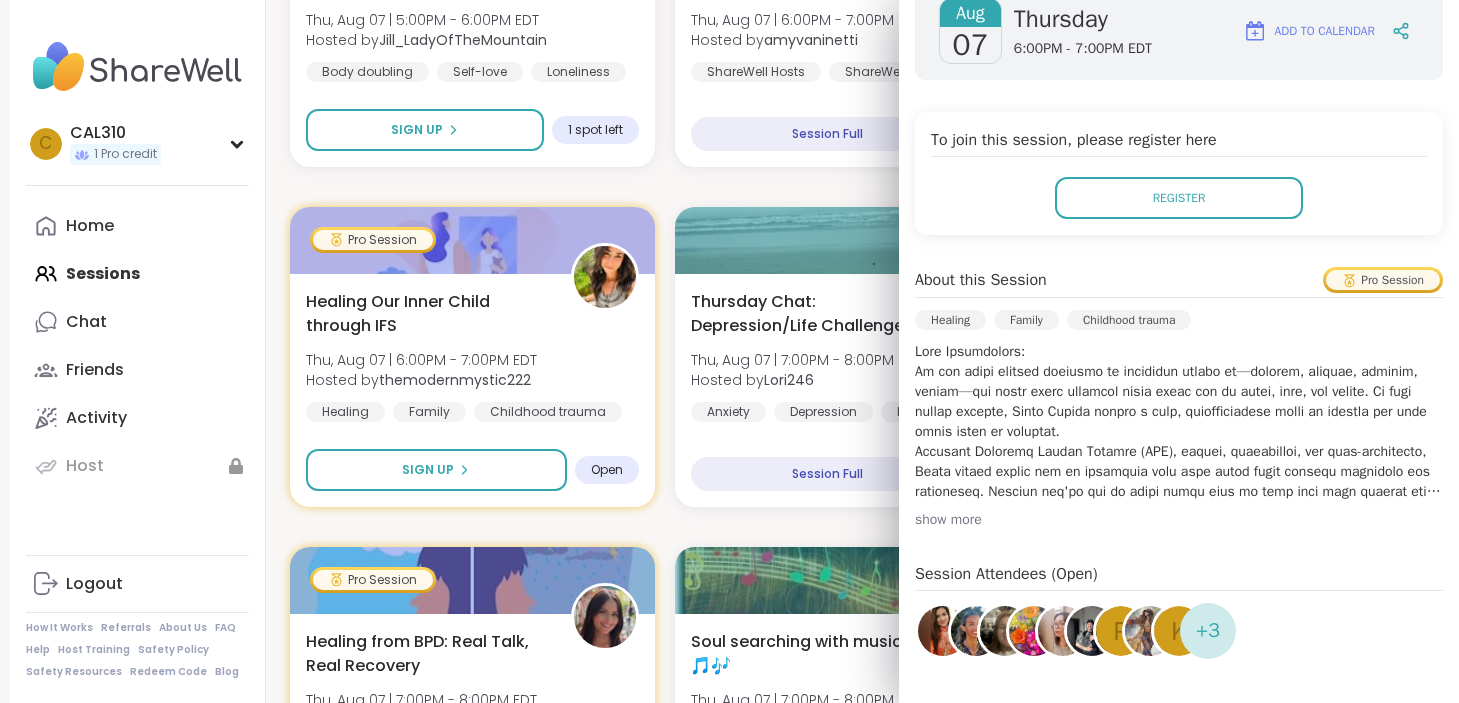 click on "show more" at bounding box center [1179, 520] 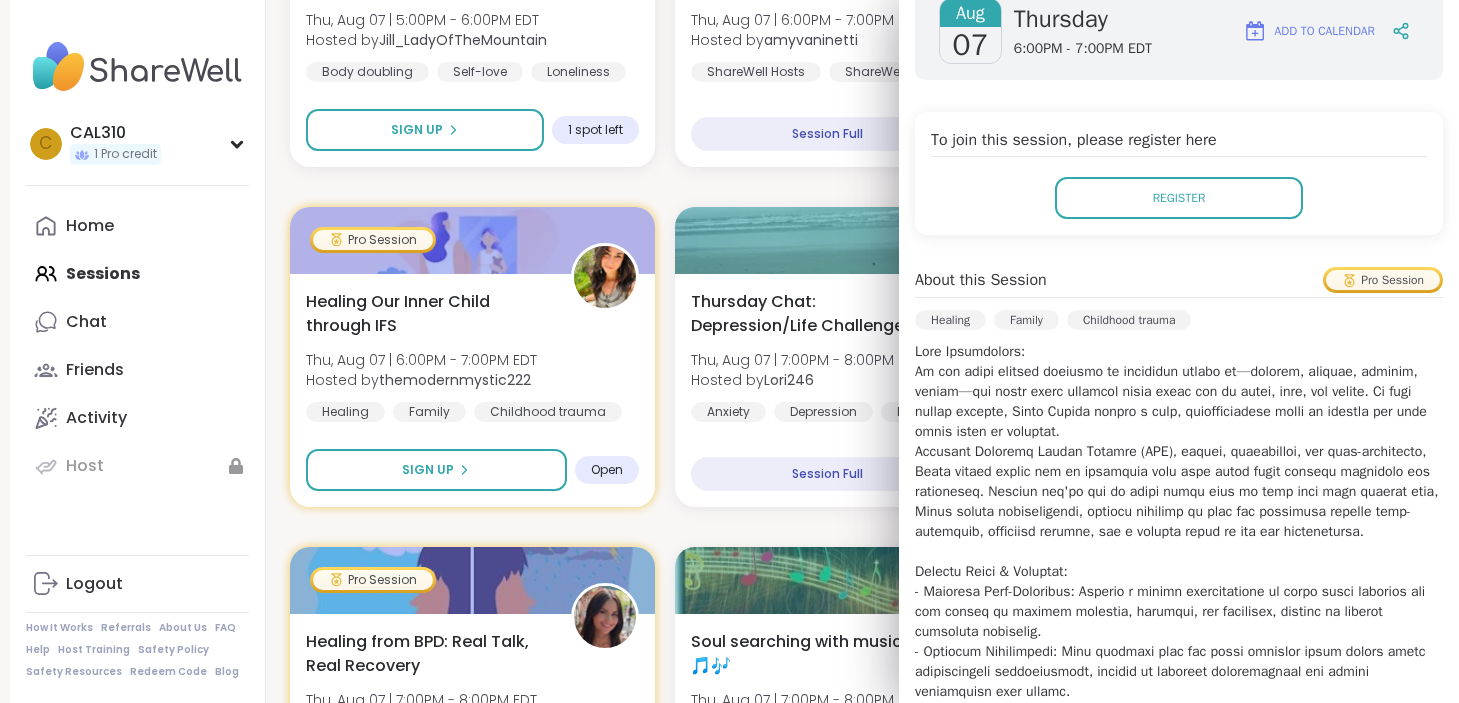 click at bounding box center [1179, 682] 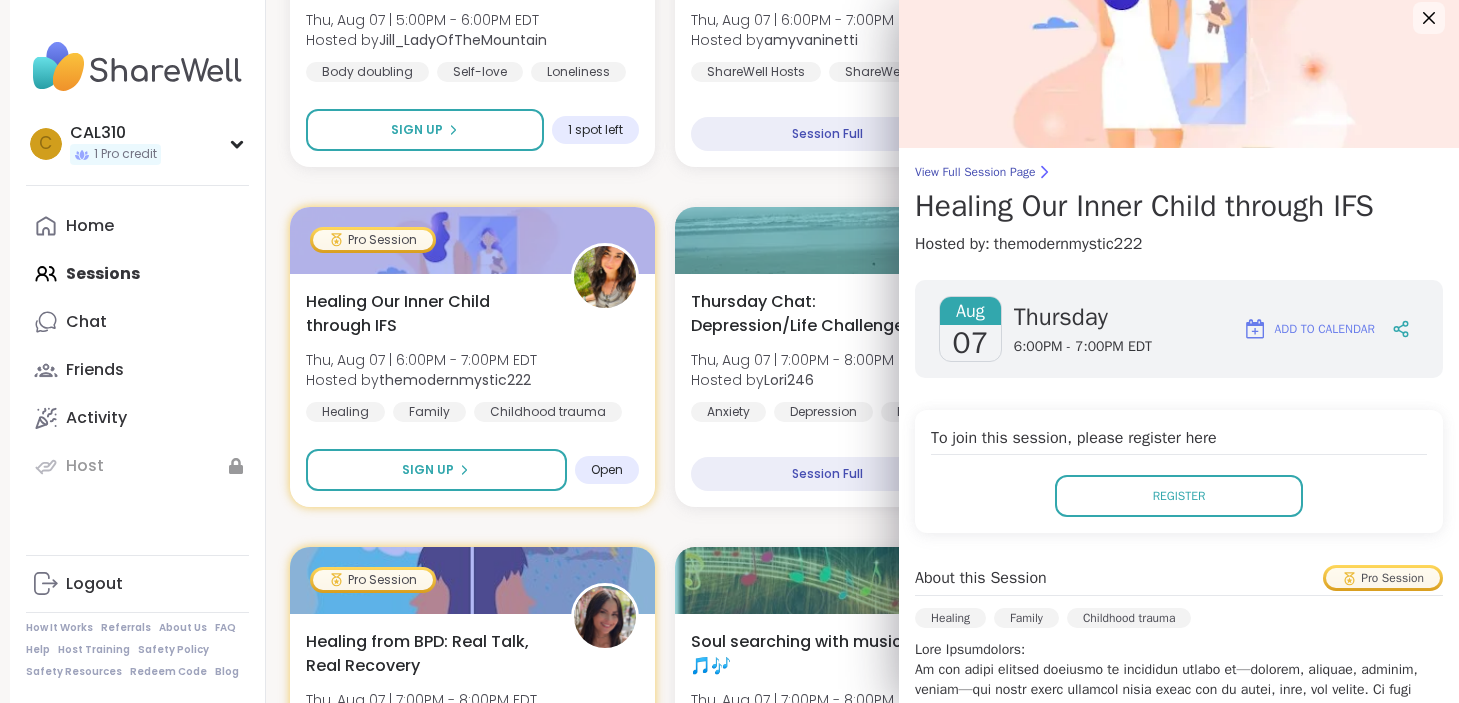 scroll, scrollTop: 0, scrollLeft: 0, axis: both 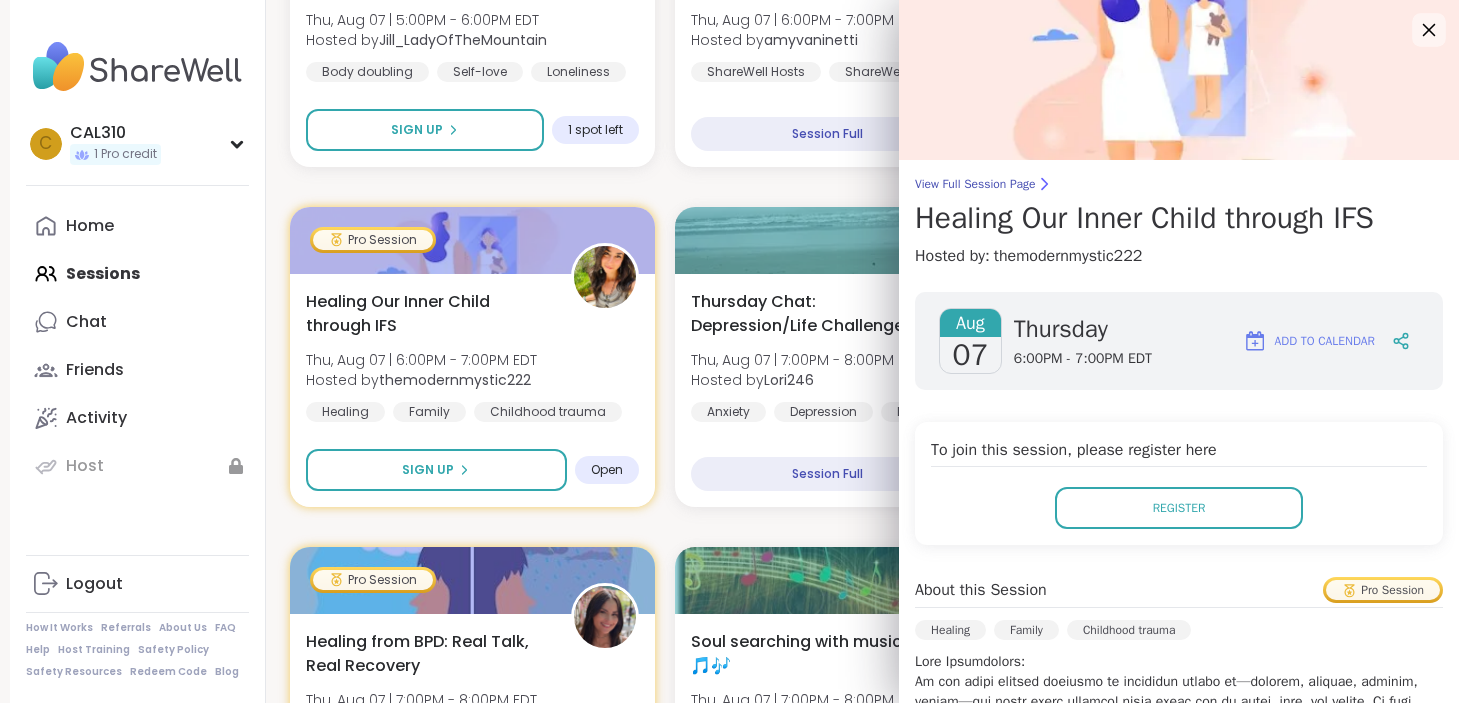 click 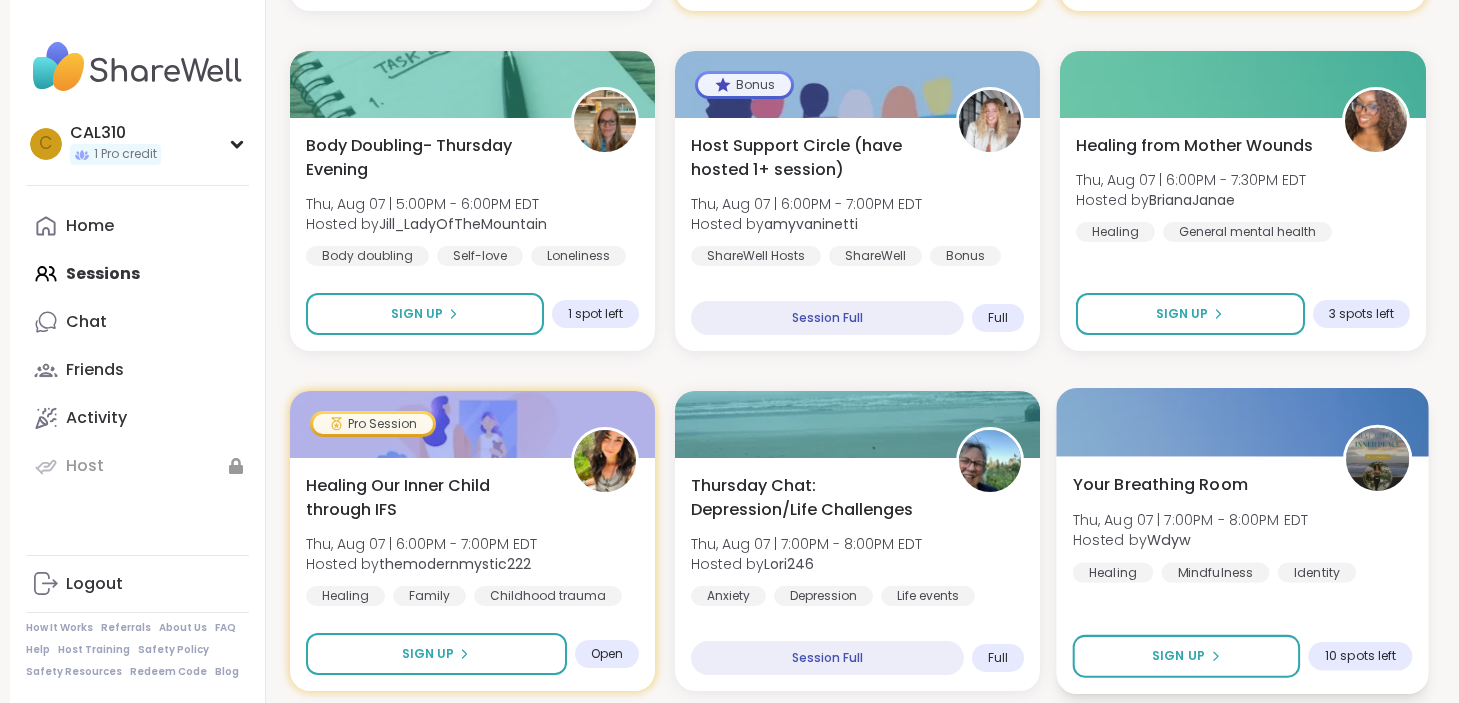 scroll, scrollTop: 1428, scrollLeft: 0, axis: vertical 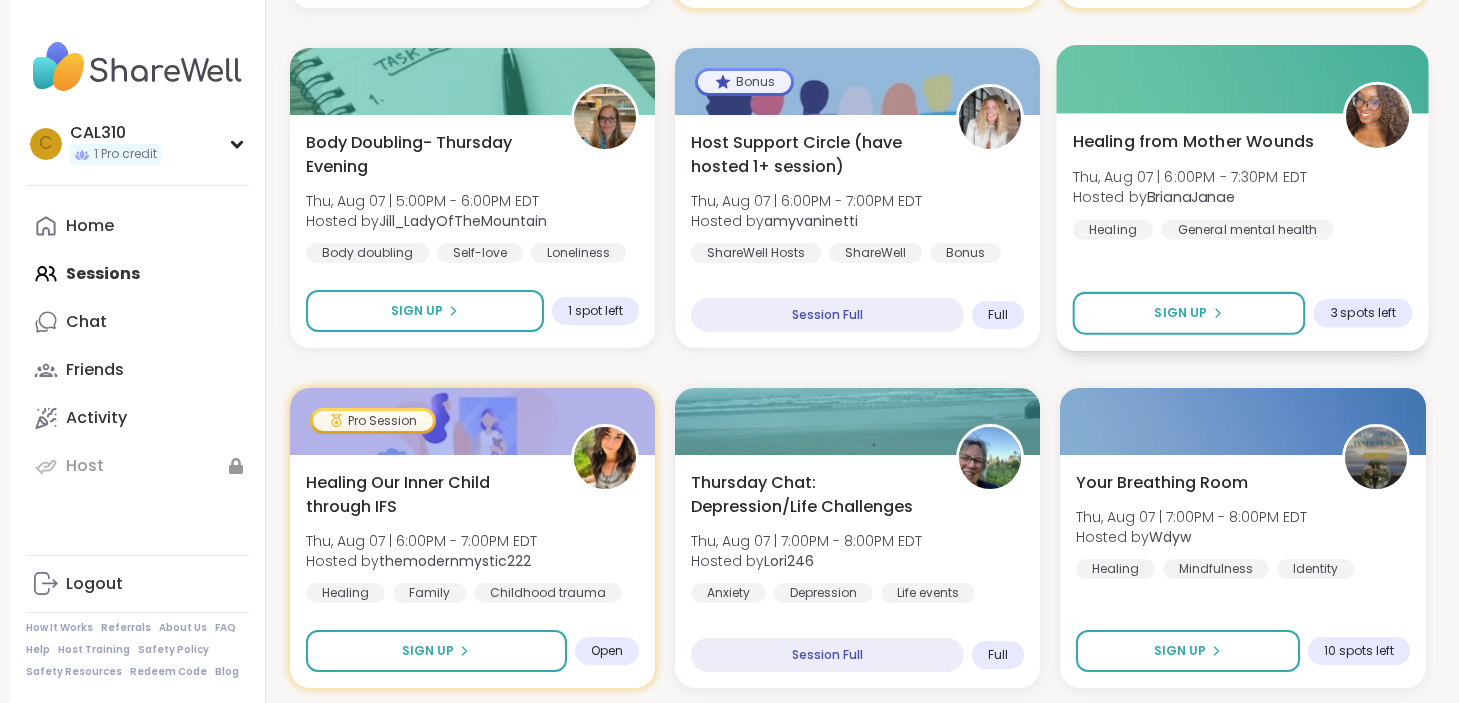 click on "Hosted by  [USERNAME]" at bounding box center (1190, 197) 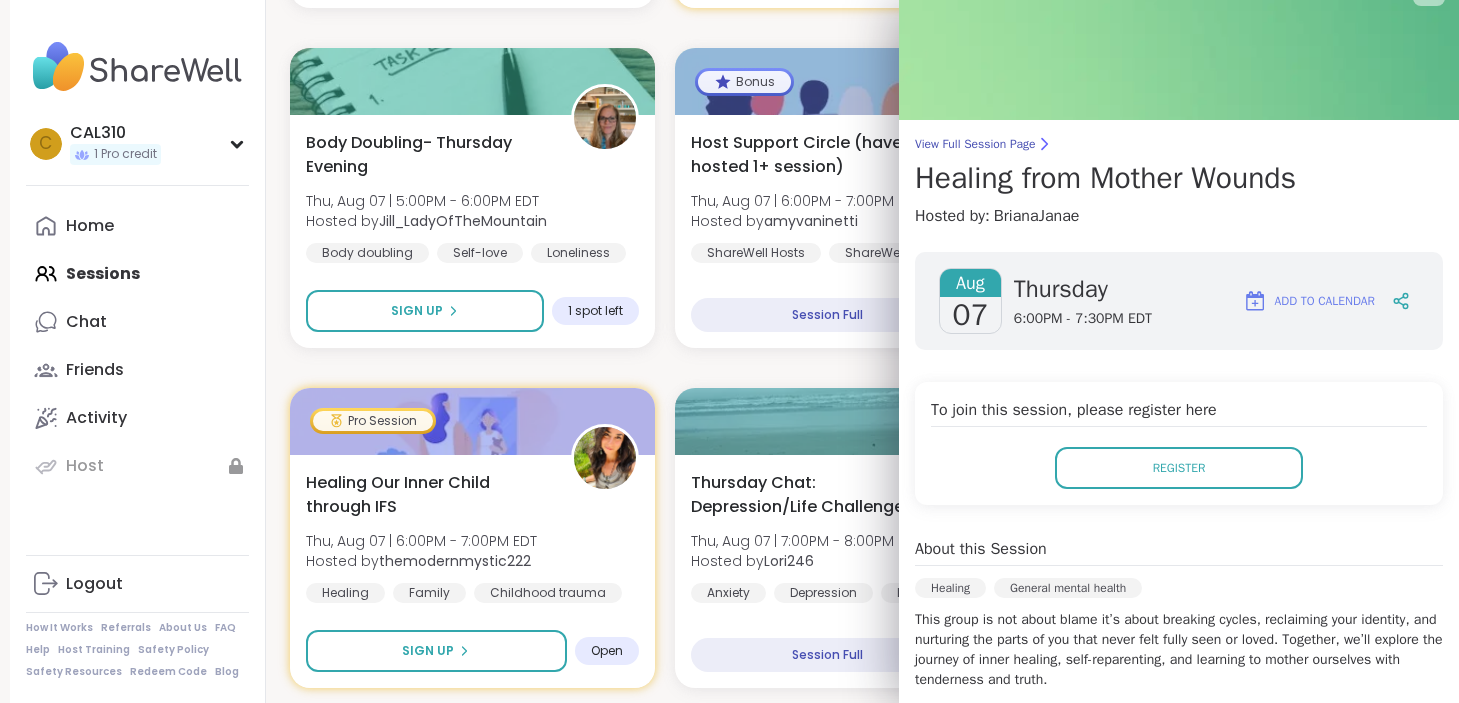 scroll, scrollTop: 0, scrollLeft: 0, axis: both 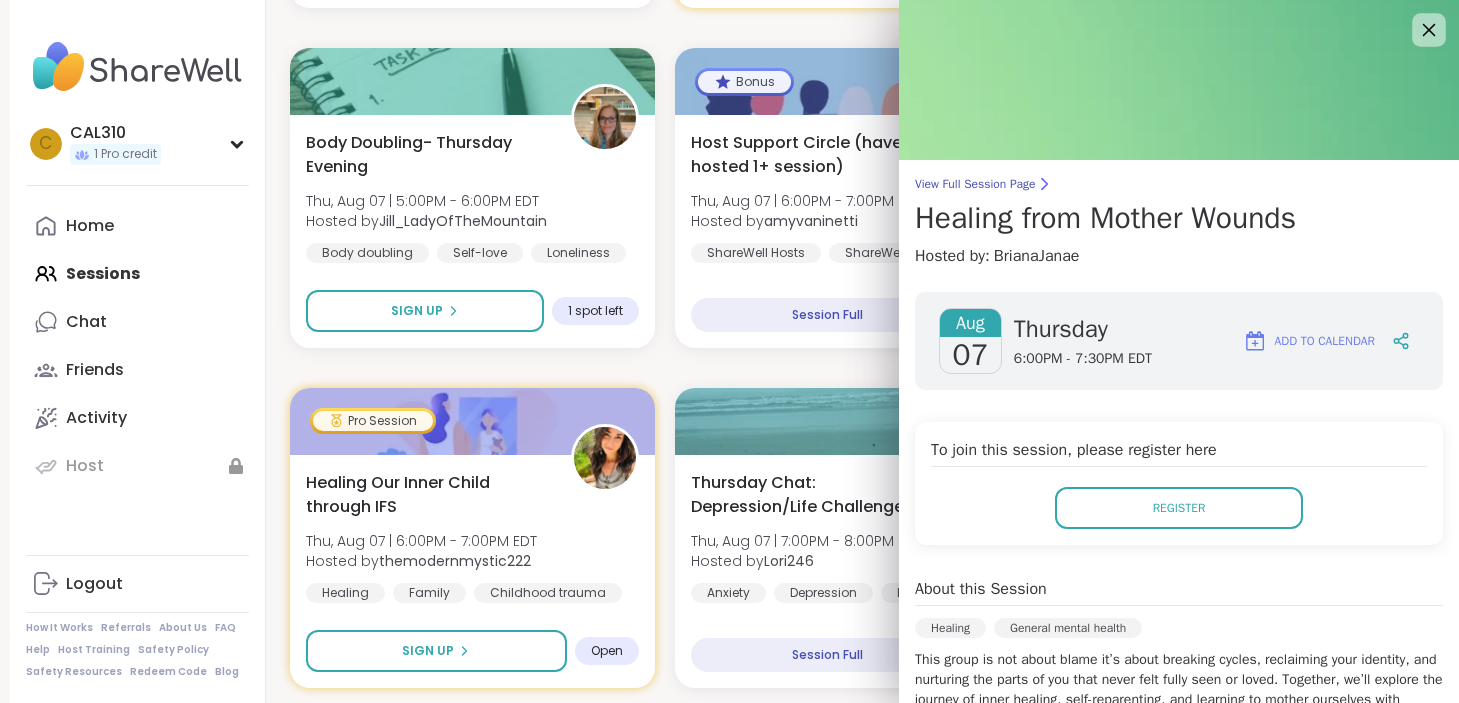 click 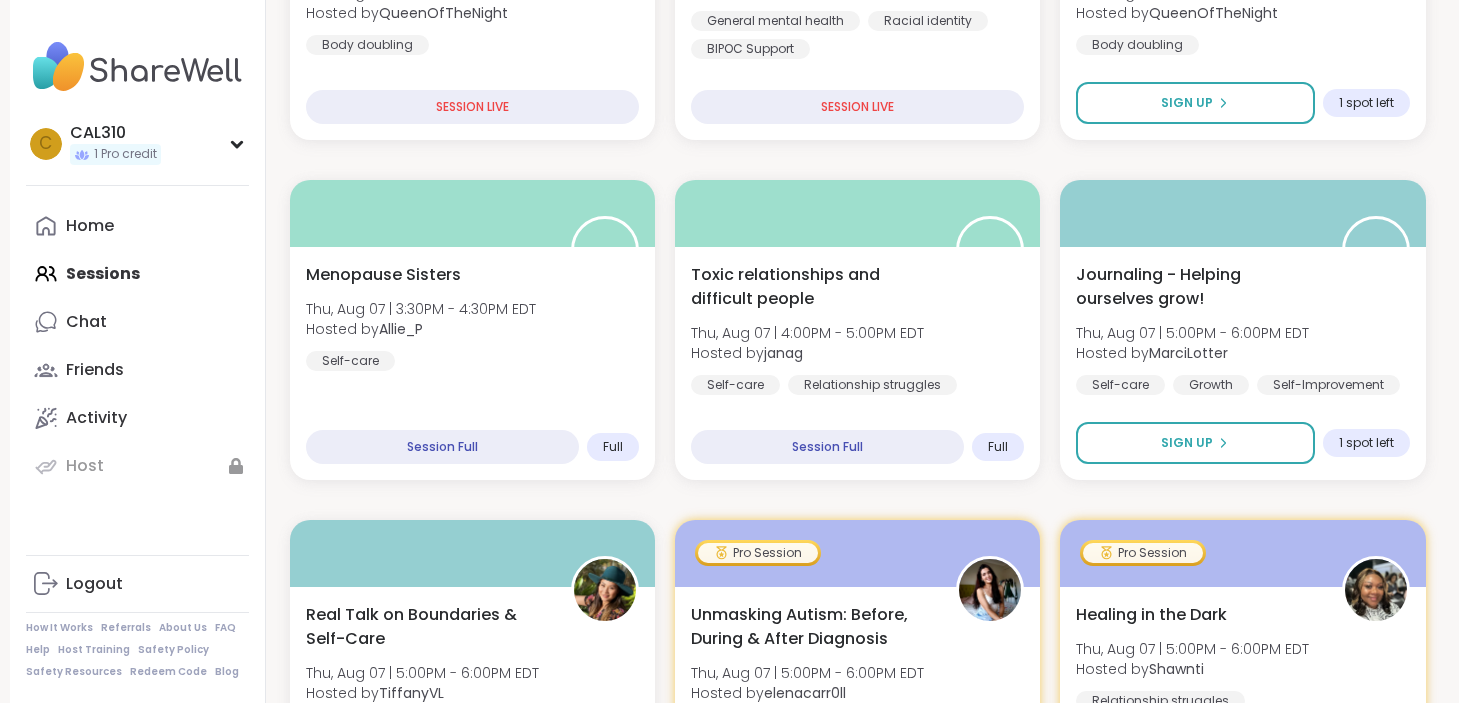 scroll, scrollTop: 614, scrollLeft: 0, axis: vertical 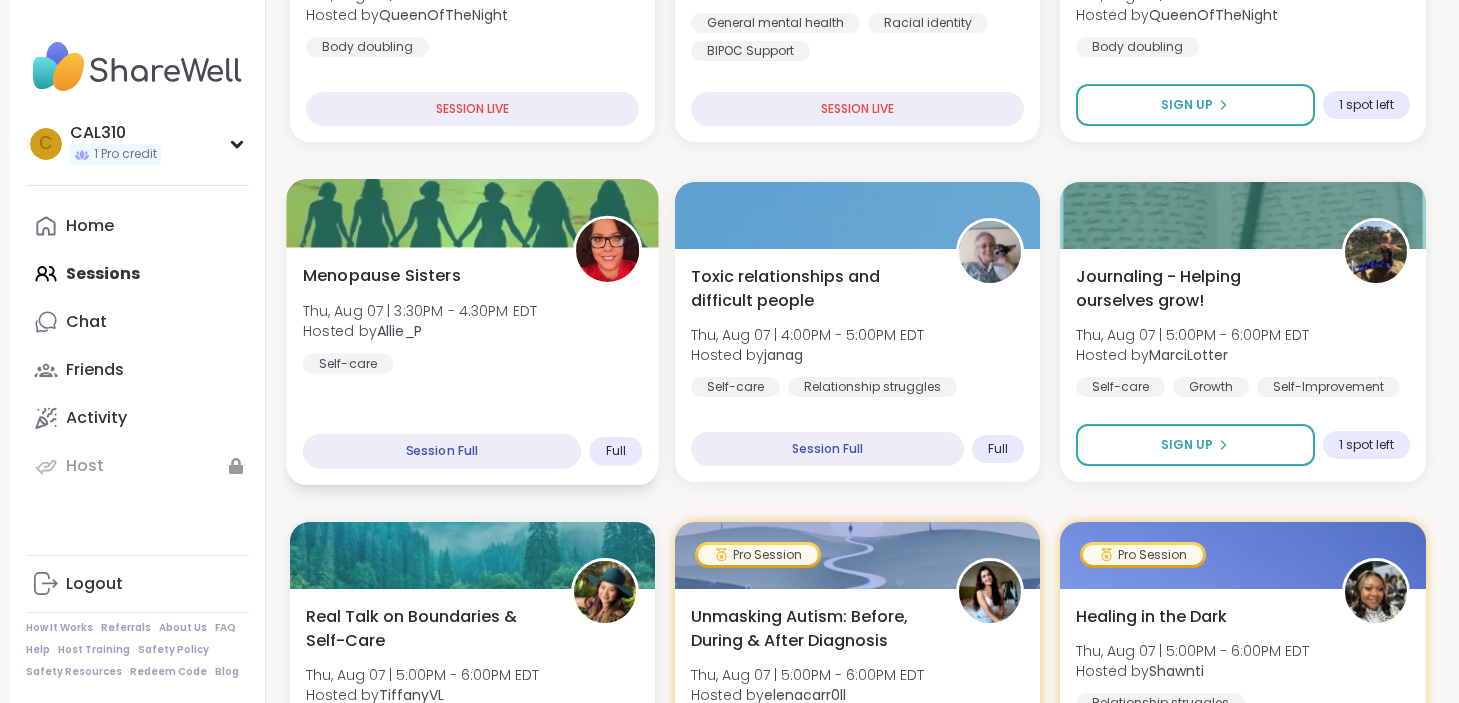 click on "Menopause Sisters Thu, Aug 07 | 3:30PM - 4:30PM EDT Hosted by  [USERNAME] Self-care" at bounding box center [472, 318] 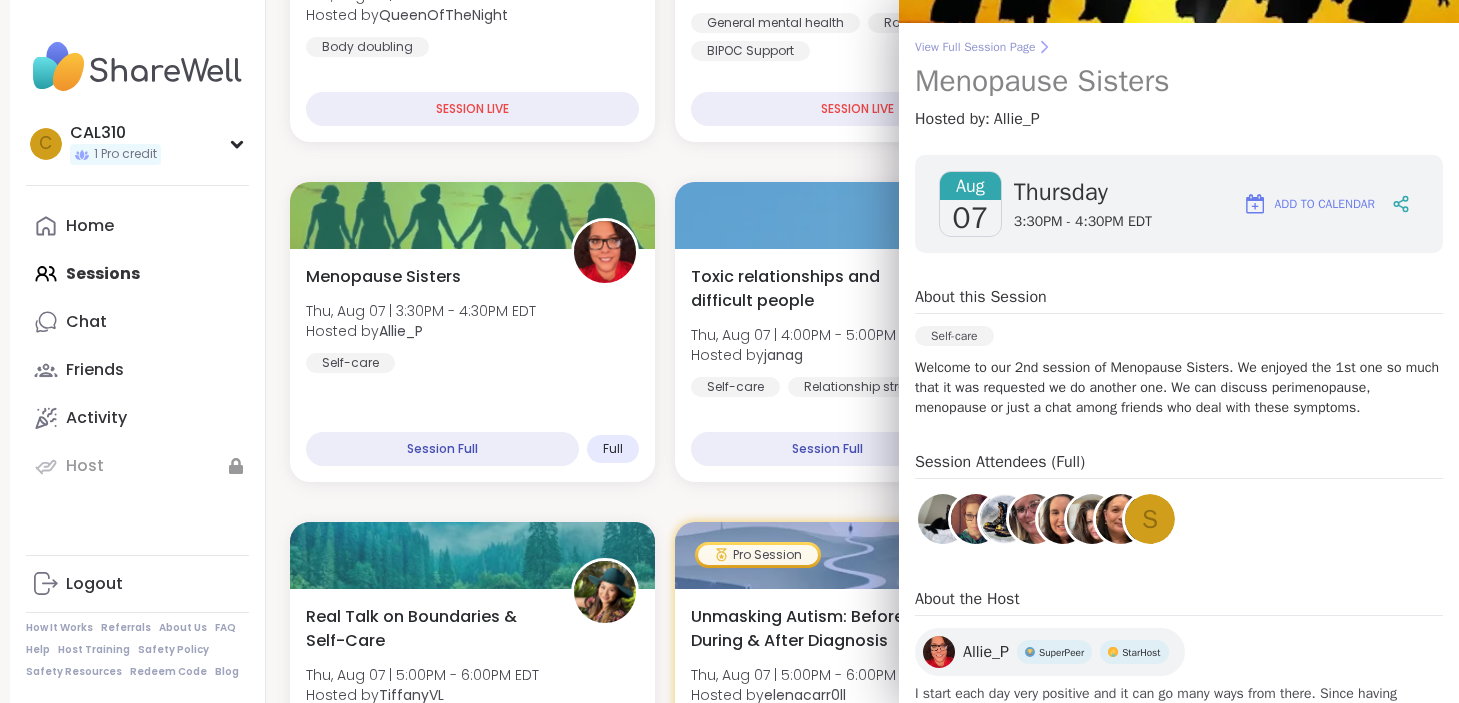 scroll, scrollTop: 0, scrollLeft: 0, axis: both 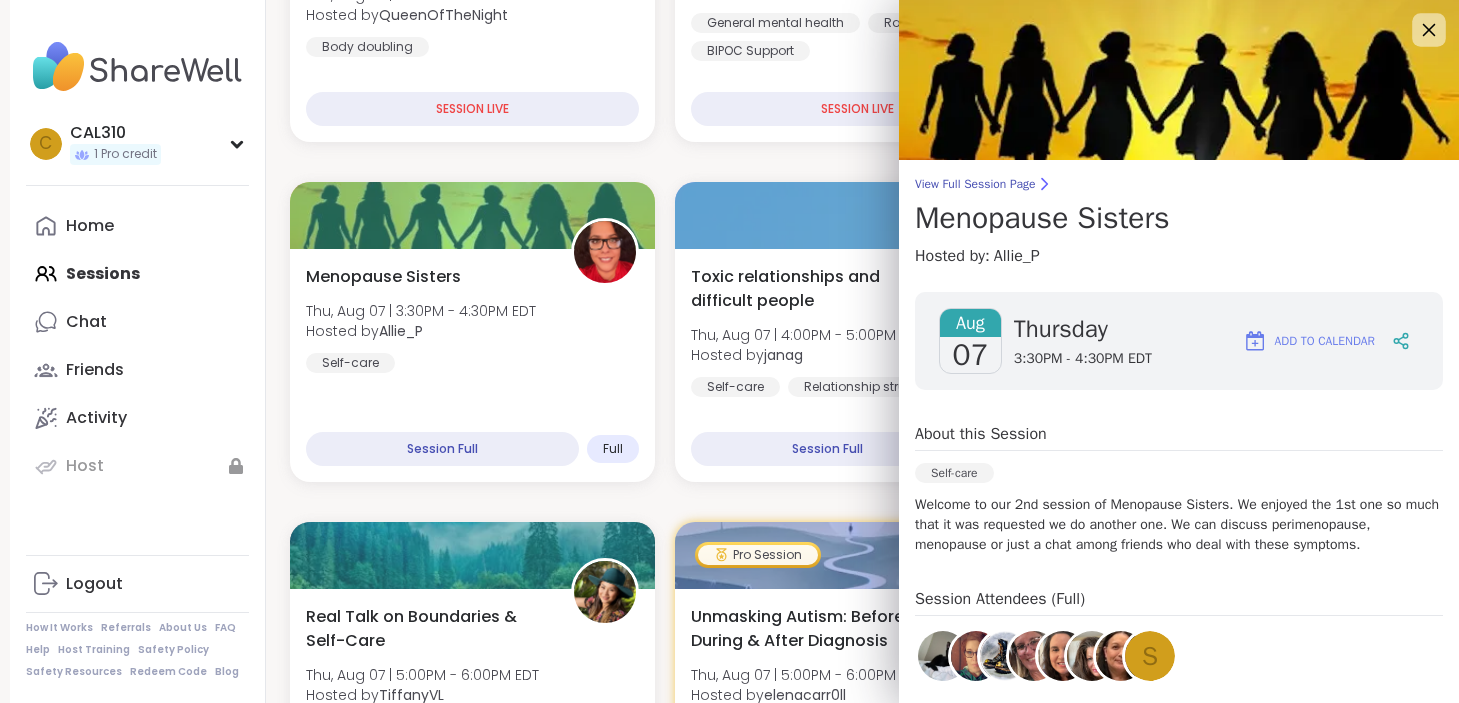 click 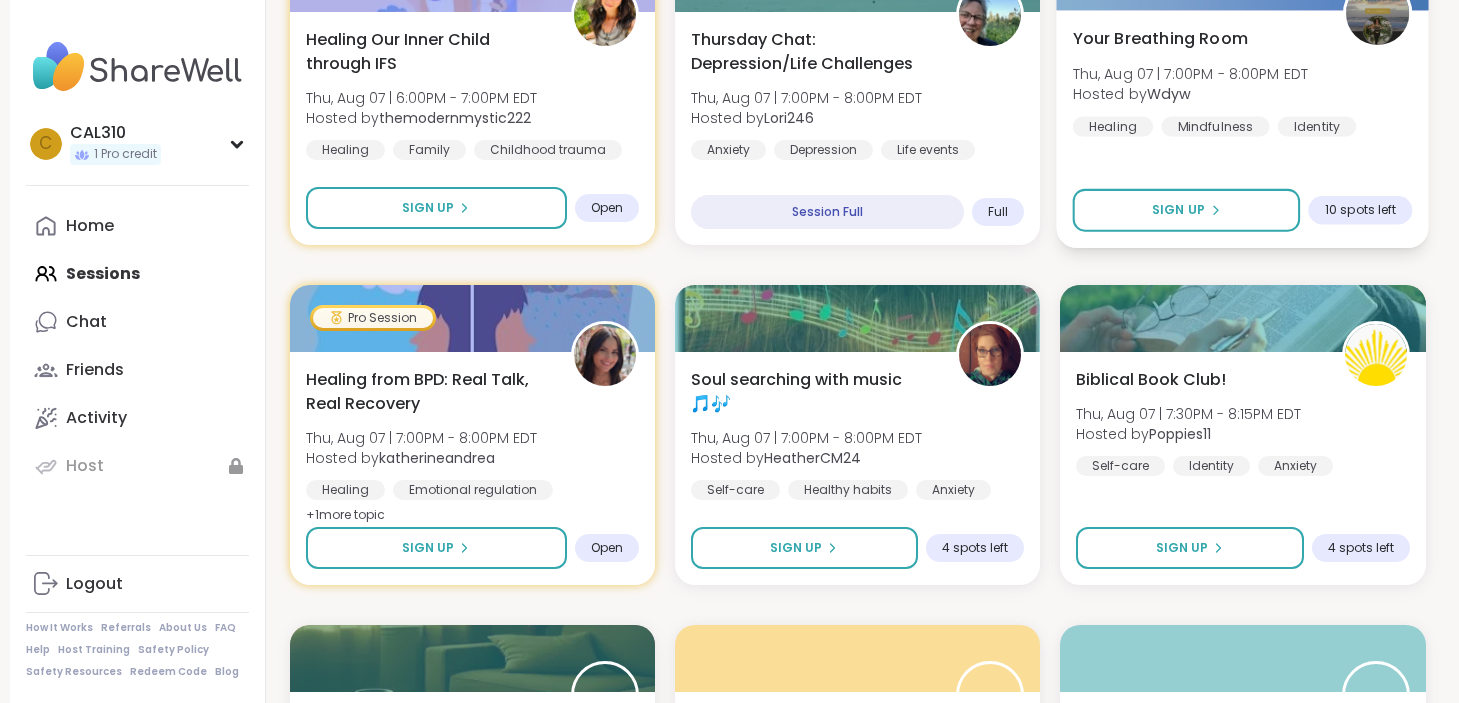 scroll, scrollTop: 1879, scrollLeft: 0, axis: vertical 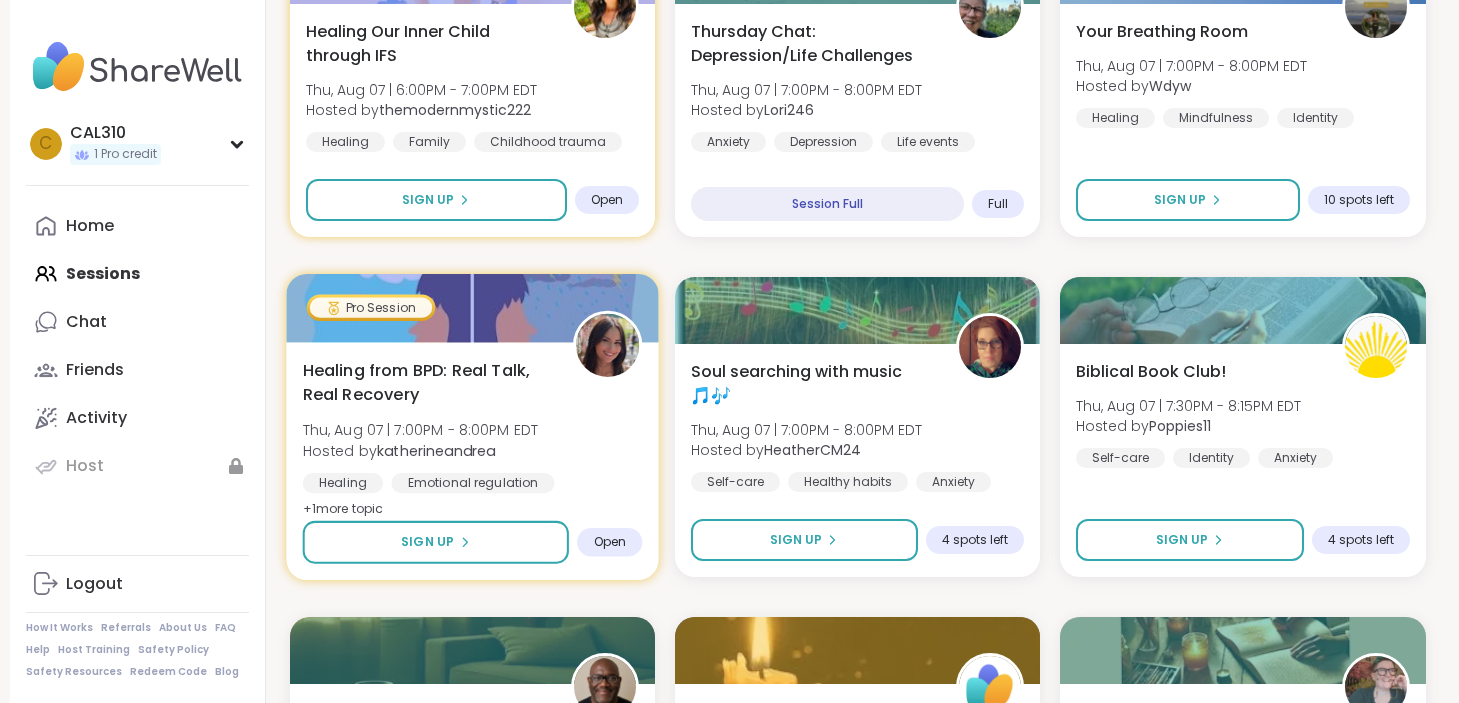 click on "Emotional regulation" at bounding box center (472, 483) 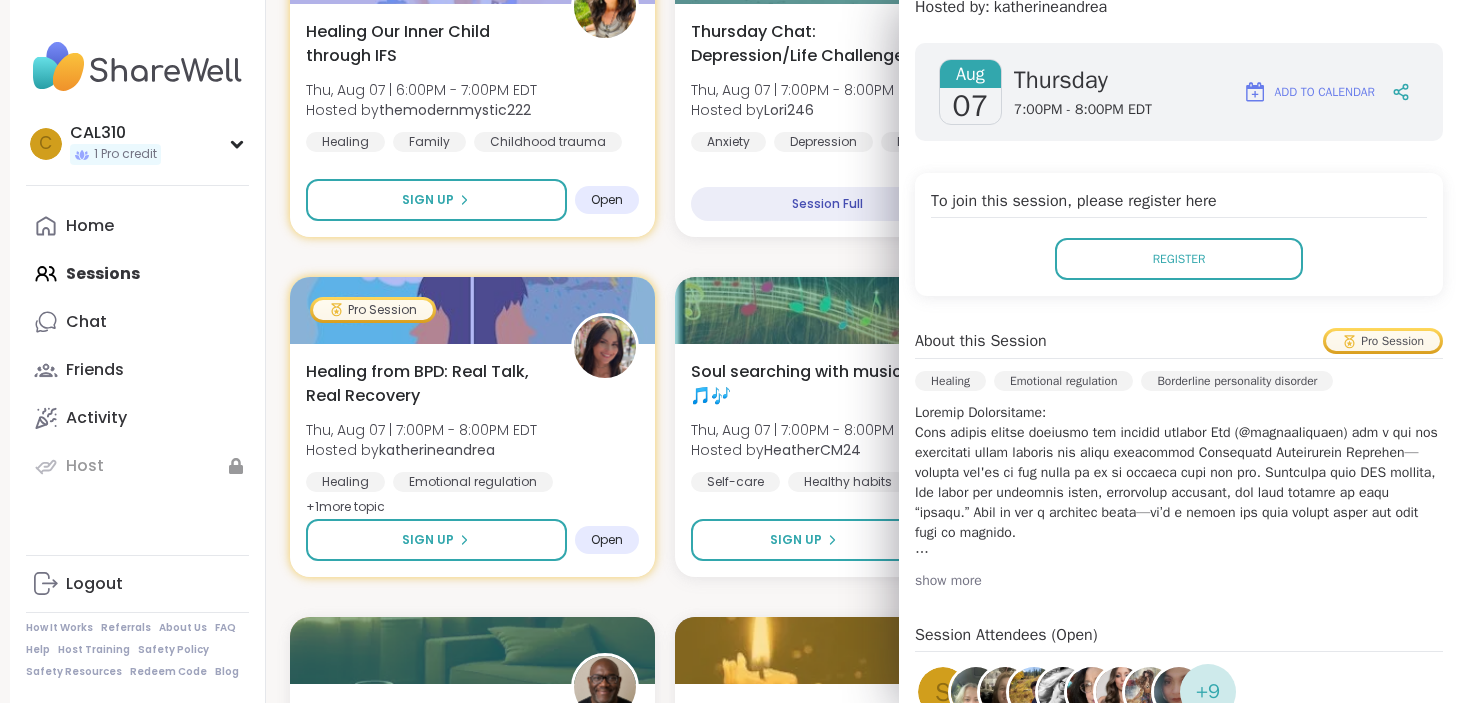 scroll, scrollTop: 0, scrollLeft: 0, axis: both 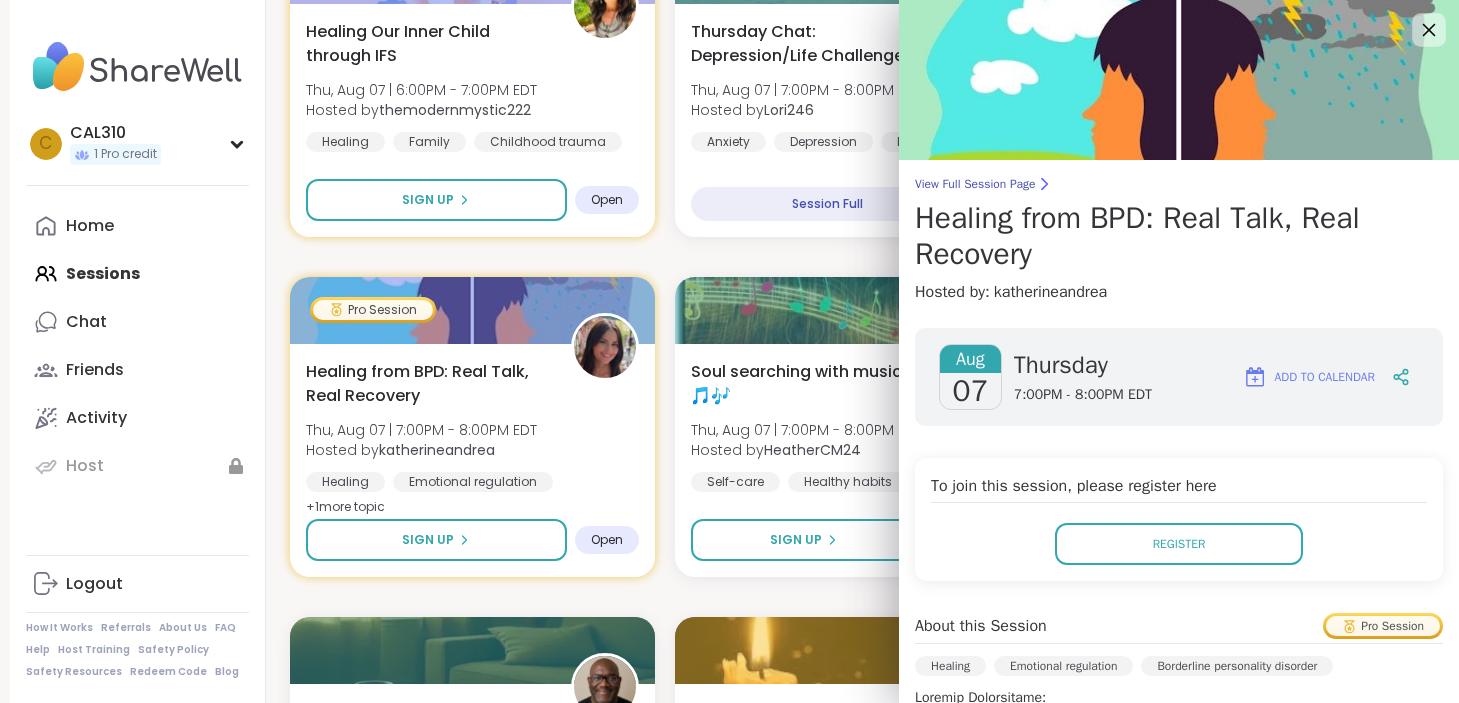 click 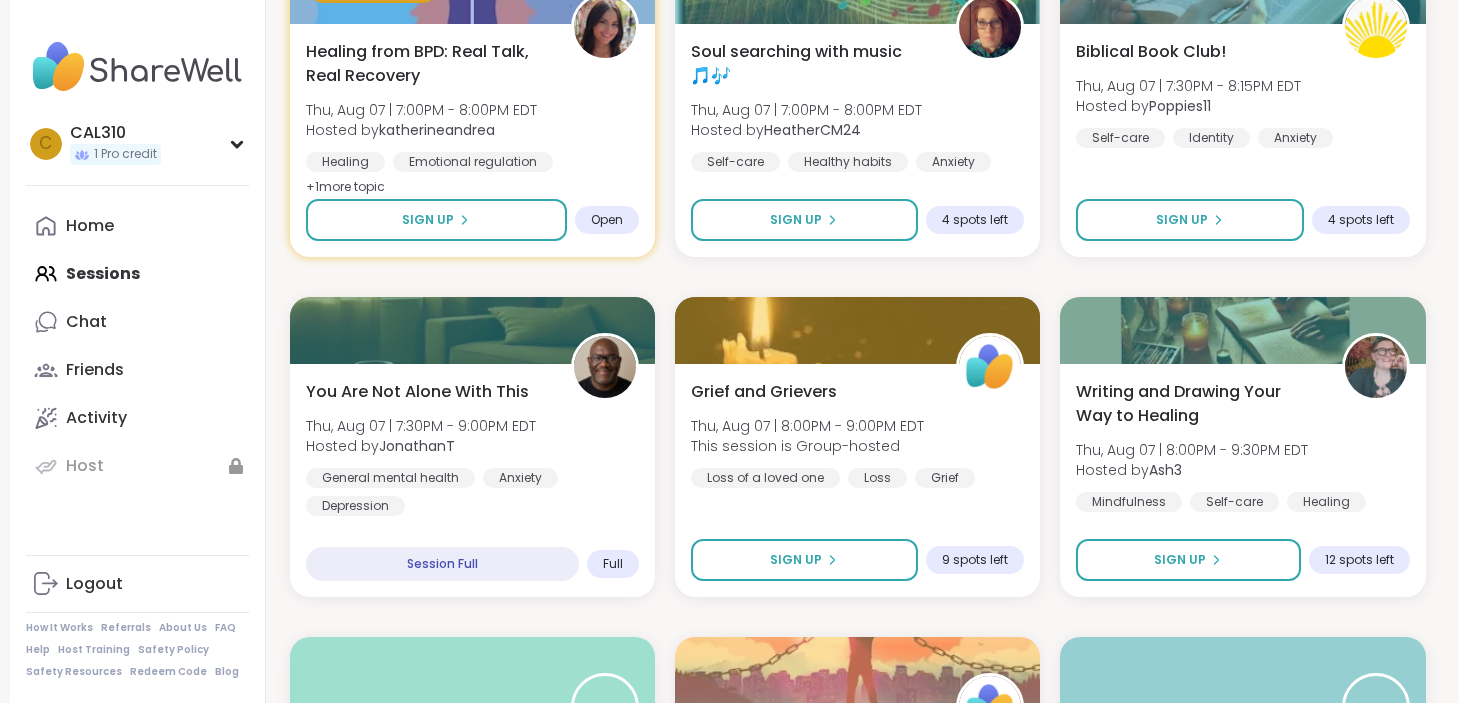 scroll, scrollTop: 2215, scrollLeft: 0, axis: vertical 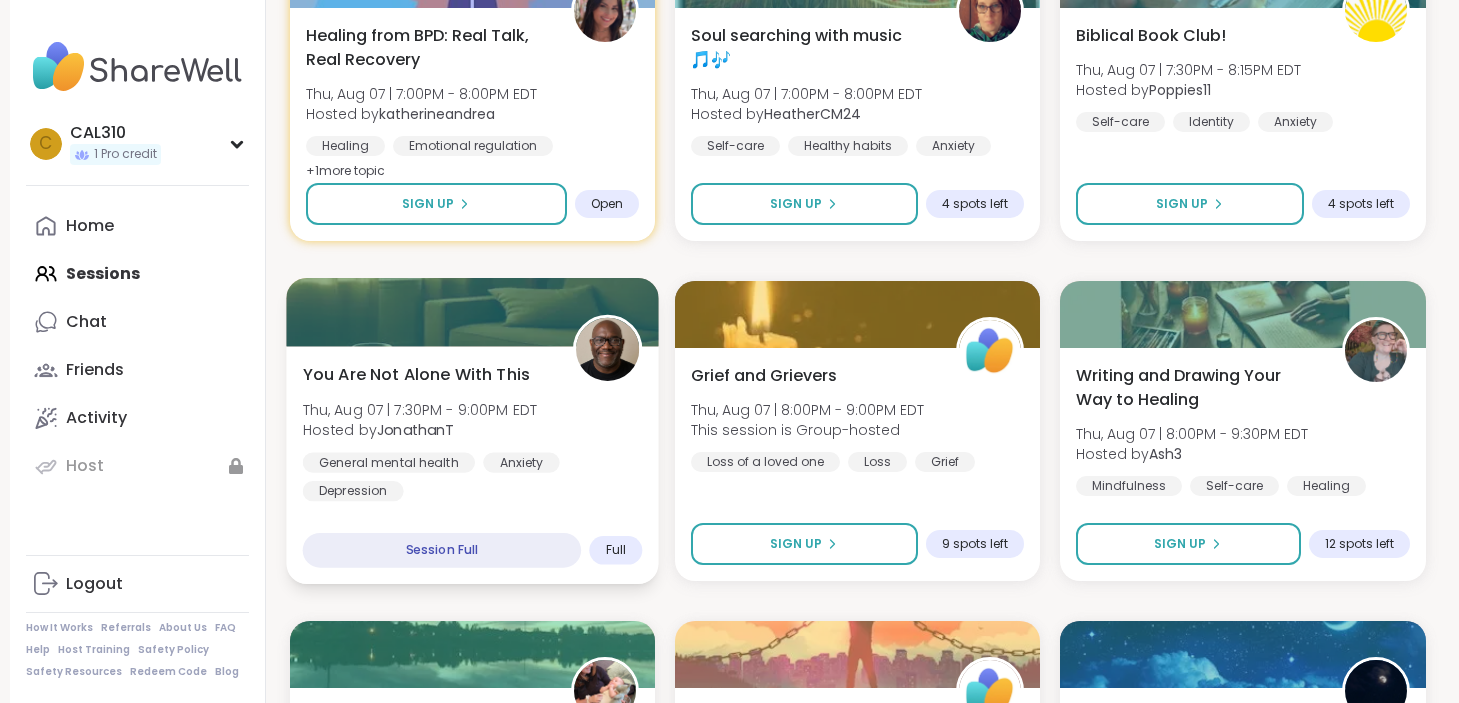 click on "You Are Not Alone With This Thu, Aug 07 | 7:30PM - 9:00PM EDT Hosted by  [USERNAME] General mental health Anxiety Depression" at bounding box center (472, 431) 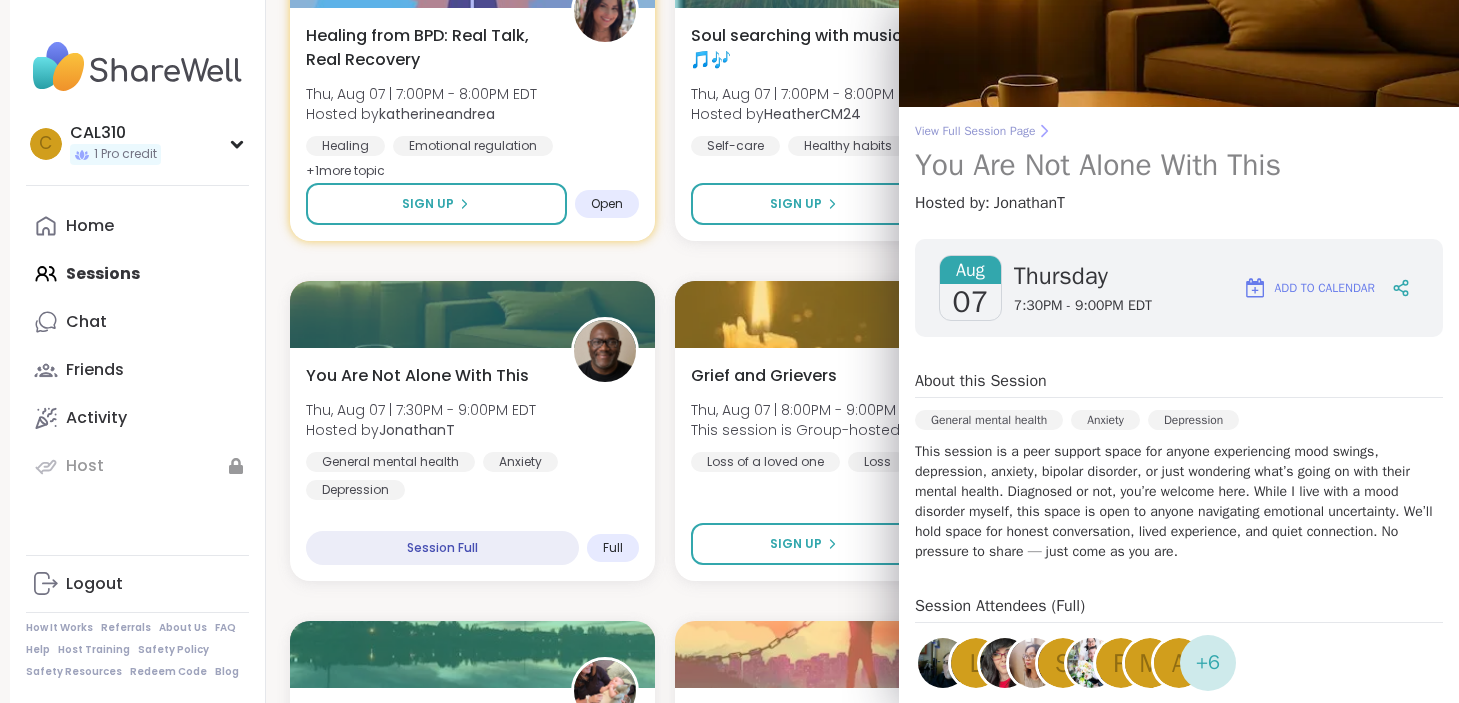 scroll, scrollTop: 0, scrollLeft: 0, axis: both 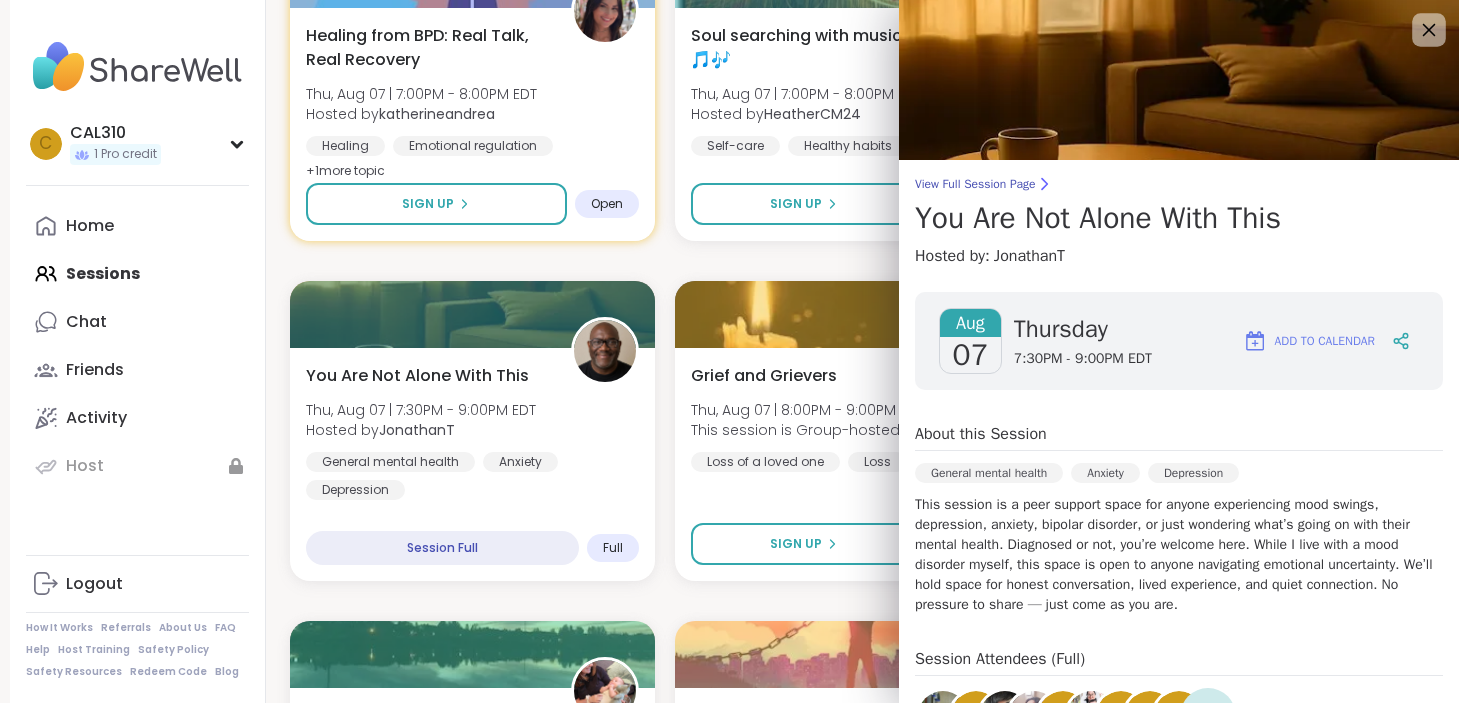 click 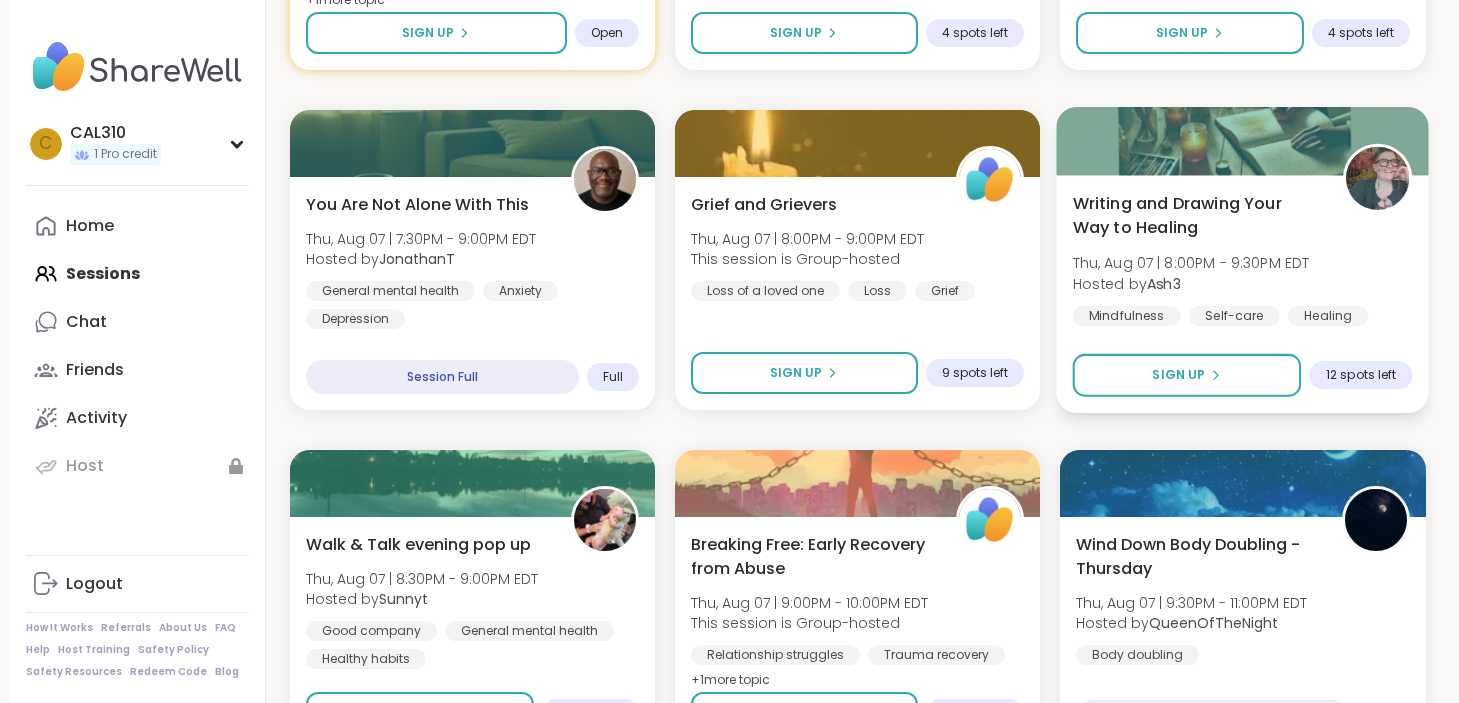 scroll, scrollTop: 2402, scrollLeft: 0, axis: vertical 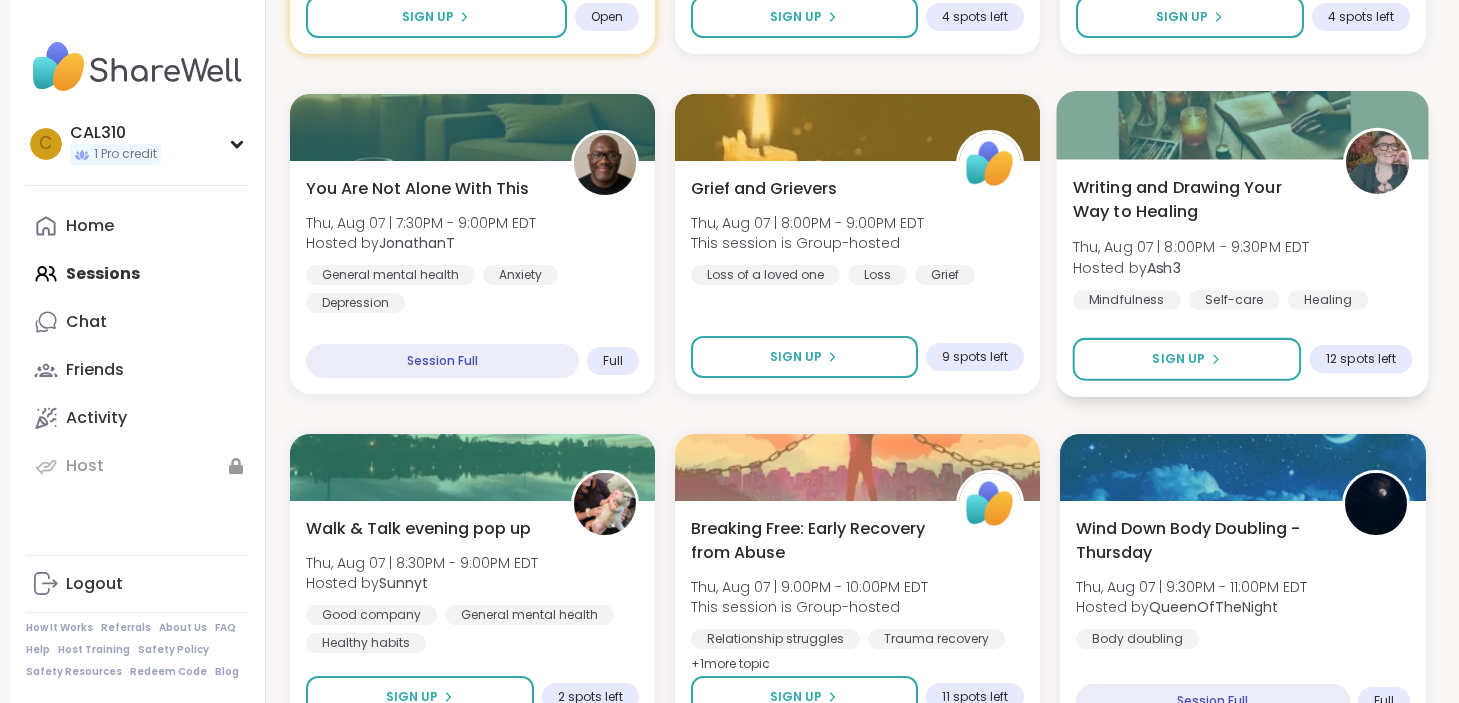 click on "Wind Down Body Doubling - Thursday Thu, Aug 07 | 9:30PM - 11:00PM EDT Hosted by  [USERNAME] Body doubling Session Full Full" at bounding box center [1242, 617] 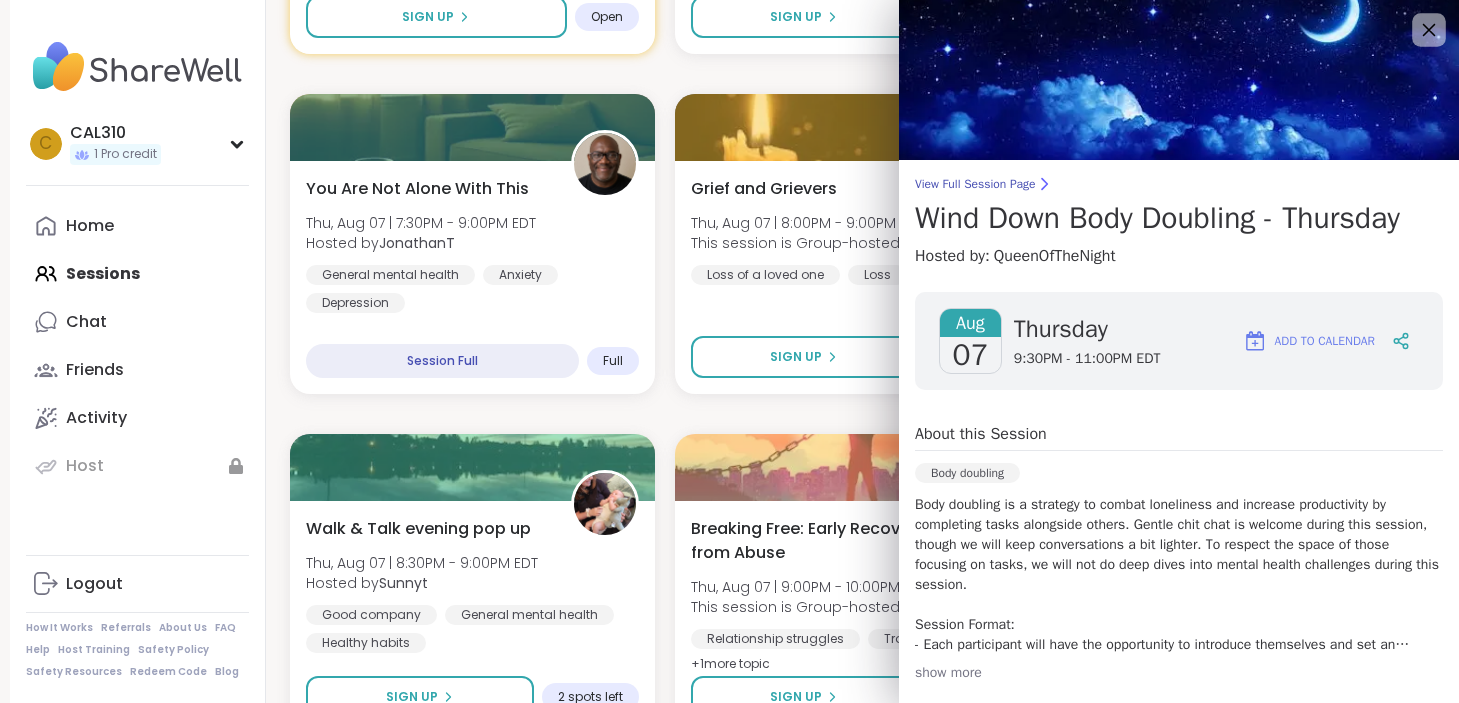 click 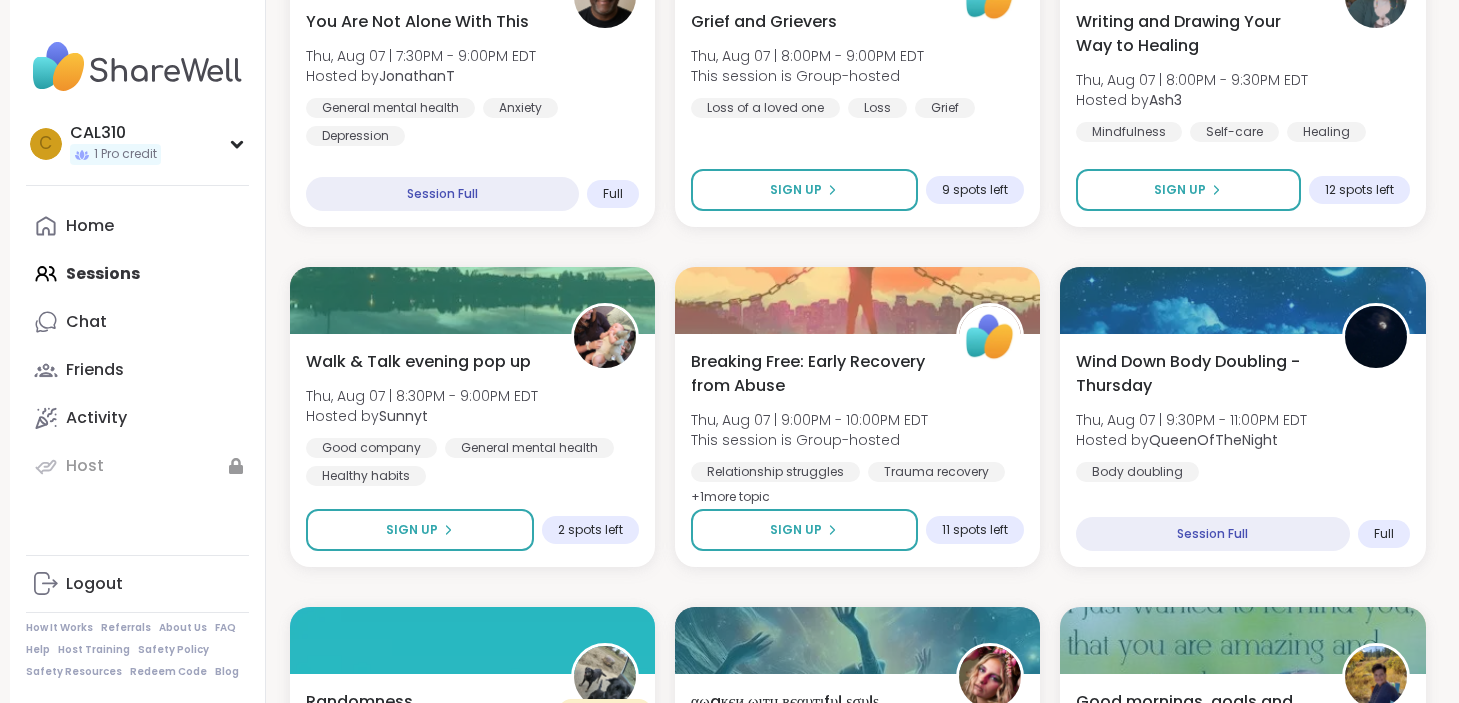 scroll, scrollTop: 2571, scrollLeft: 0, axis: vertical 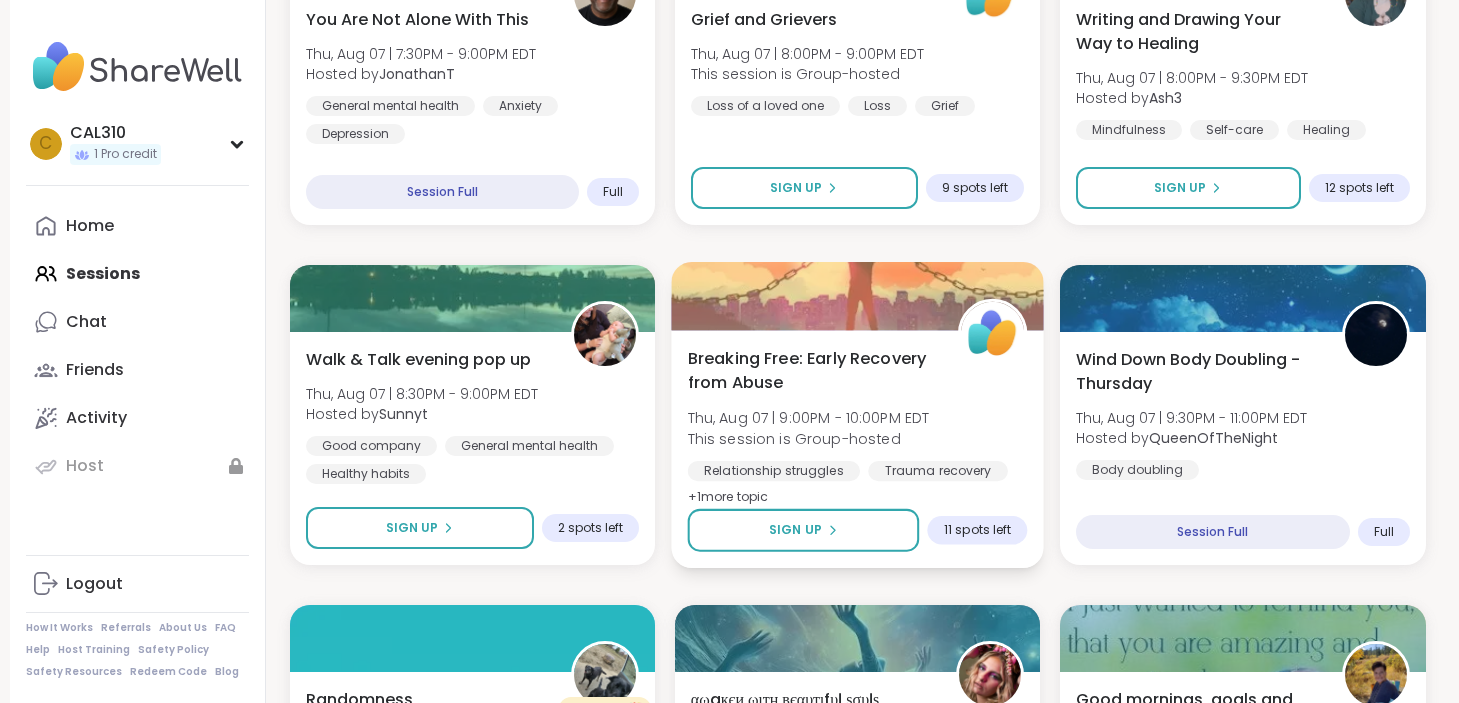 click on "Breaking Free: Early Recovery from Abuse" at bounding box center [811, 370] 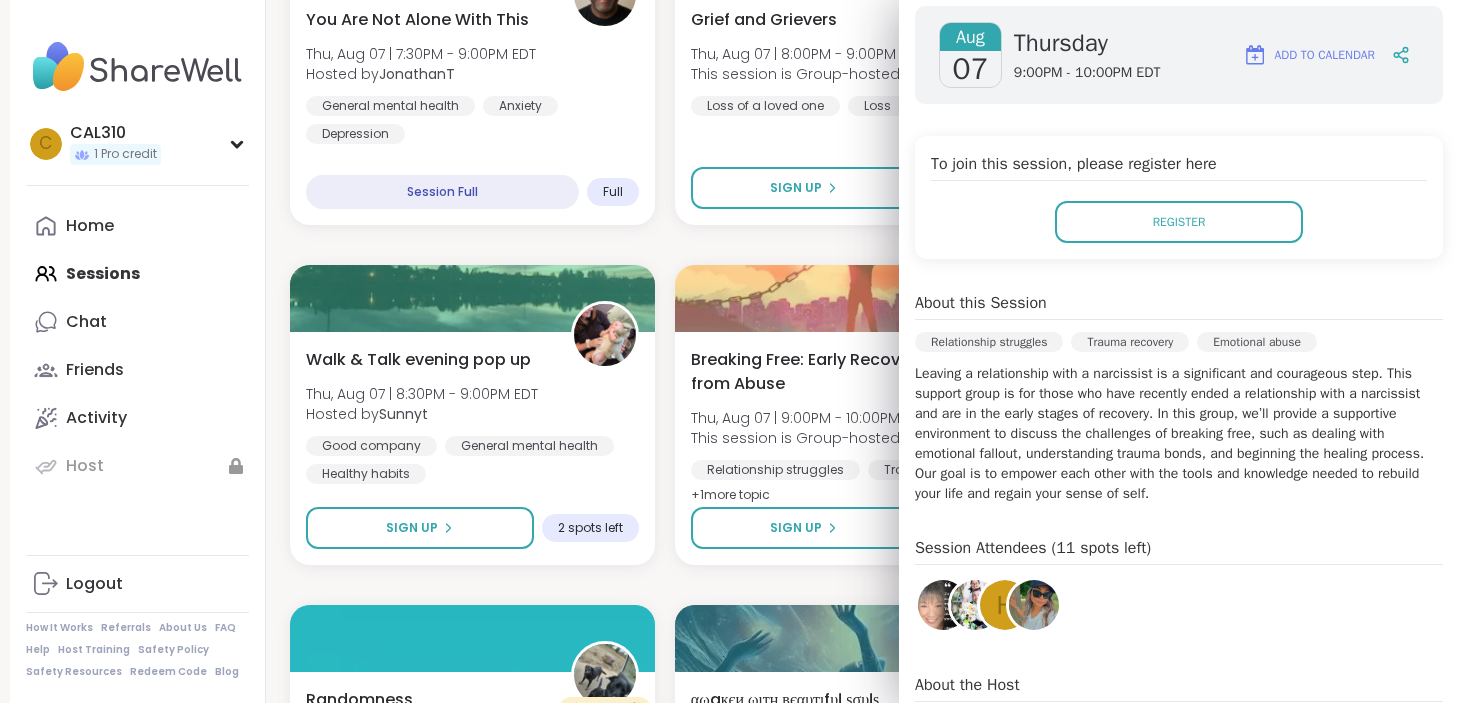 scroll, scrollTop: 326, scrollLeft: 0, axis: vertical 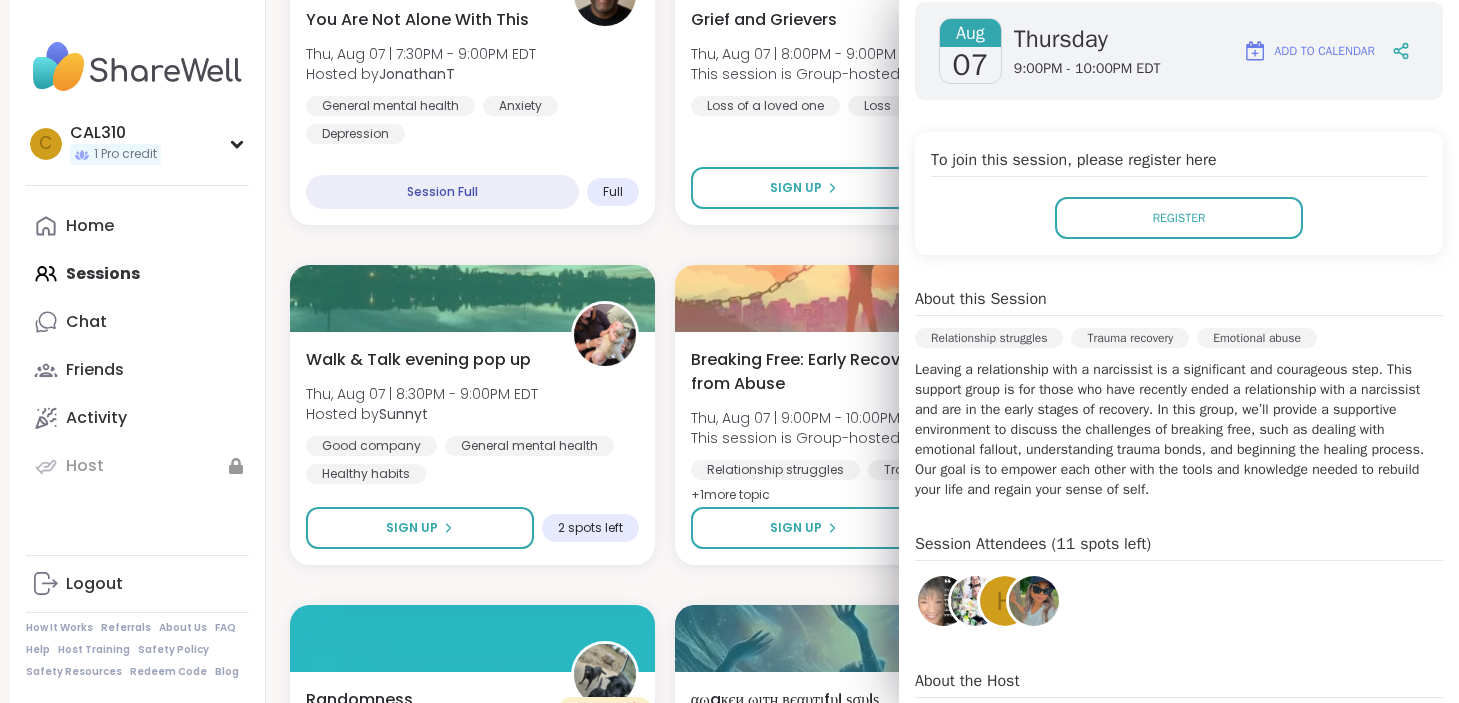 click on "Leaving a relationship with a narcissist is a significant and courageous step. This support group is for those who have recently ended a relationship with a narcissist and are in the early stages of recovery. In this group, we’ll provide a supportive environment to discuss the challenges of breaking free, such as dealing with emotional fallout, understanding trauma bonds, and beginning the healing process. Our goal is to empower each other with the tools and knowledge needed to rebuild your life and regain your sense of self." at bounding box center (1179, 430) 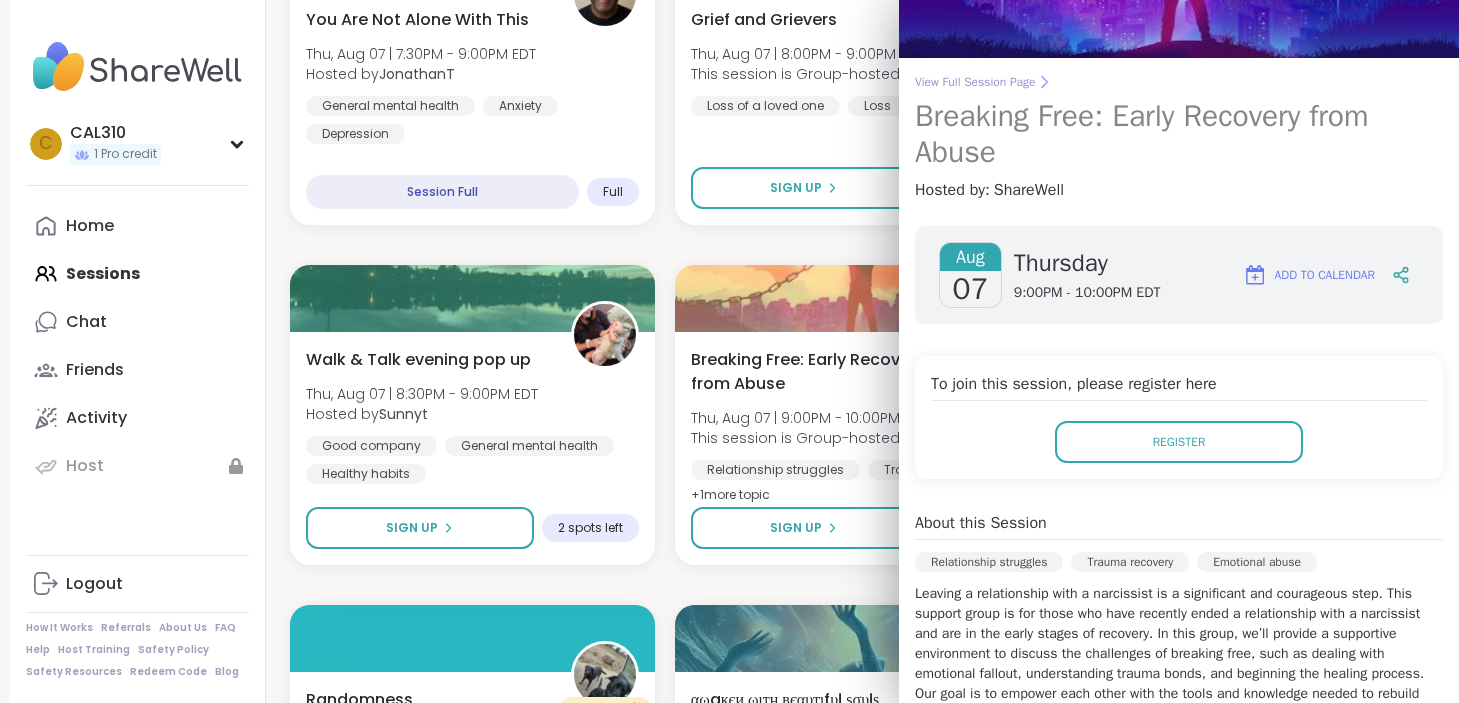 scroll, scrollTop: 0, scrollLeft: 0, axis: both 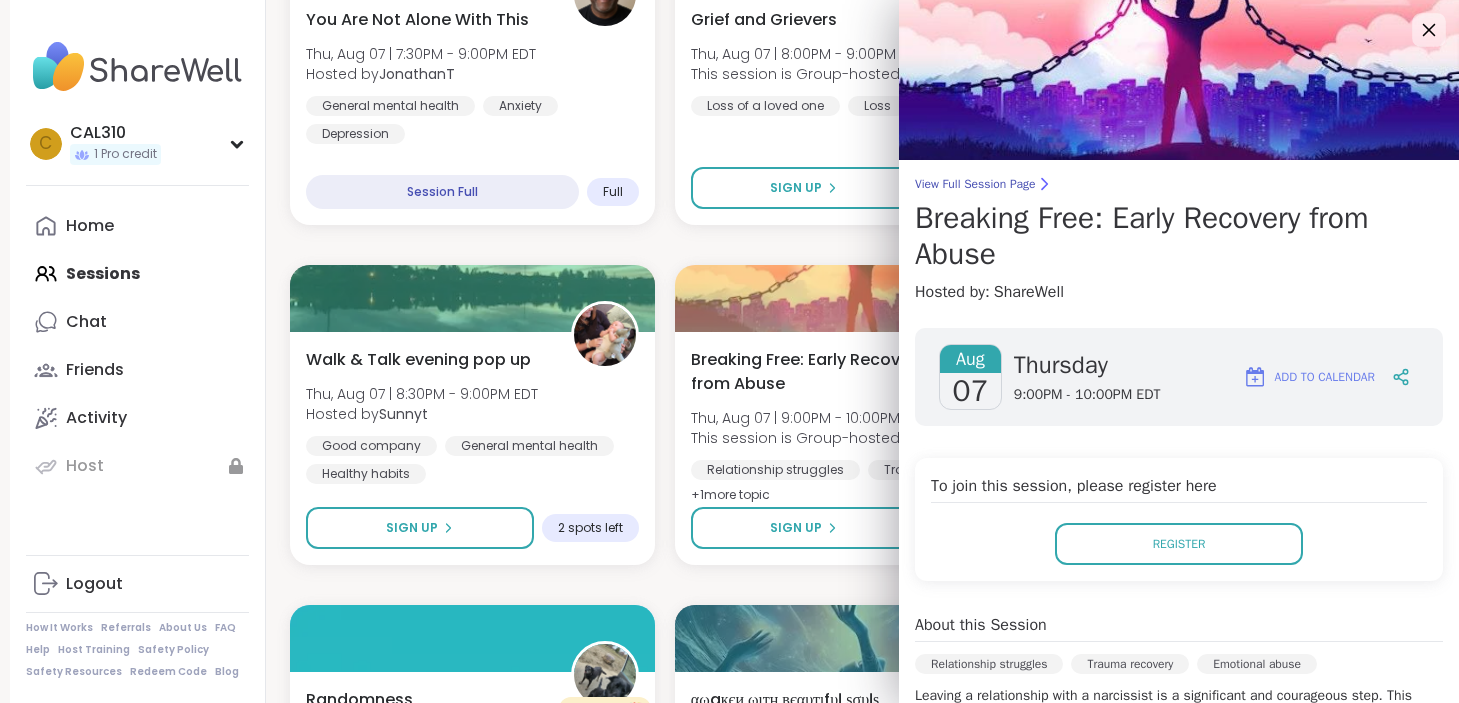 click 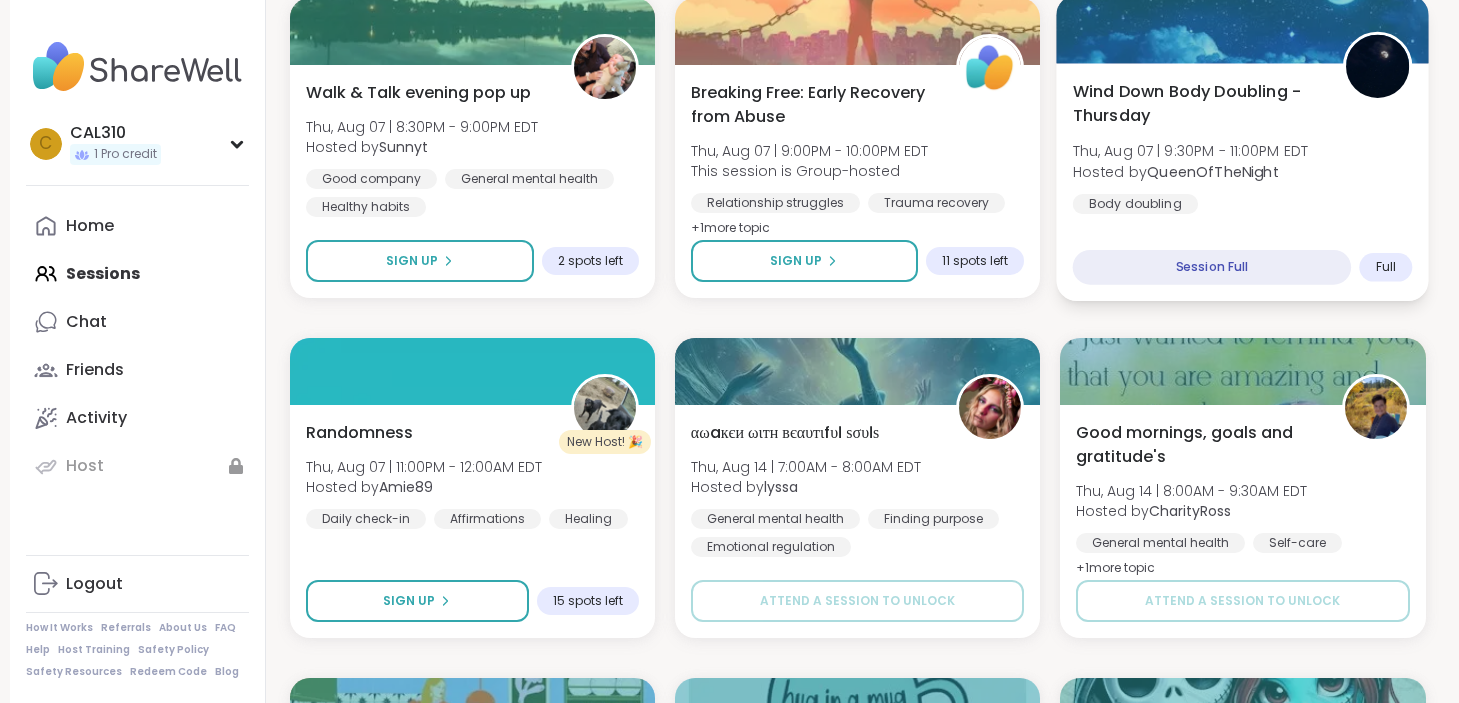 scroll, scrollTop: 2846, scrollLeft: 0, axis: vertical 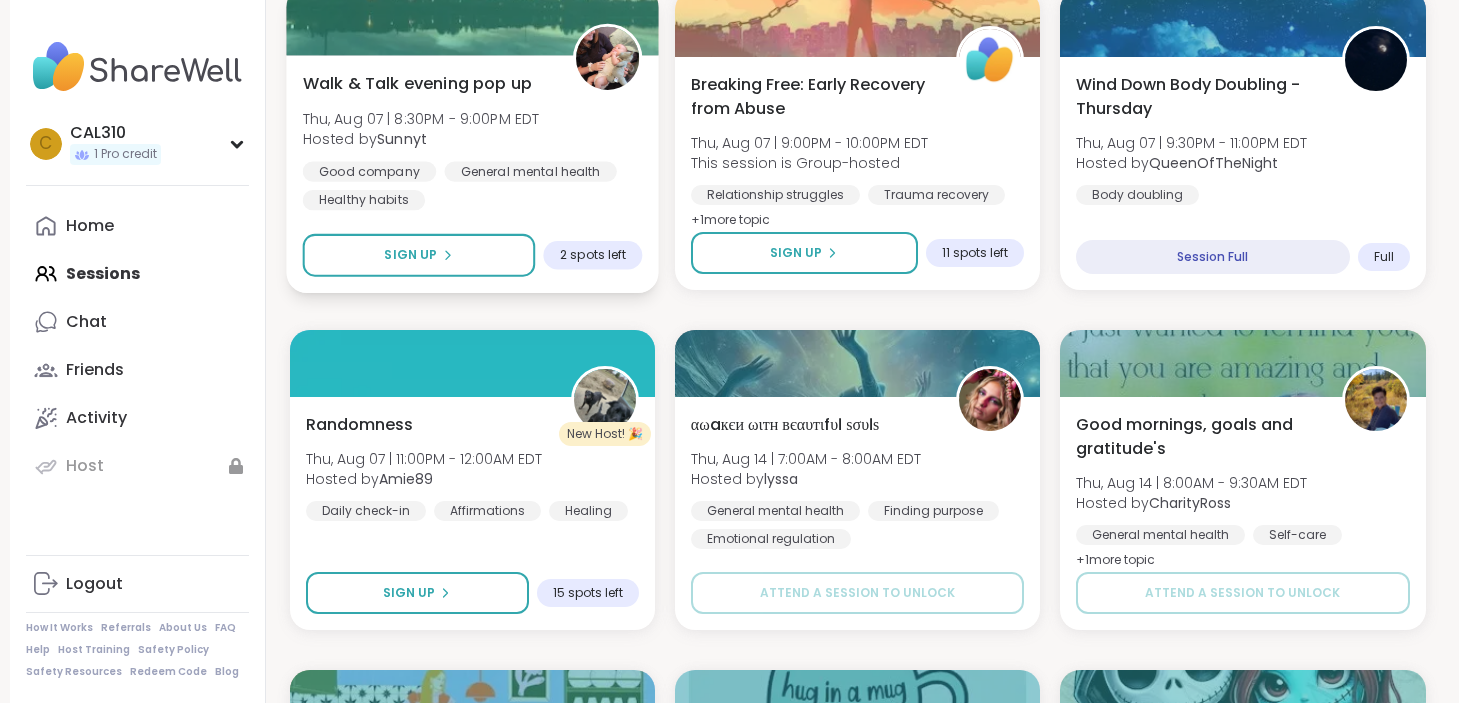 click on "Thu, Aug 07 | 8:30PM - 9:00PM EDT" at bounding box center (420, 118) 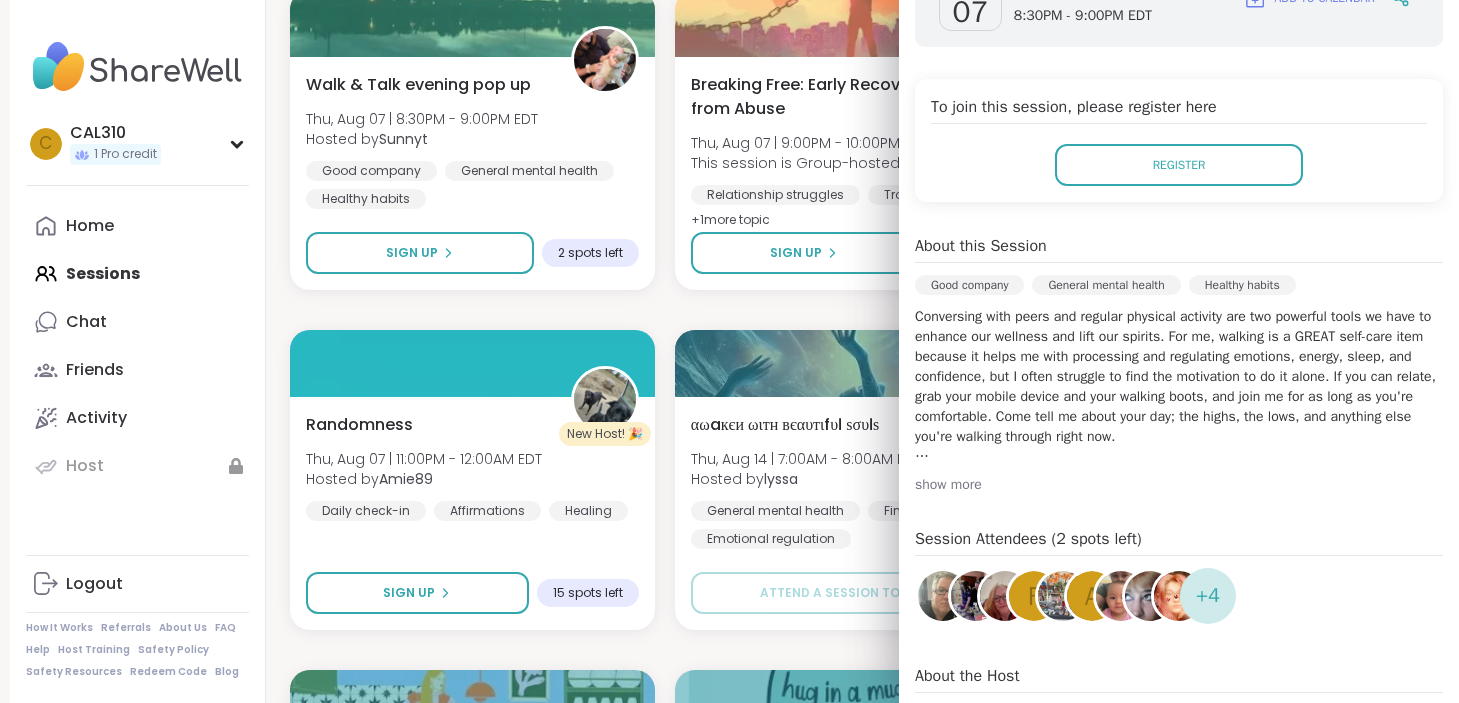 scroll, scrollTop: 351, scrollLeft: 0, axis: vertical 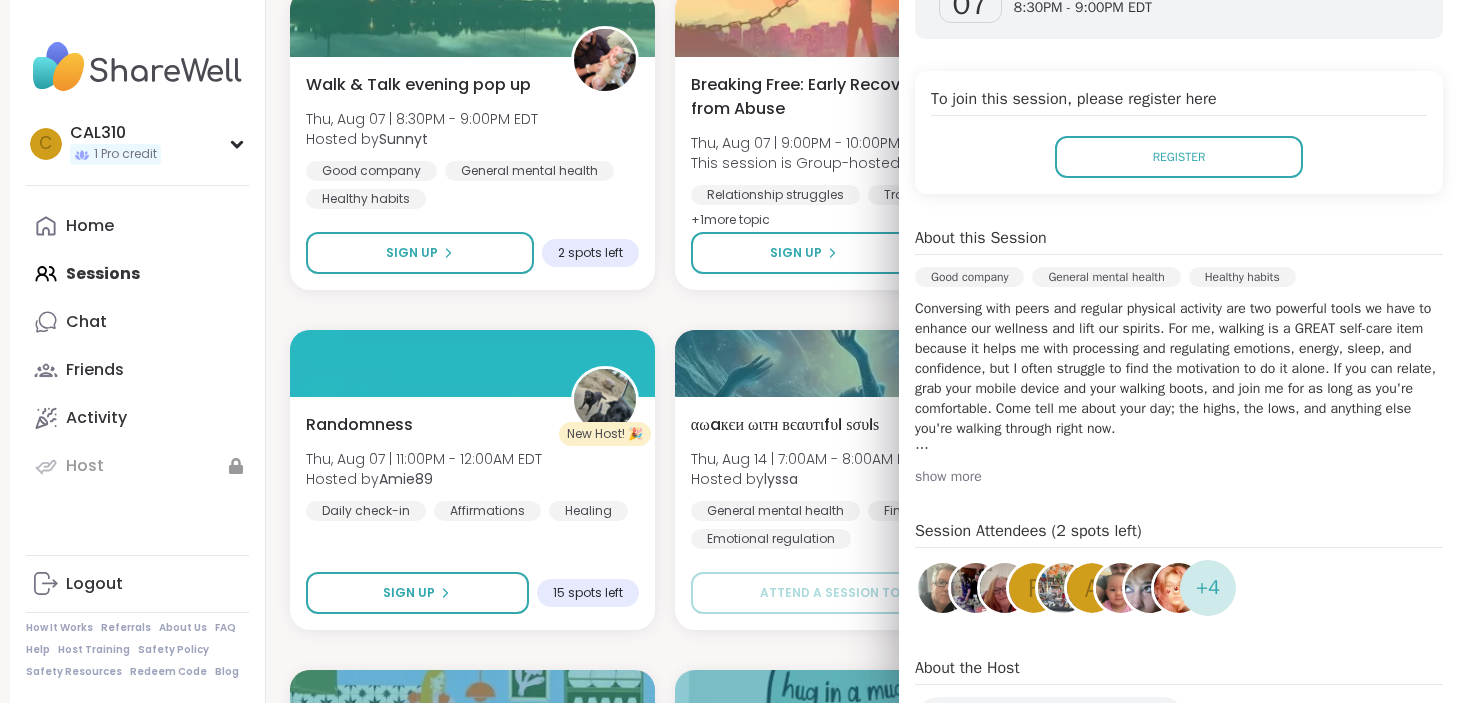 click on "Conversing with peers and regular physical activity are two powerful tools we have to enhance our wellness and lift our spirits. For me, walking is a GREAT self-care item because it helps me with processing and regulating emotions, energy, sleep, and confidence, but I often struggle to find the motivation to do it alone. If you can relate, grab your mobile device and your walking boots, and join me for as long as you're comfortable. Come tell me about your day; the highs, the lows, and anything else you're walking through right now.
This group is your motivation to move and/or get outside. If you're not into walking, feel free to do some yoga, a little weightlifting, or whatever else suits you. If moving isn't in the cards today, just join from outside and get a little fresh air and vitamin D with us. If you're not comfortable sharing from outside, just come for the company :)" at bounding box center [1179, 379] 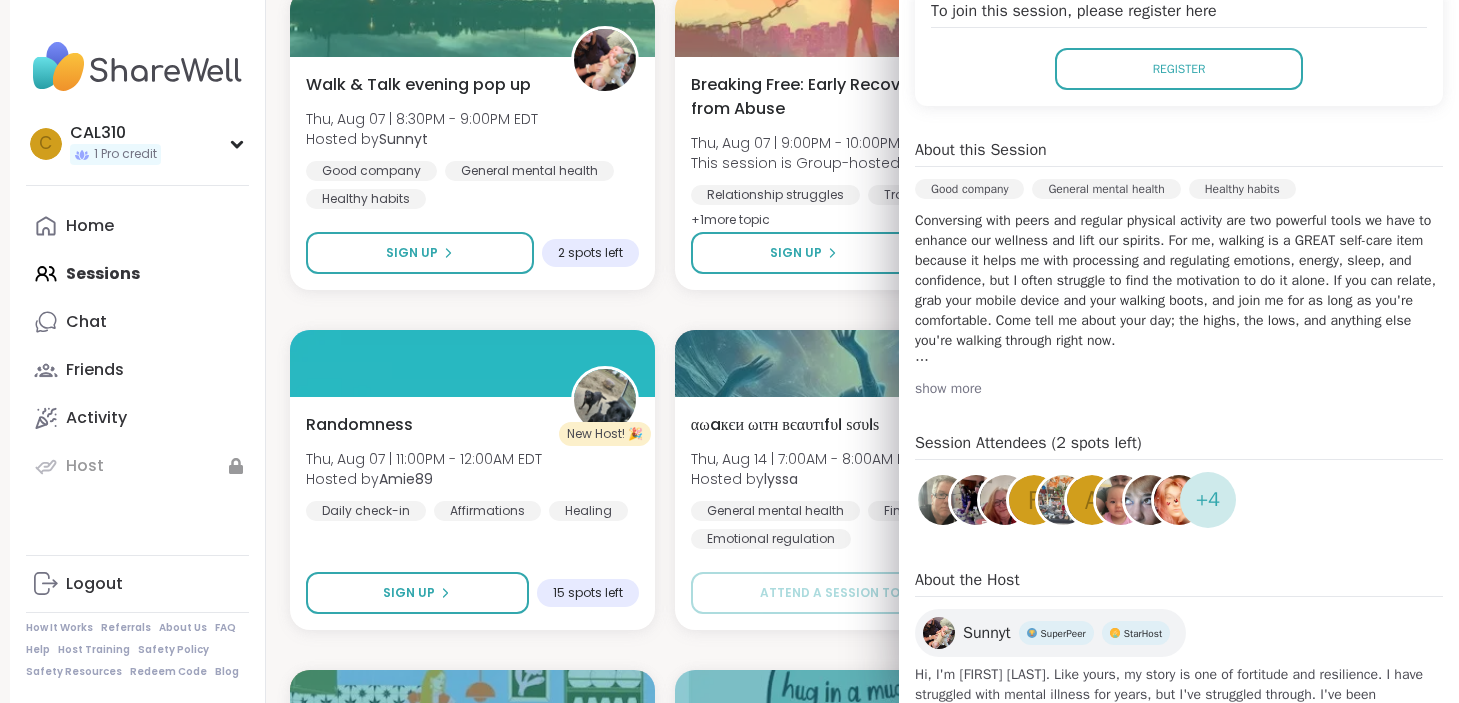 scroll, scrollTop: 459, scrollLeft: 0, axis: vertical 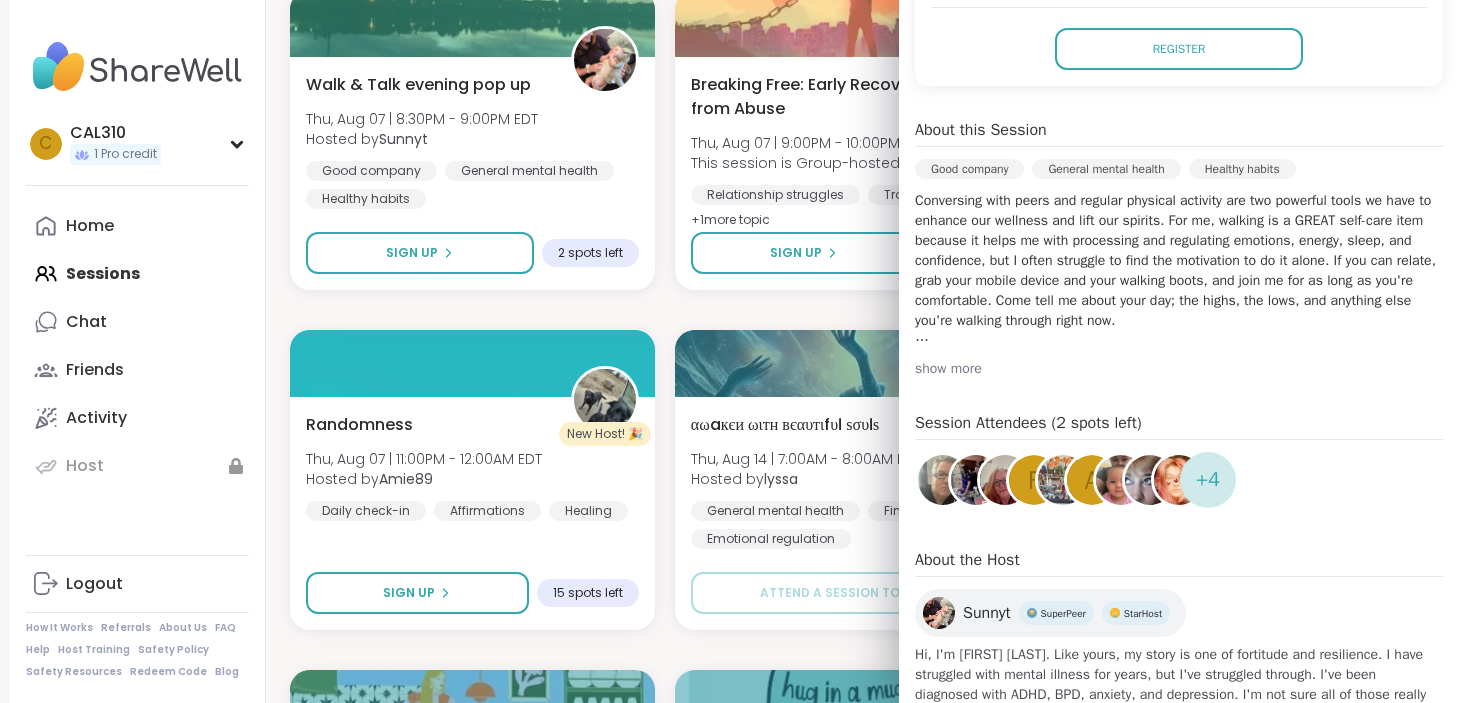 click on "Conversing with peers and regular physical activity are two powerful tools we have to enhance our wellness and lift our spirits. For me, walking is a GREAT self-care item because it helps me with processing and regulating emotions, energy, sleep, and confidence, but I often struggle to find the motivation to do it alone. If you can relate, grab your mobile device and your walking boots, and join me for as long as you're comfortable. Come tell me about your day; the highs, the lows, and anything else you're walking through right now.
This group is your motivation to move and/or get outside. If you're not into walking, feel free to do some yoga, a little weightlifting, or whatever else suits you. If moving isn't in the cards today, just join from outside and get a little fresh air and vitamin D with us. If you're not comfortable sharing from outside, just come for the company :)" at bounding box center [1179, 271] 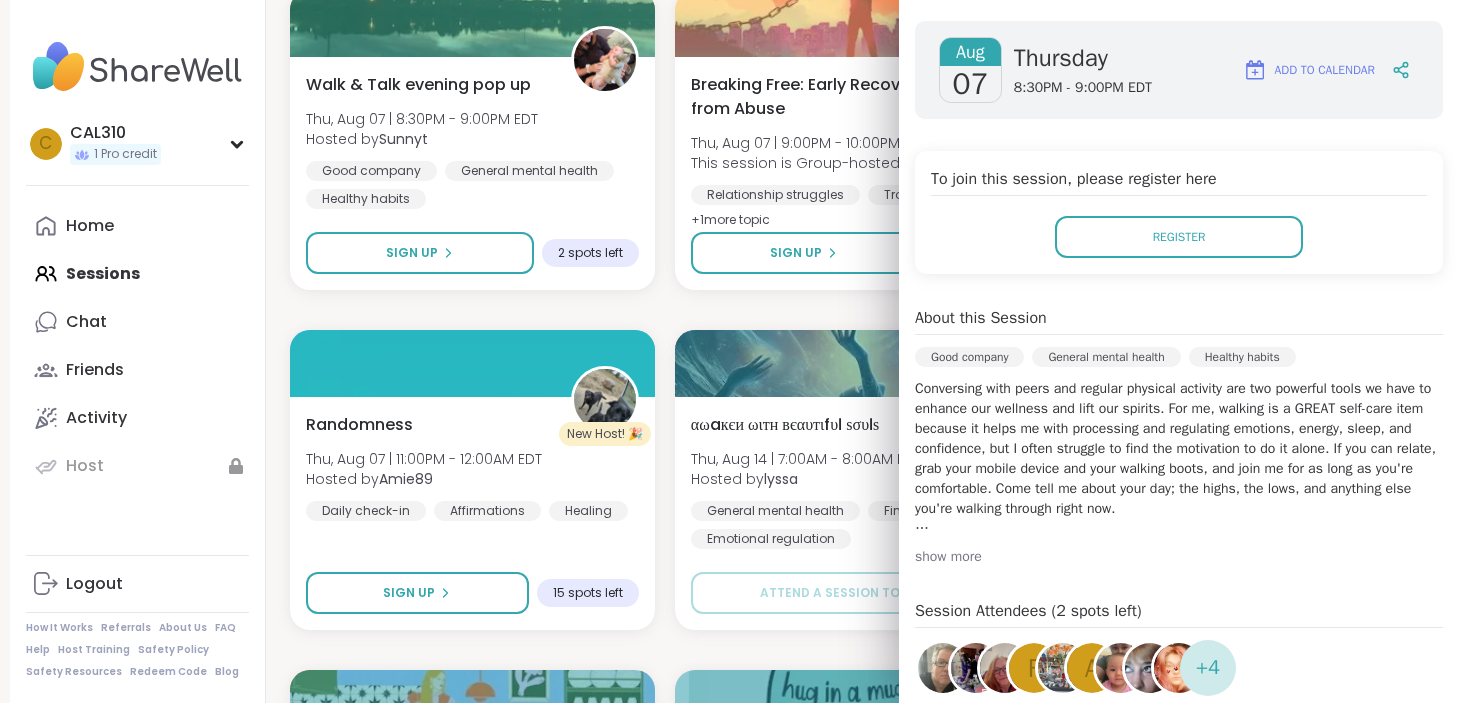 scroll, scrollTop: 266, scrollLeft: 0, axis: vertical 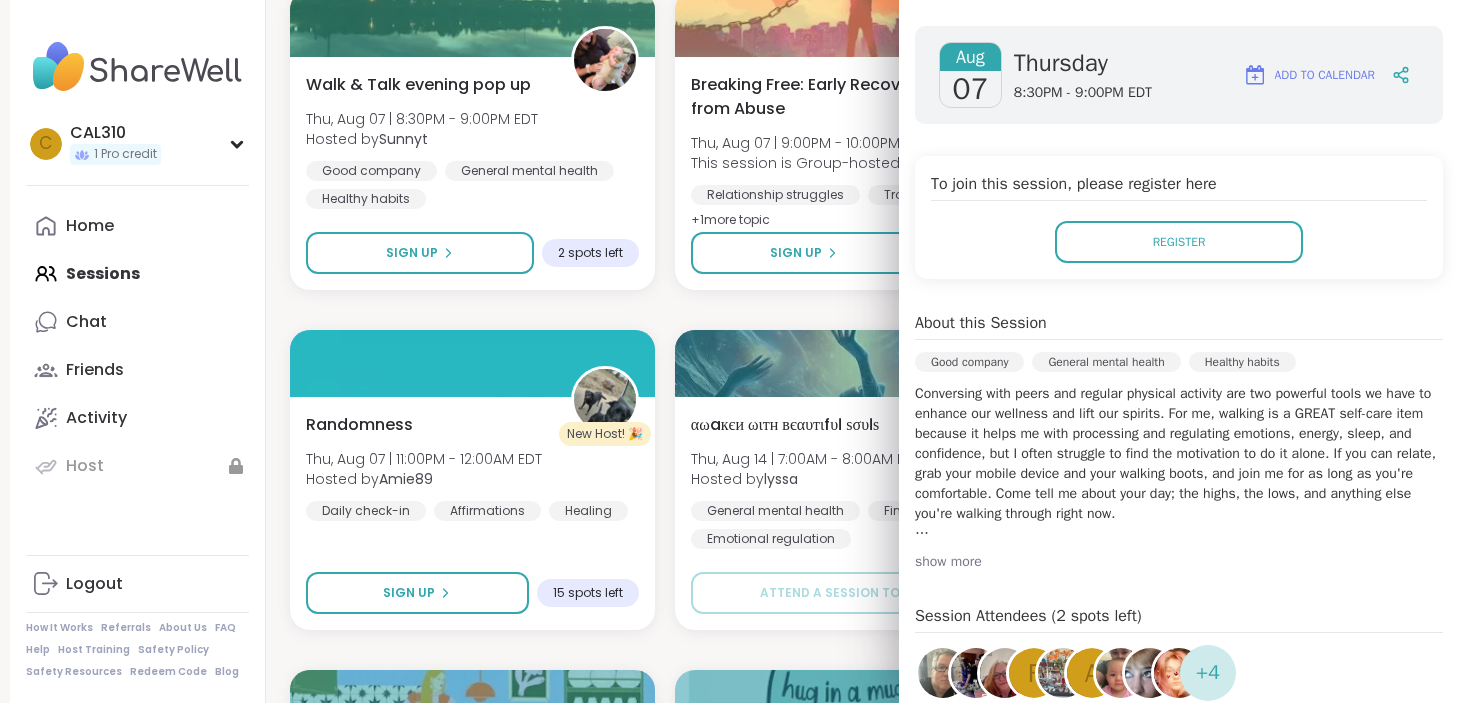 click on "To join this session, please register here Register" at bounding box center [1179, 217] 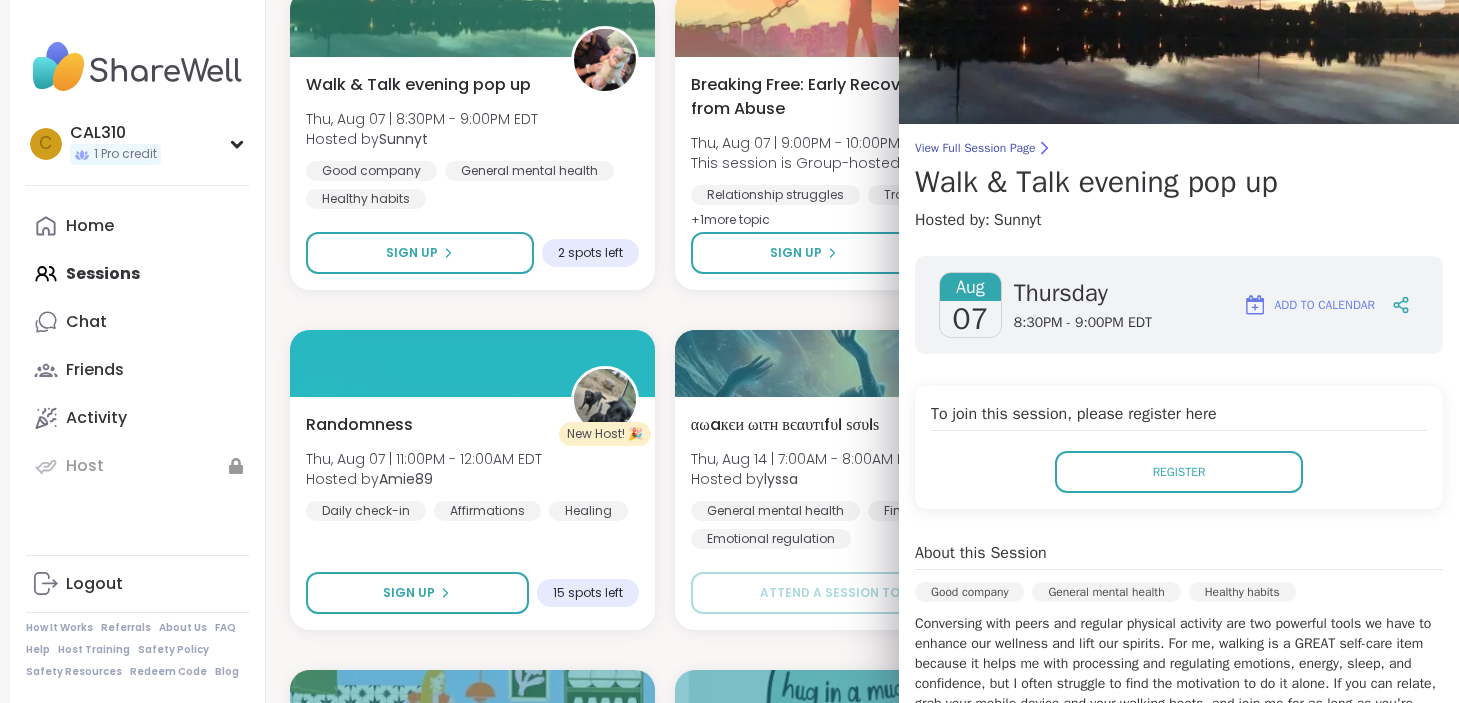 scroll, scrollTop: 0, scrollLeft: 0, axis: both 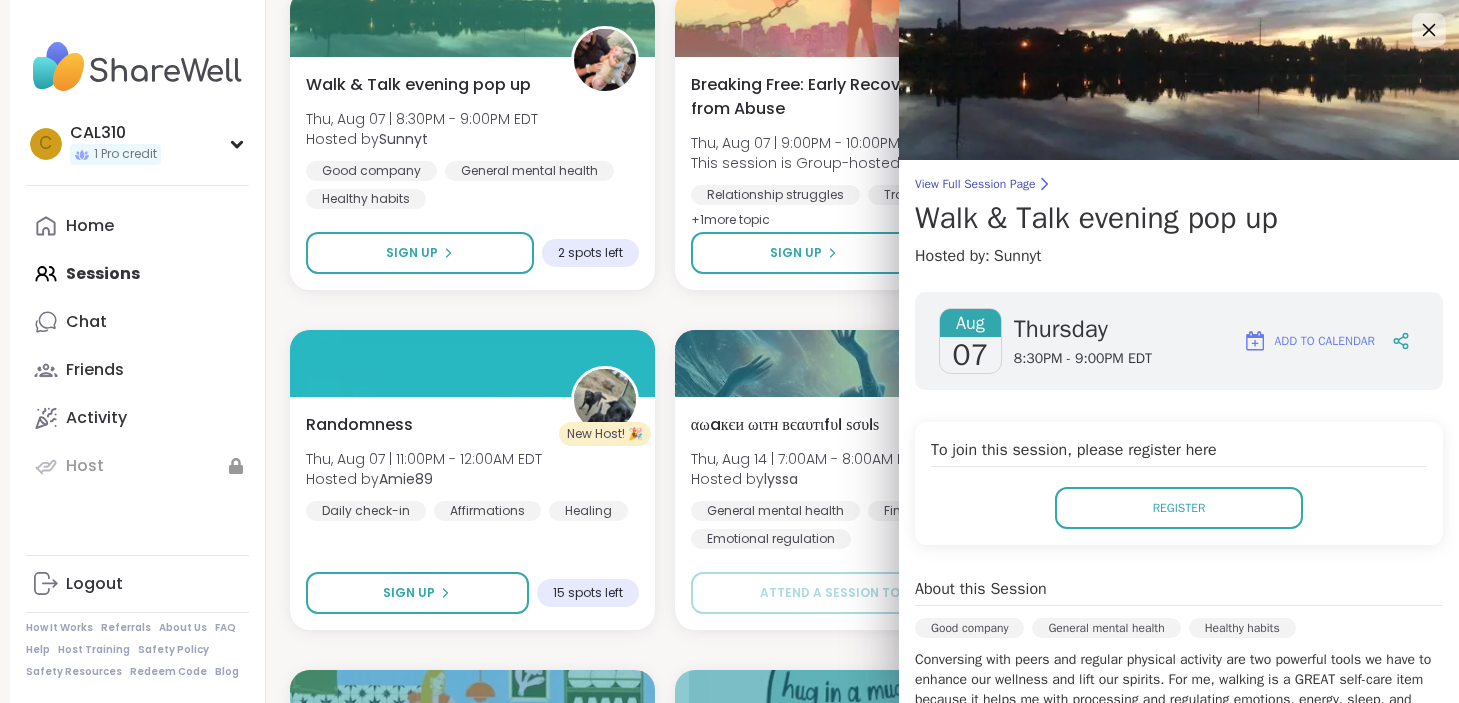 click 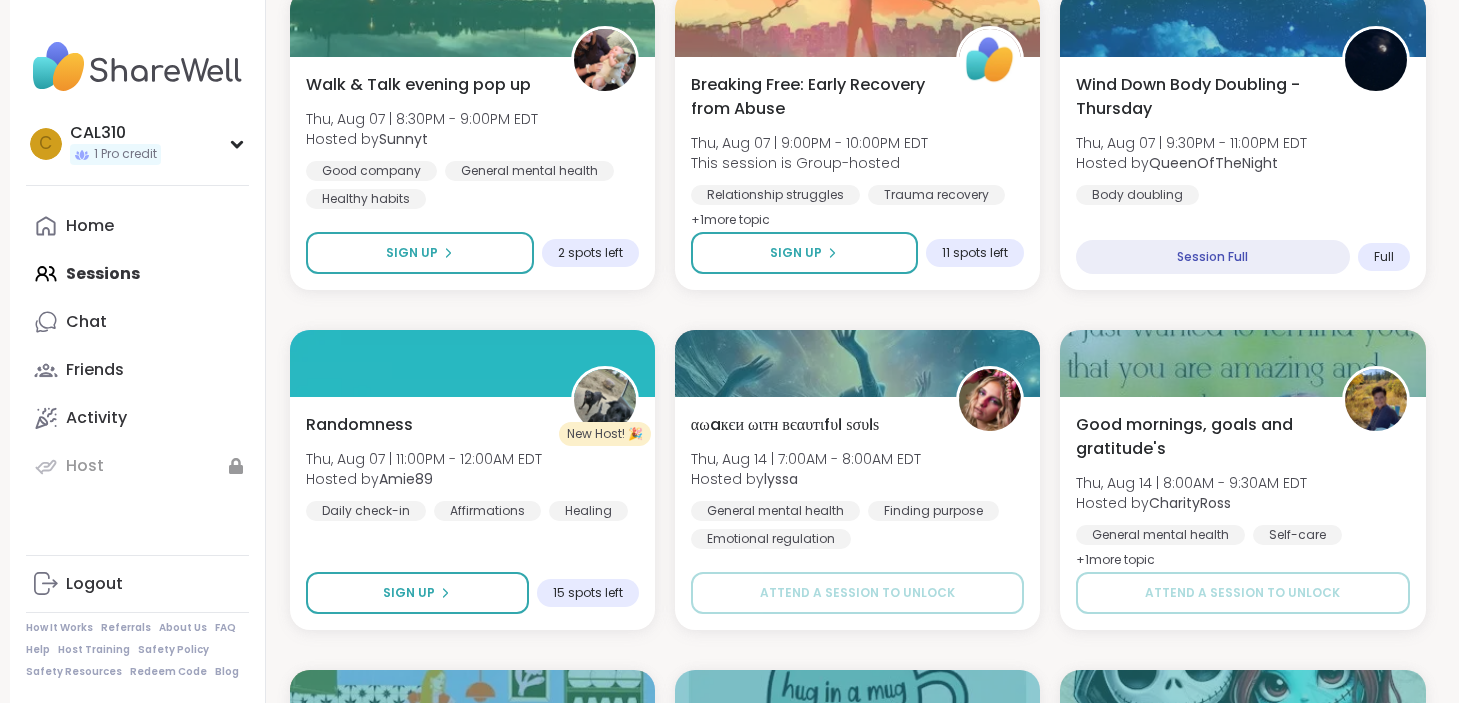click on "Body Doubling For Productivity - Thursday Thu, Aug 07 | 2:00PM - 3:30PM EDT Hosted by  [USERNAME] Body doubling SESSION LIVE BIPOC Community Unite  Thu, Aug 07 | 3:00PM - 4:00PM EDT This session is Group-hosted General mental health Racial identity BIPOC Support SESSION LIVE Body Doubling For Productivity - Thursday Thu, Aug 07 | 3:30PM - 5:00PM EDT Hosted by  [USERNAME] Body doubling Sign Up 1 spot left Menopause Sisters Thu, Aug 07 | 3:30PM - 4:30PM EDT Hosted by  [USERNAME] Self-care Session Full Full Toxic relationships and difficult people Thu, Aug 07 | 4:00PM - 5:00PM EDT Hosted by  [USERNAME] Self-care Relationship struggles Session Full Full Journaling - Helping ourselves grow! Thu, Aug 07 | 5:00PM - 6:00PM EDT Hosted by  [USERNAME] Self-care Growth Self-Improvement Sign Up 1 spot left Real Talk on Boundaries & Self-Care Thu, Aug 07 | 5:00PM - 6:00PM EDT Hosted by  [USERNAME] Self-care Boundary setting Emotional regulation + 1  more topic Session Full Full Pro Session Hosted by  [USERNAME] Autism" at bounding box center [858, -370] 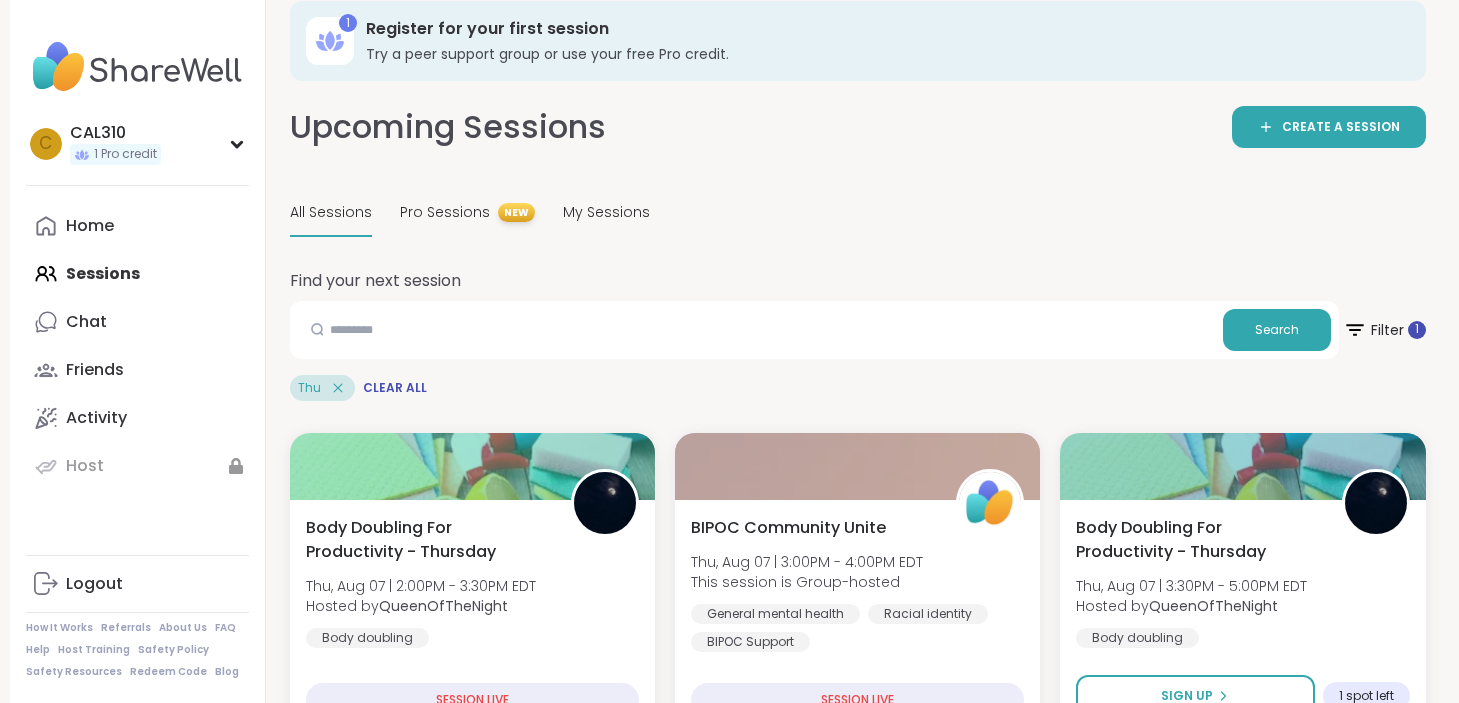 scroll, scrollTop: 0, scrollLeft: 0, axis: both 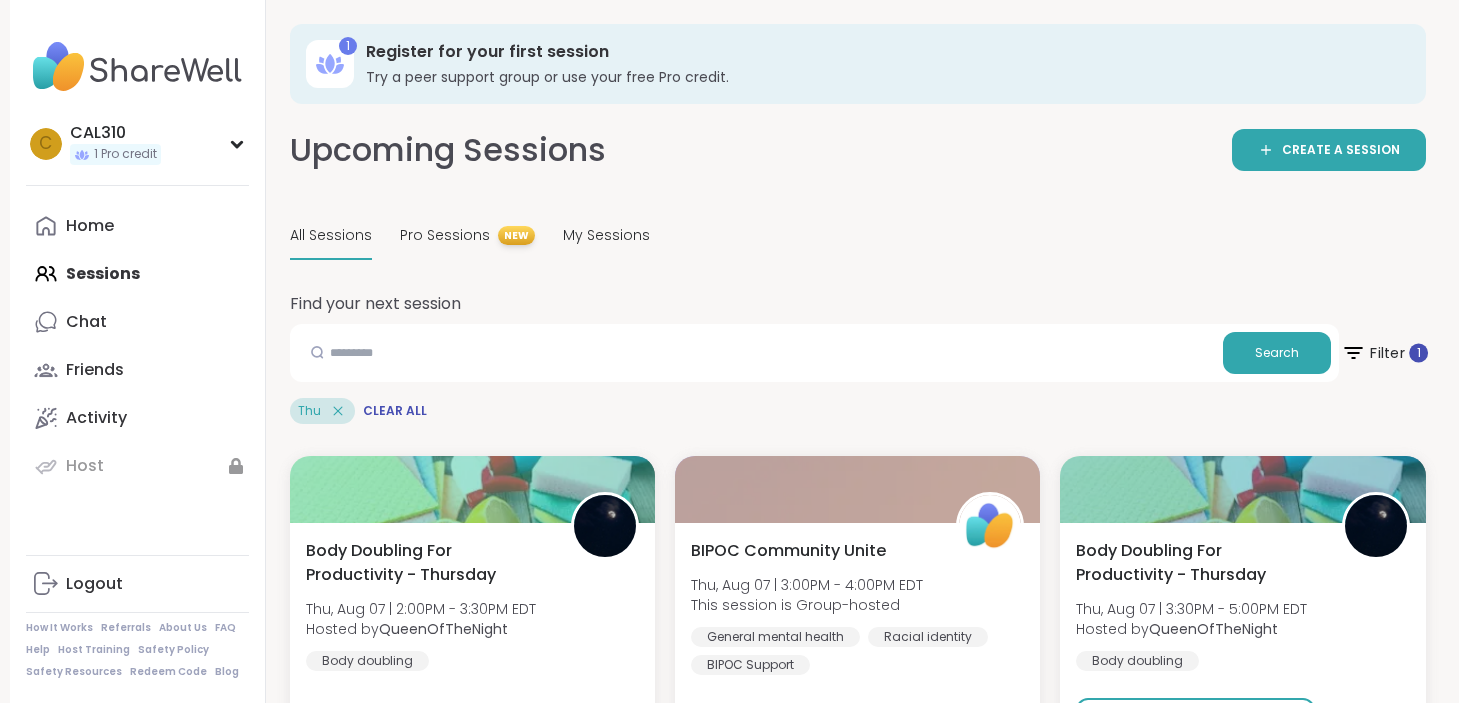 click on "Filter   1" at bounding box center [1383, 353] 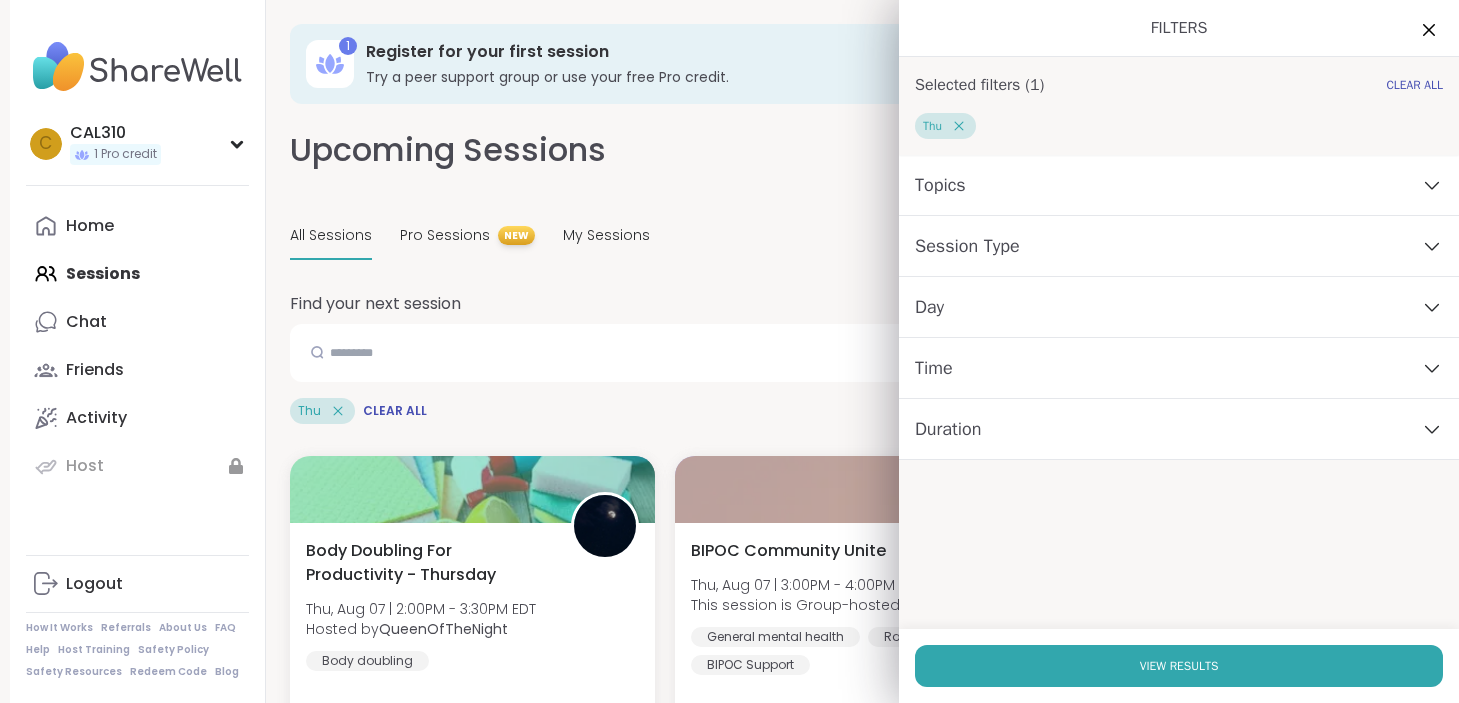 click 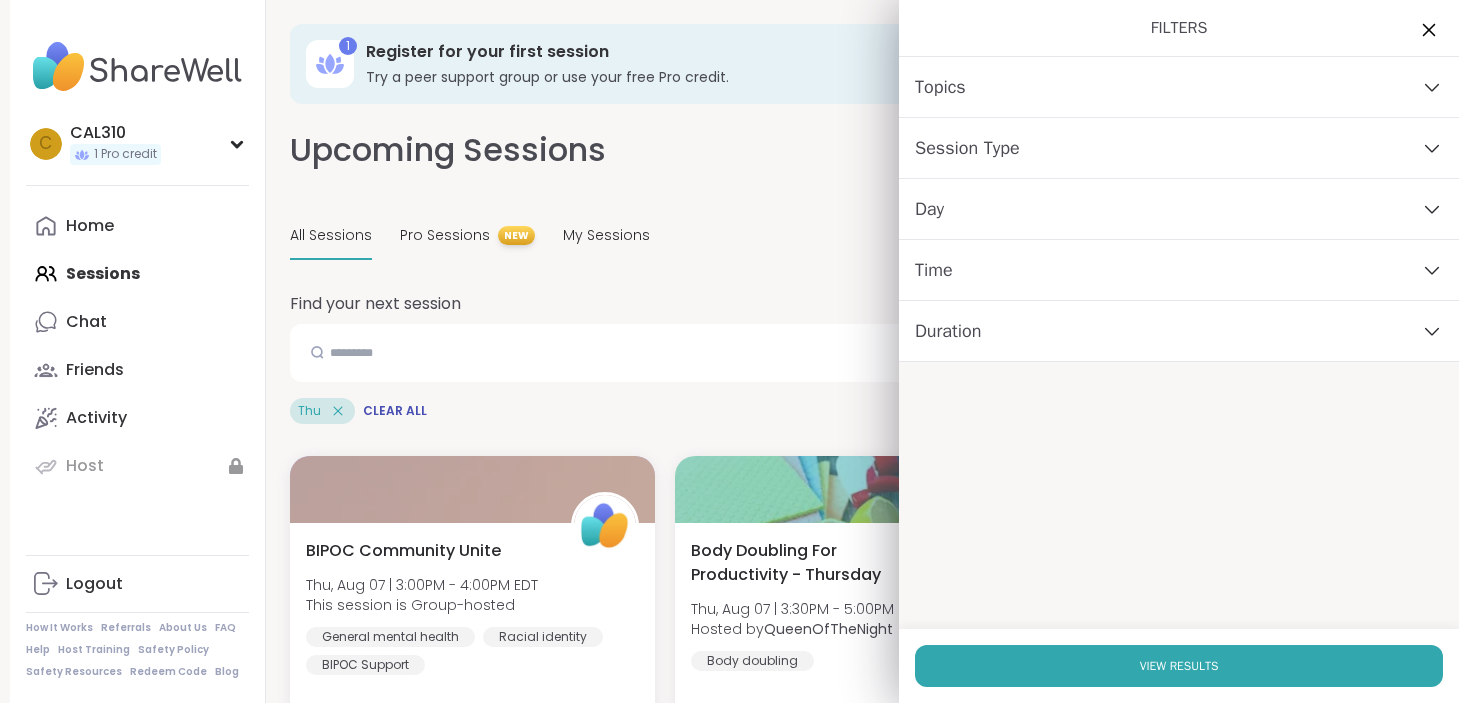 click 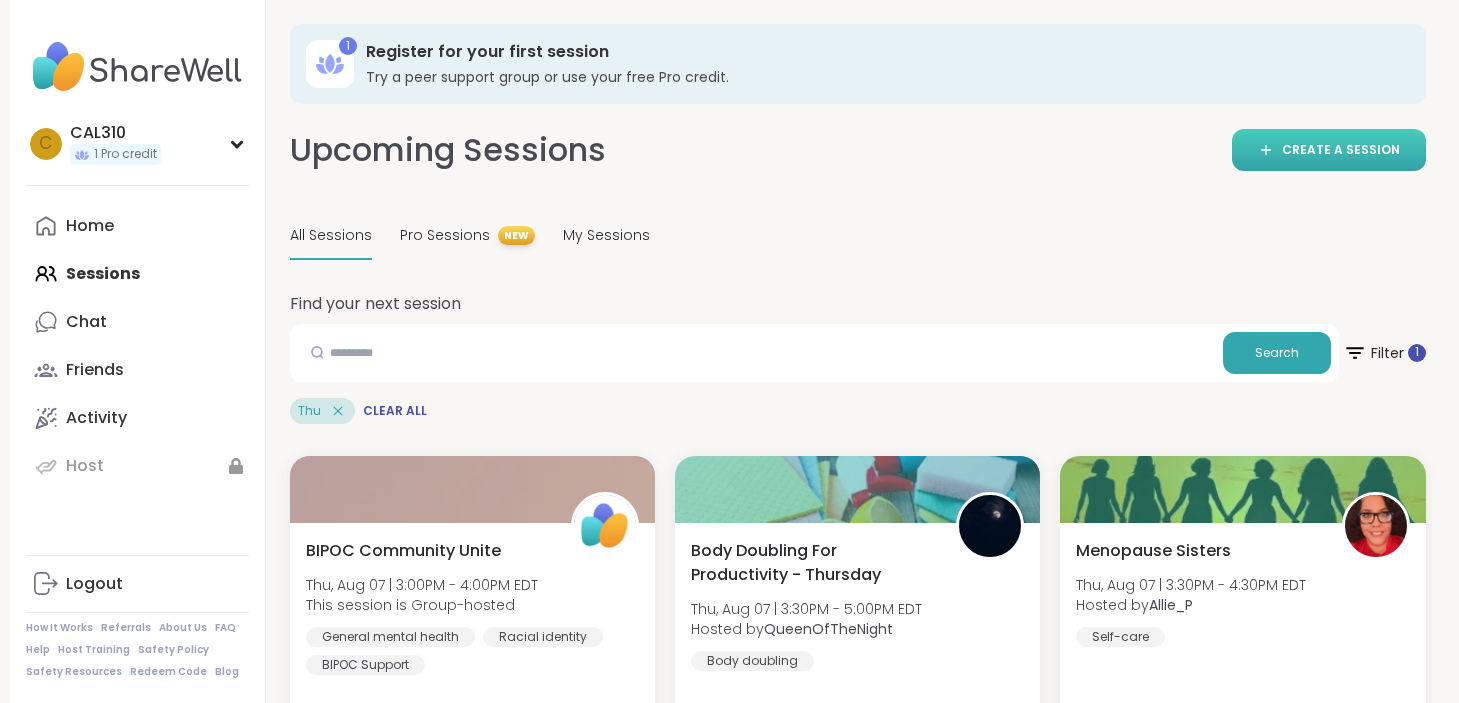 click on "CREATE A SESSION" at bounding box center [1329, 150] 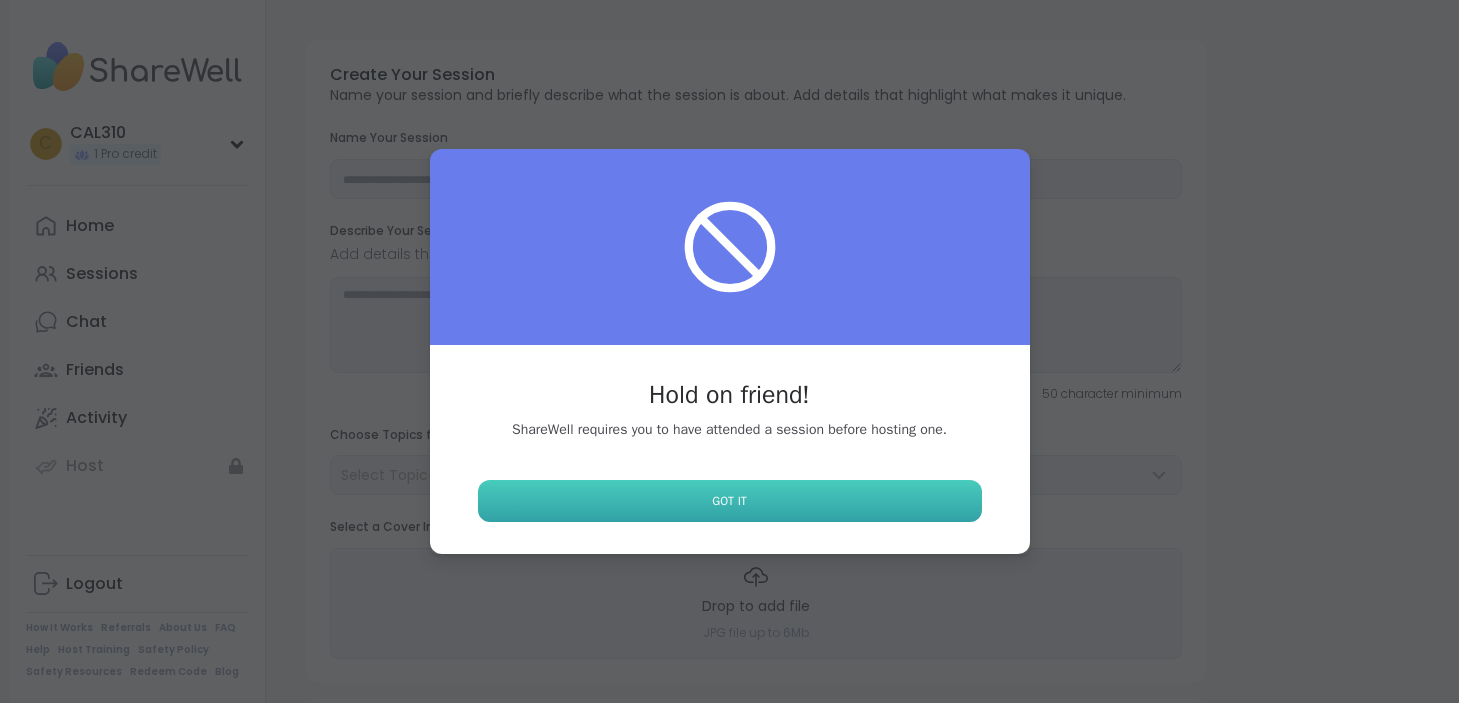 click on "Got It" at bounding box center (730, 501) 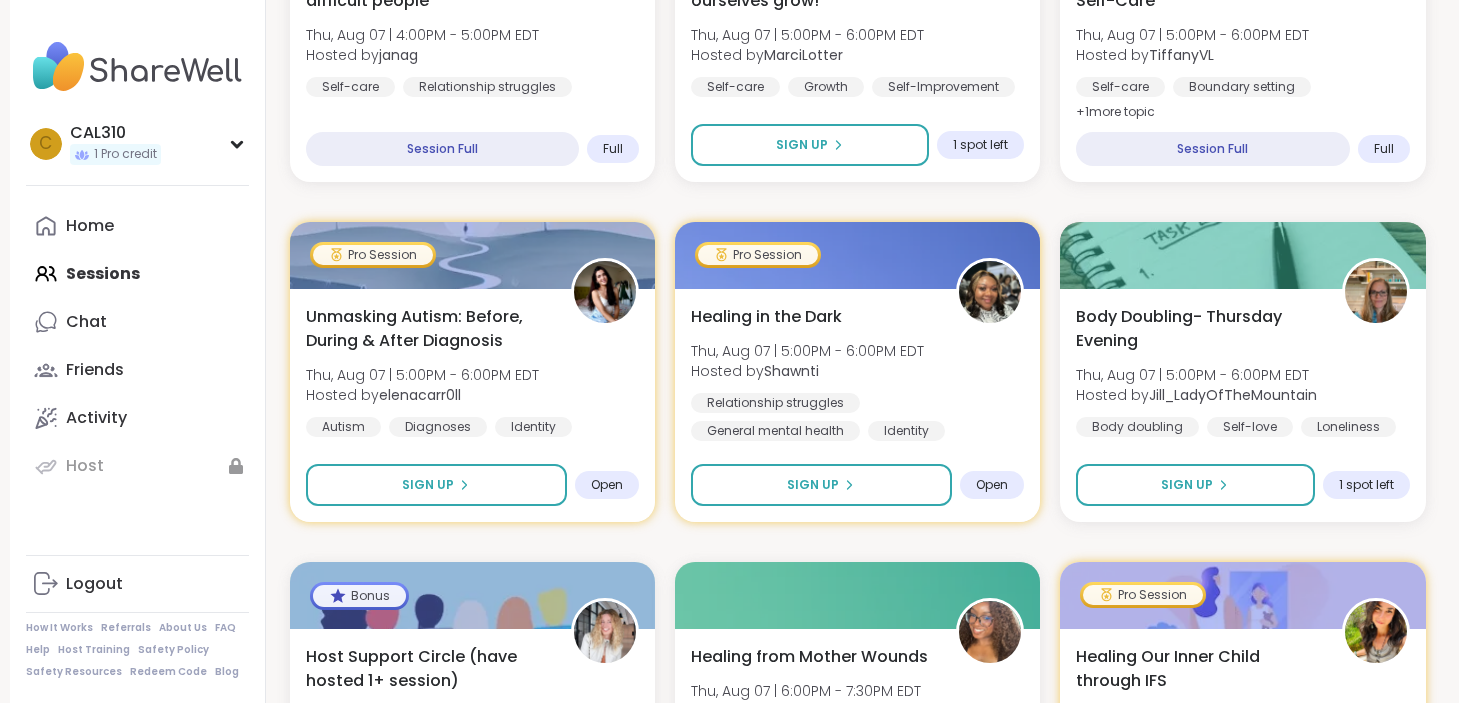 scroll, scrollTop: 913, scrollLeft: 0, axis: vertical 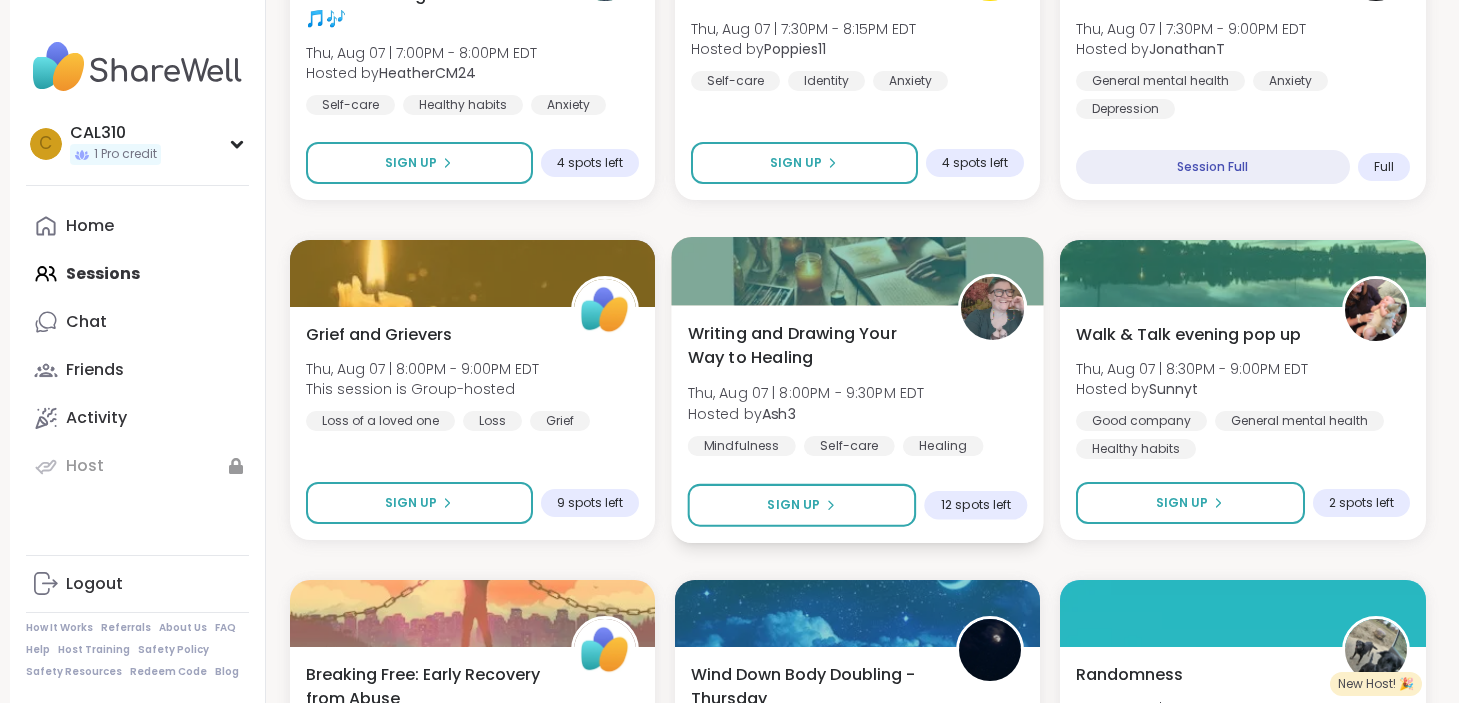 click on "Thu, Aug 07 | 8:00PM - 9:30PM EDT" at bounding box center (805, 393) 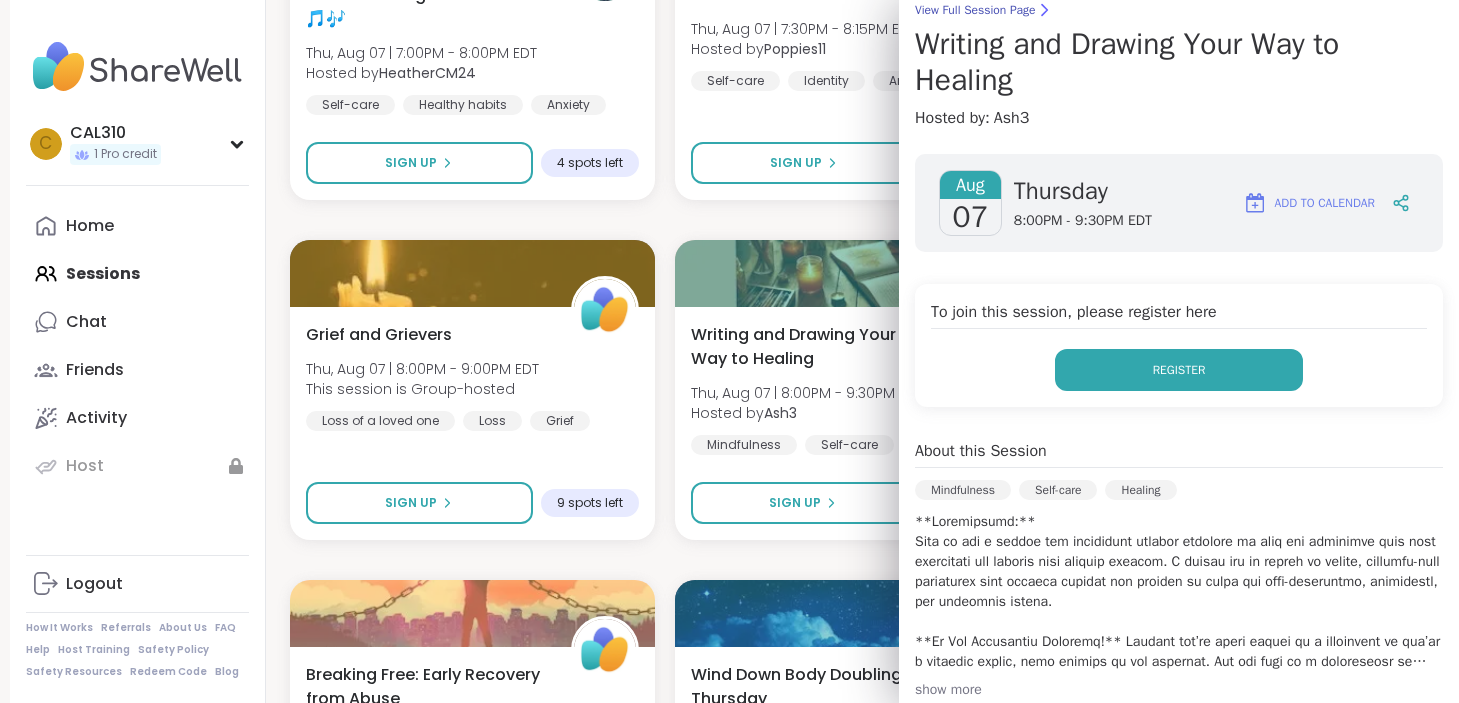 scroll, scrollTop: 0, scrollLeft: 0, axis: both 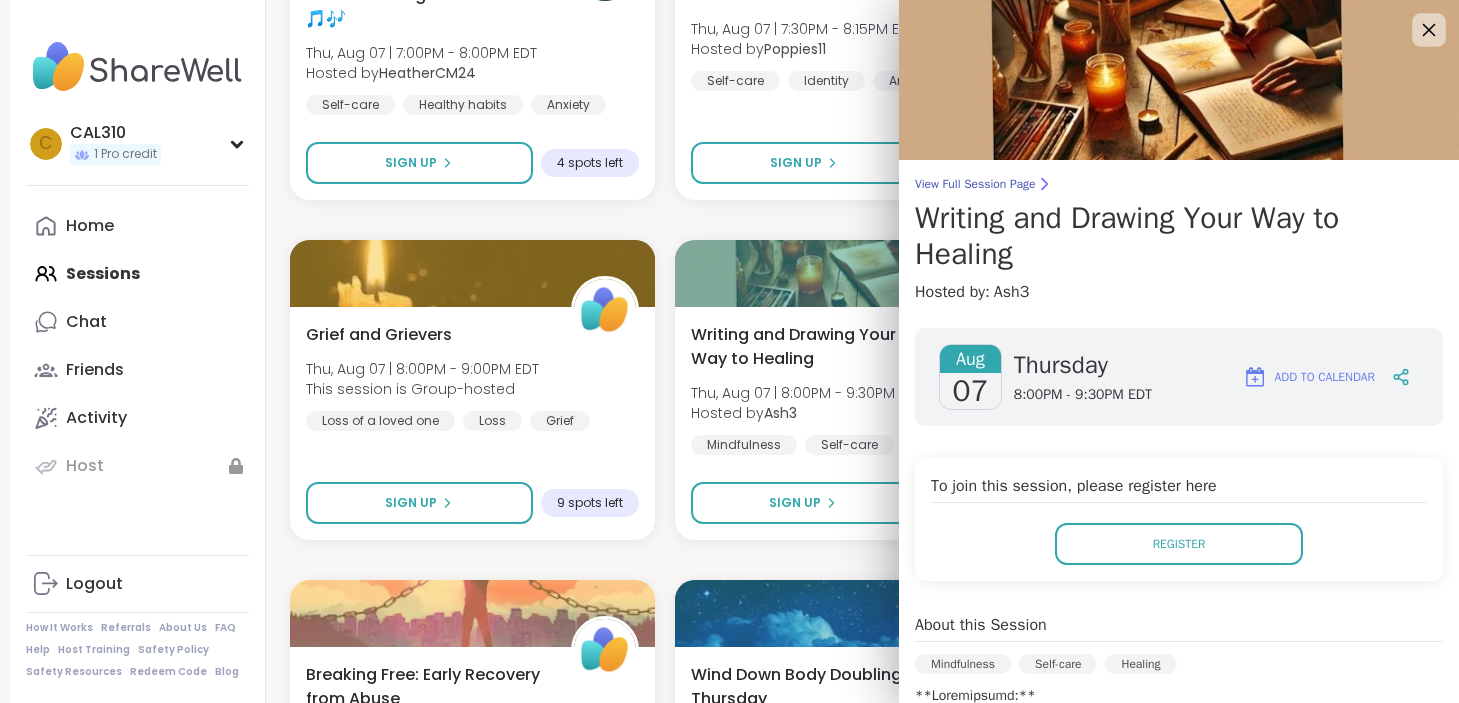 click 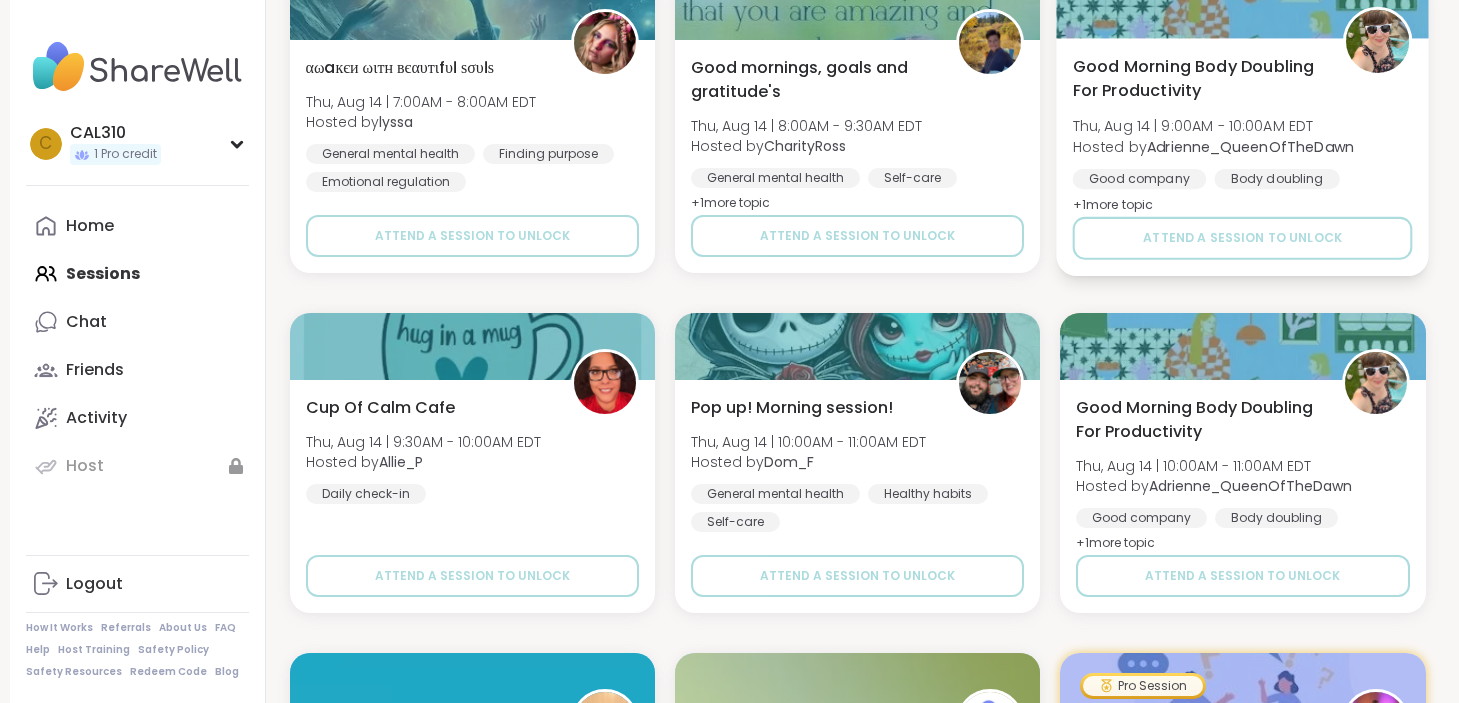 scroll, scrollTop: 3228, scrollLeft: 0, axis: vertical 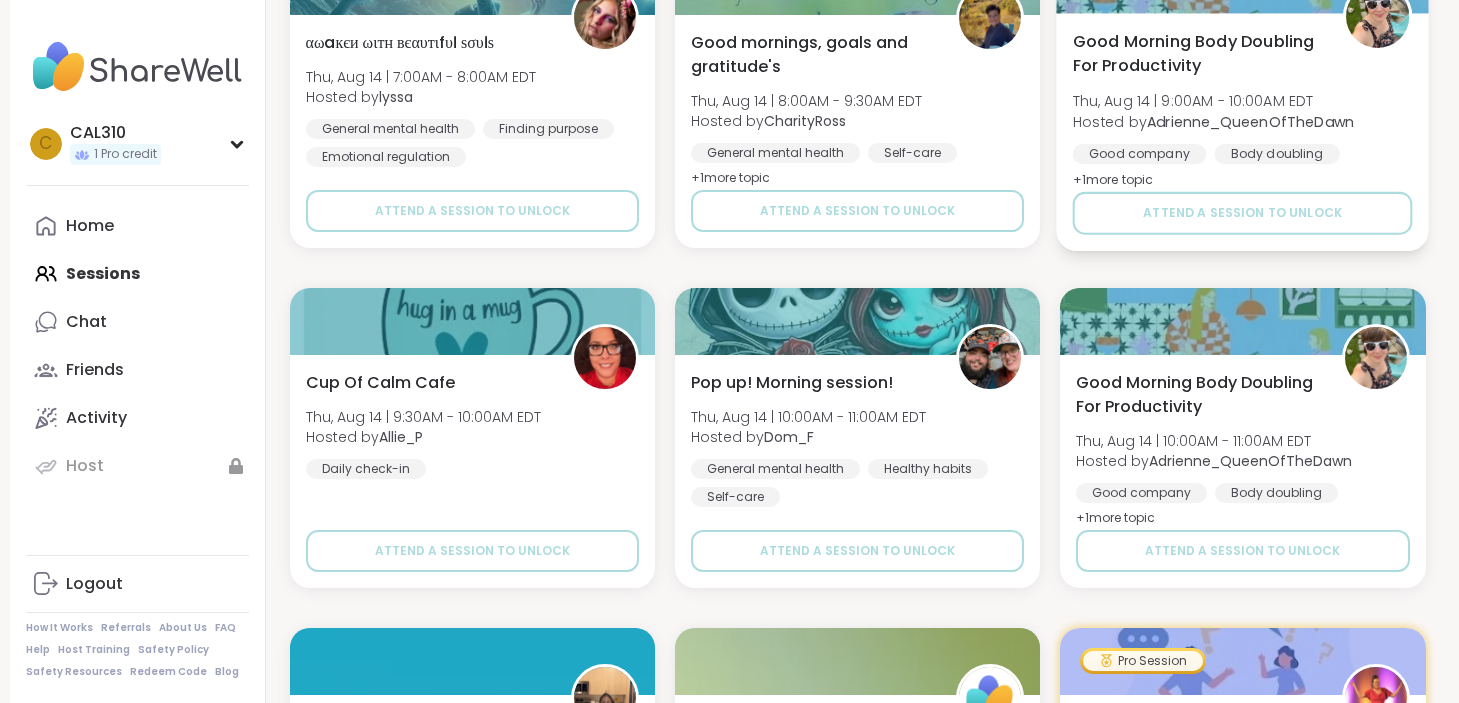 click at bounding box center [1242, 321] 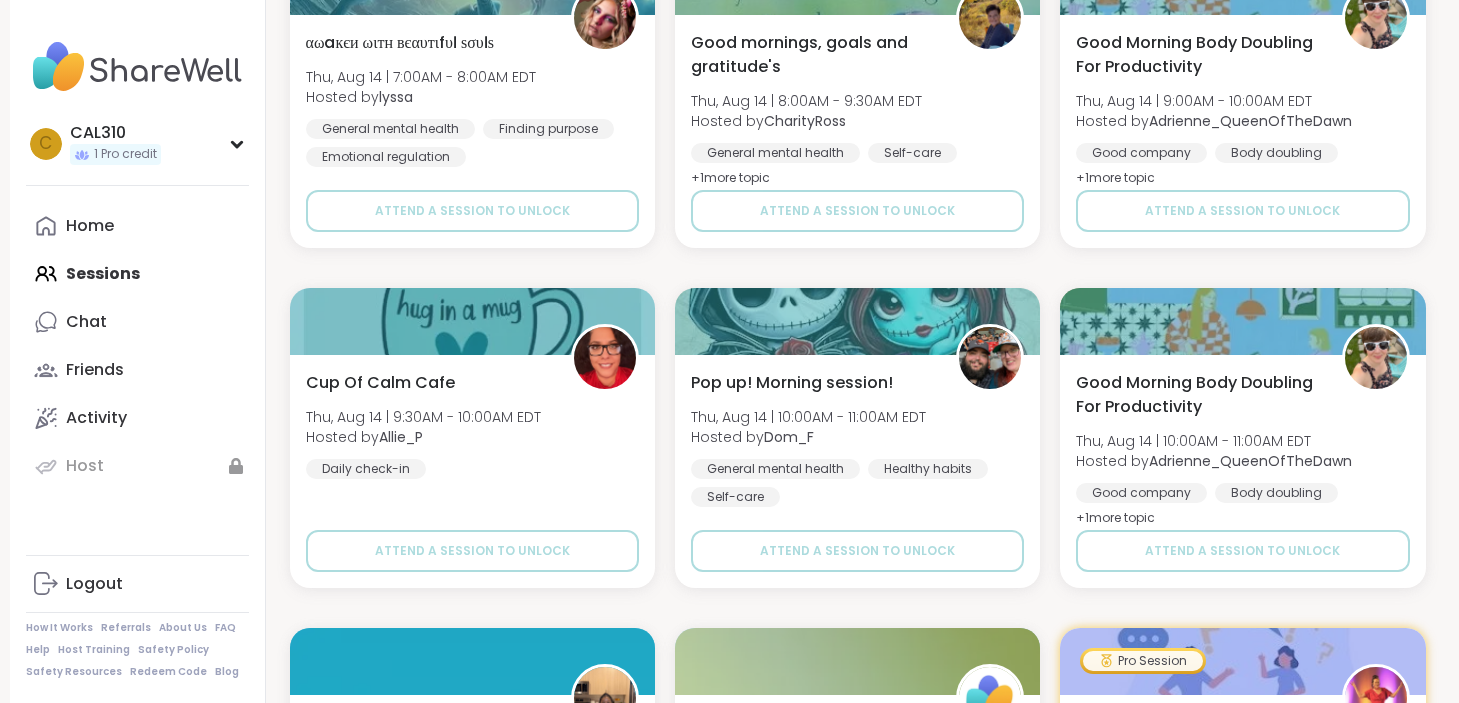 click on "BIPOC Community Unite  Thu, Aug 07 | 3:00PM - 4:00PM EDT This session is Group-hosted General mental health Racial identity BIPOC Support SESSION LIVE Body Doubling For Productivity - Thursday Thu, Aug 07 | 3:30PM - 5:00PM EDT Hosted by  [USERNAME] Body doubling SESSION LIVE Menopause Sisters Thu, Aug 07 | 3:30PM - 4:30PM EDT Hosted by  [USERNAME] Self-care SESSION LIVE Toxic relationships and difficult people Thu, Aug 07 | 4:00PM - 5:00PM EDT Hosted by  [USERNAME] Self-care Relationship struggles Session Full Full Journaling - Helping ourselves grow! Thu, Aug 07 | 5:00PM - 6:00PM EDT Hosted by  [USERNAME] Self-care Growth Self-Improvement Sign Up 1 spot left Real Talk on Boundaries & Self-Care Thu, Aug 07 | 5:00PM - 6:00PM EDT Hosted by  [USERNAME] Self-care Boundary setting Emotional regulation + 1  more topic Session Full Full Pro Session Unmasking Autism: Before, During & After Diagnosis Thu, Aug 07 | 5:00PM - 6:00PM EDT Hosted by  [USERNAME] Autism Diagnoses Identity Sign Up Open Pro Session Hosted by  +" at bounding box center (858, -752) 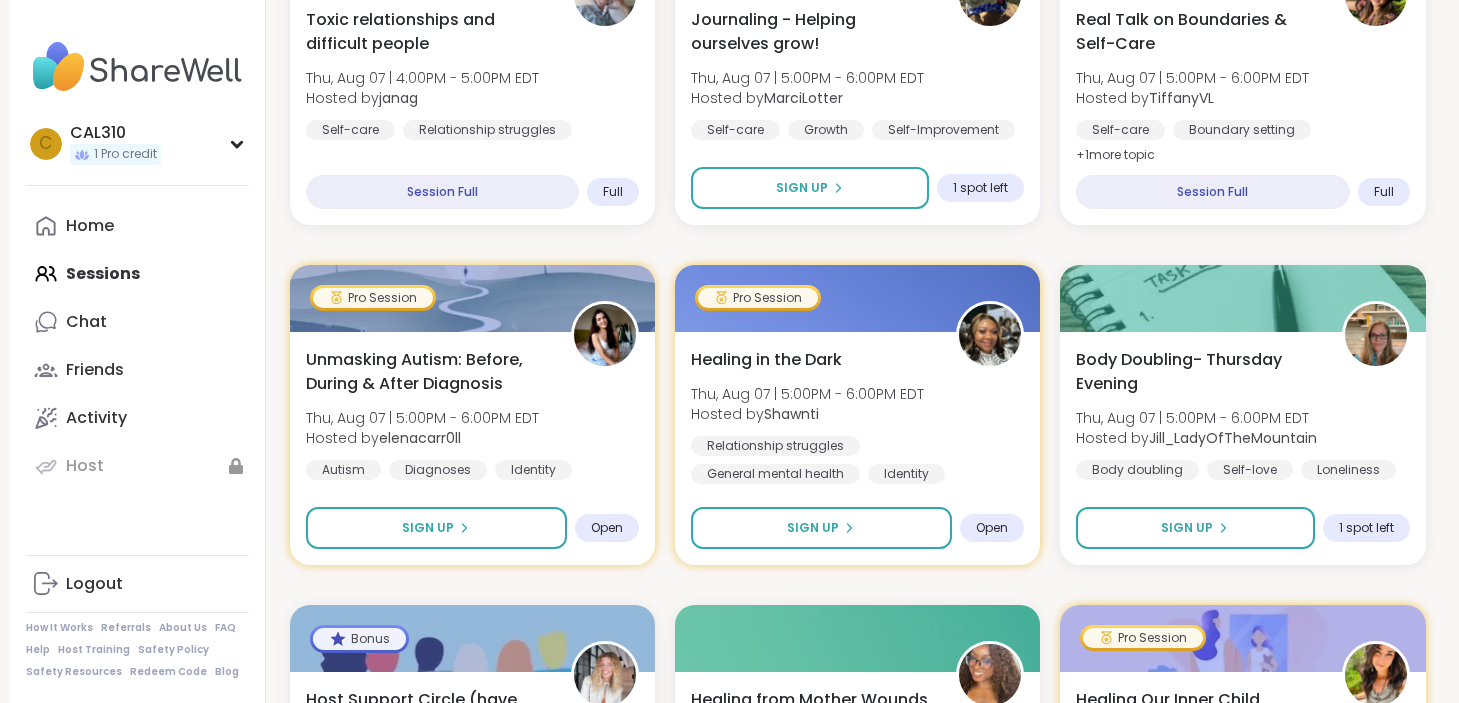 scroll, scrollTop: 0, scrollLeft: 0, axis: both 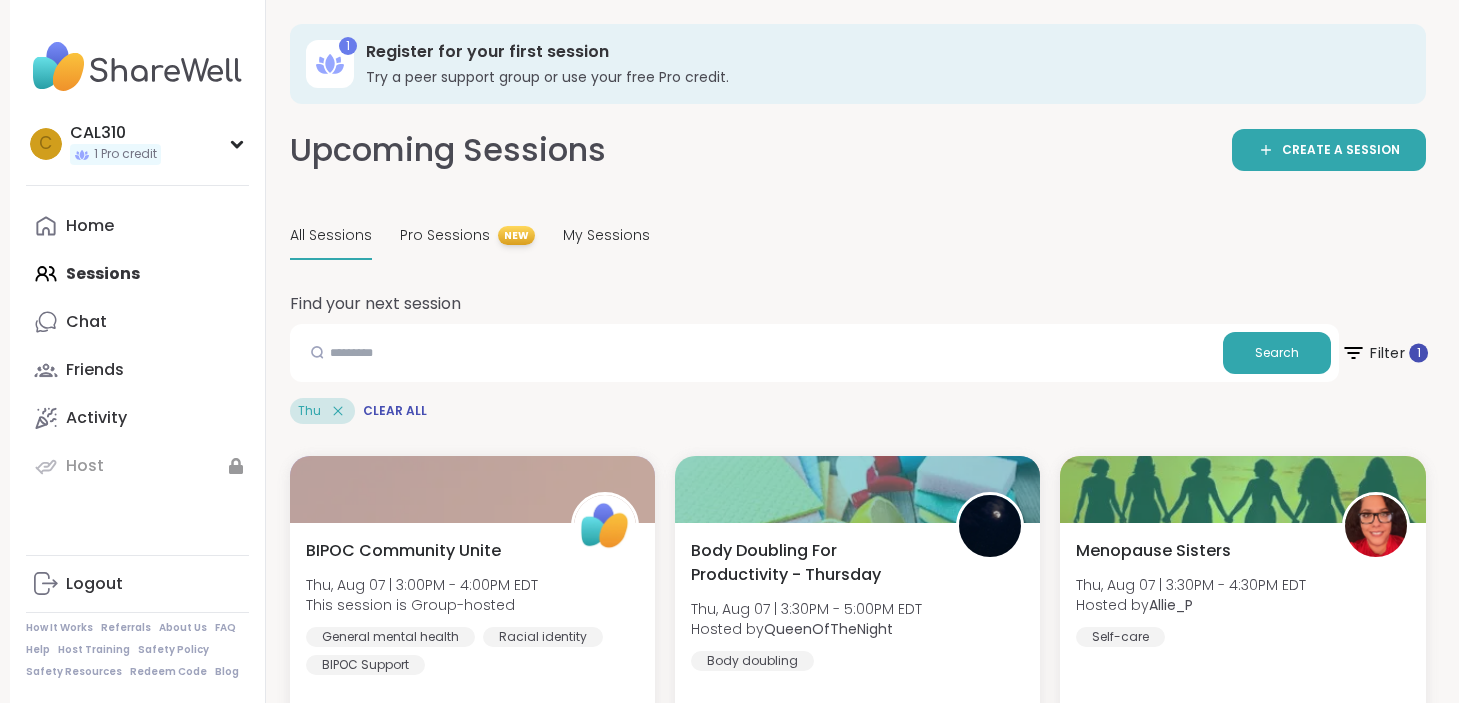 click on "Filter   1" at bounding box center [1383, 353] 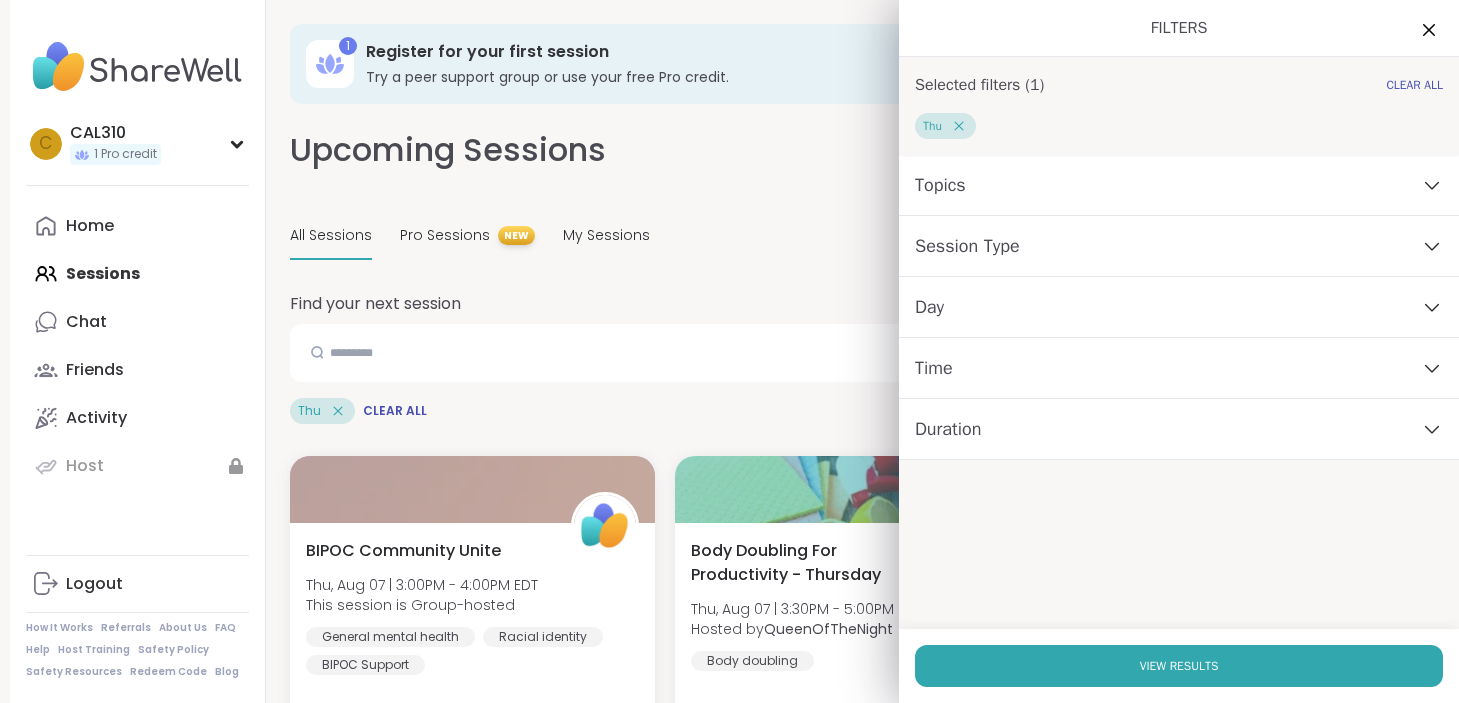 click 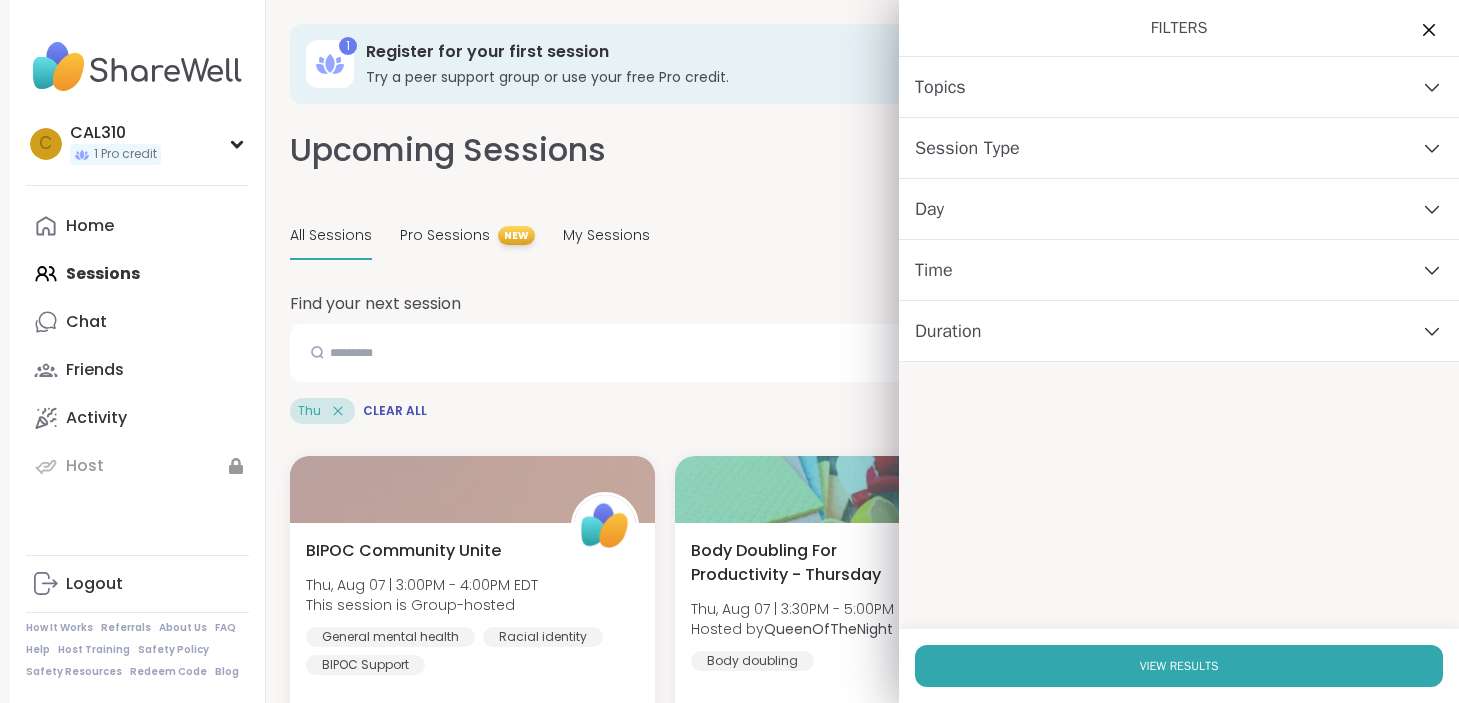 click on "Day" at bounding box center (929, 209) 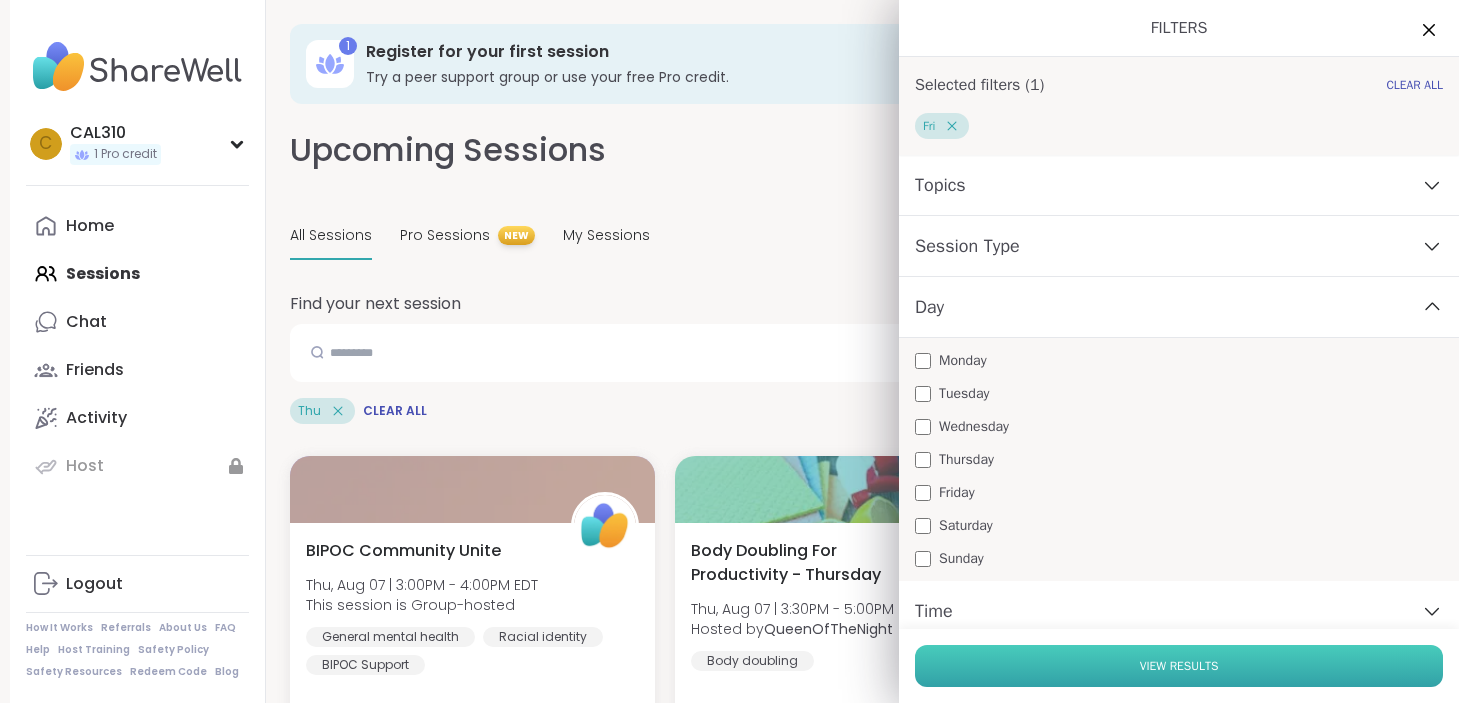click on "View Results" at bounding box center [1179, 666] 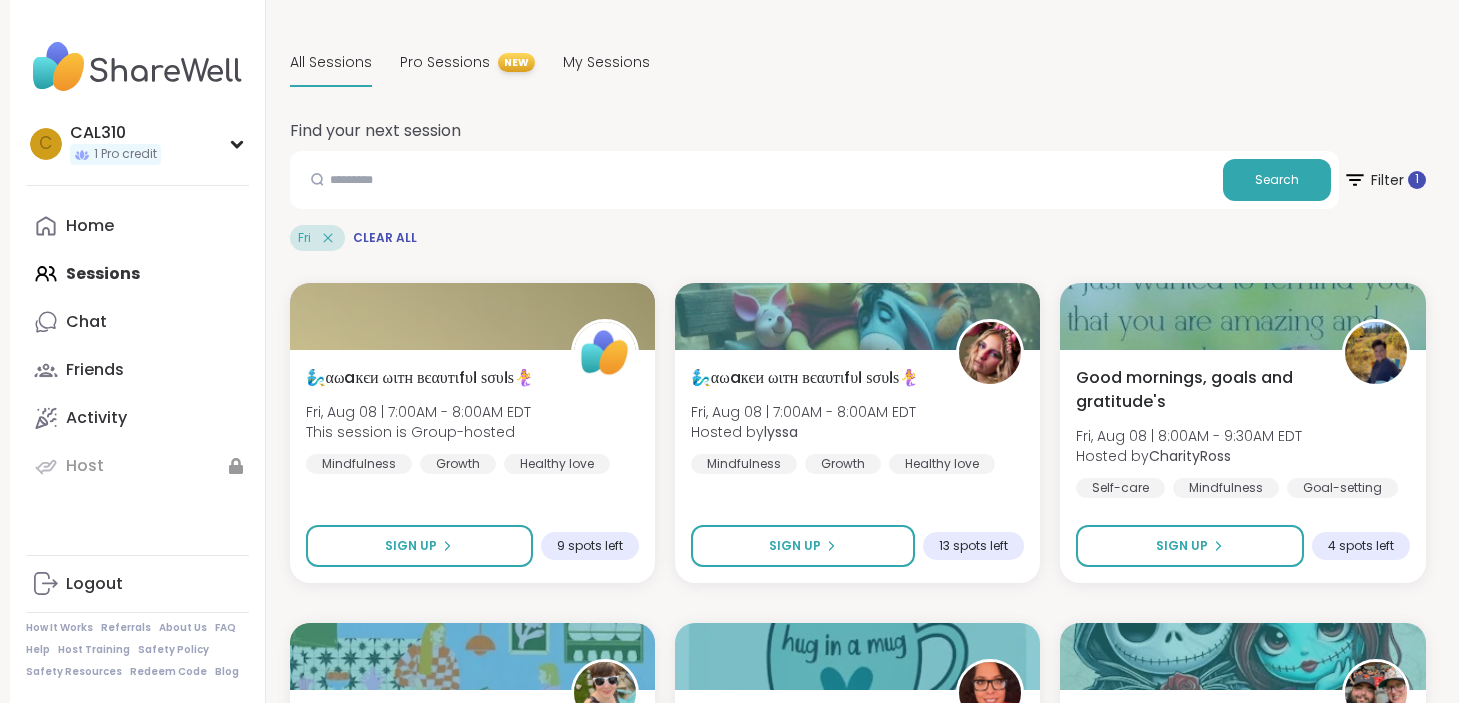 scroll, scrollTop: 197, scrollLeft: 0, axis: vertical 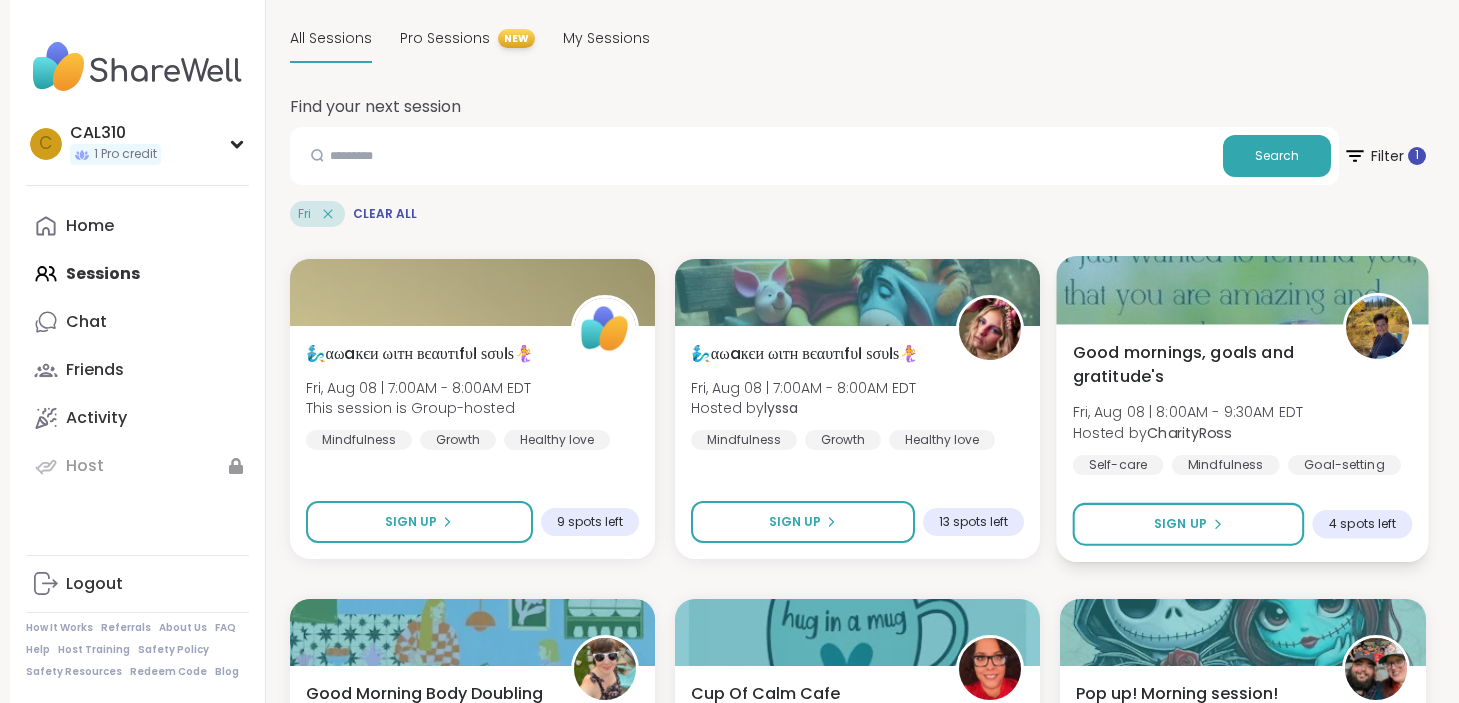 click on "Good mornings, goals and gratitude's" at bounding box center [1197, 364] 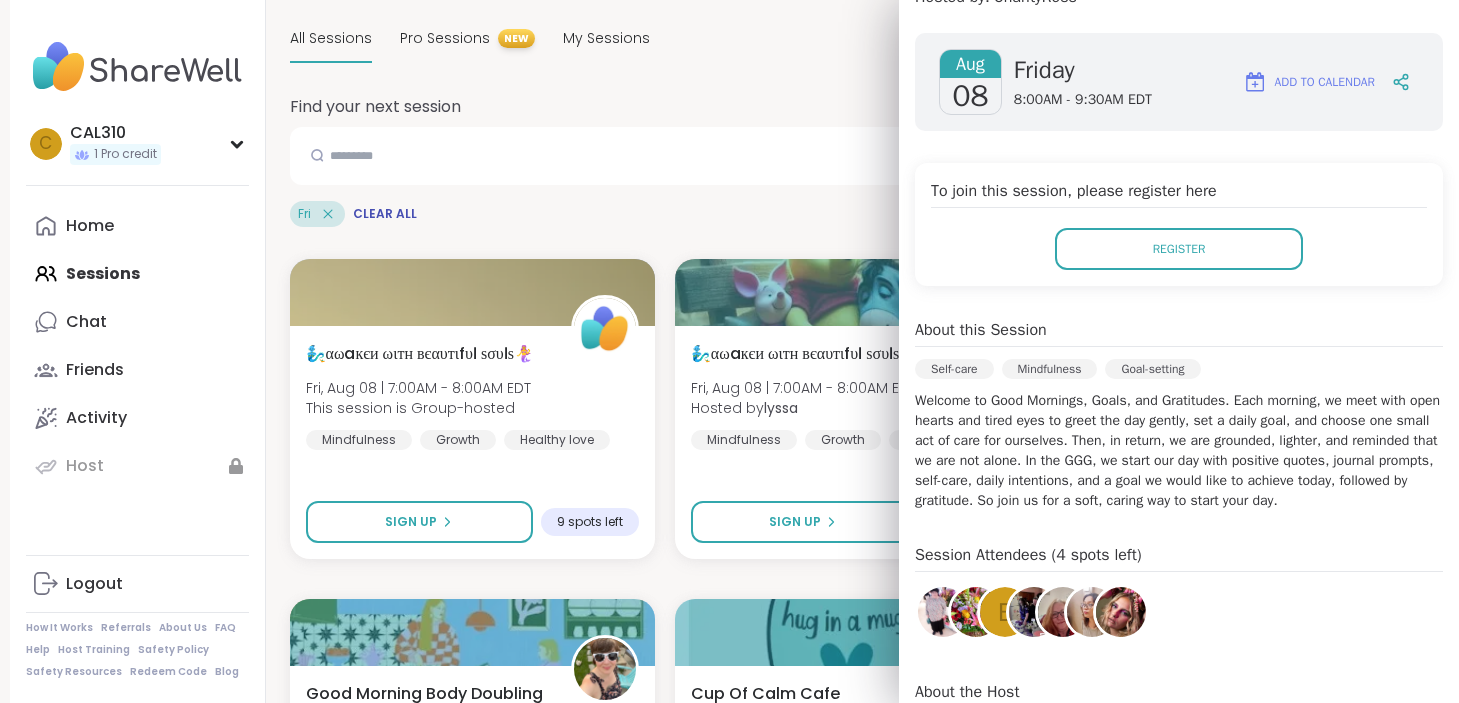 scroll, scrollTop: 254, scrollLeft: 0, axis: vertical 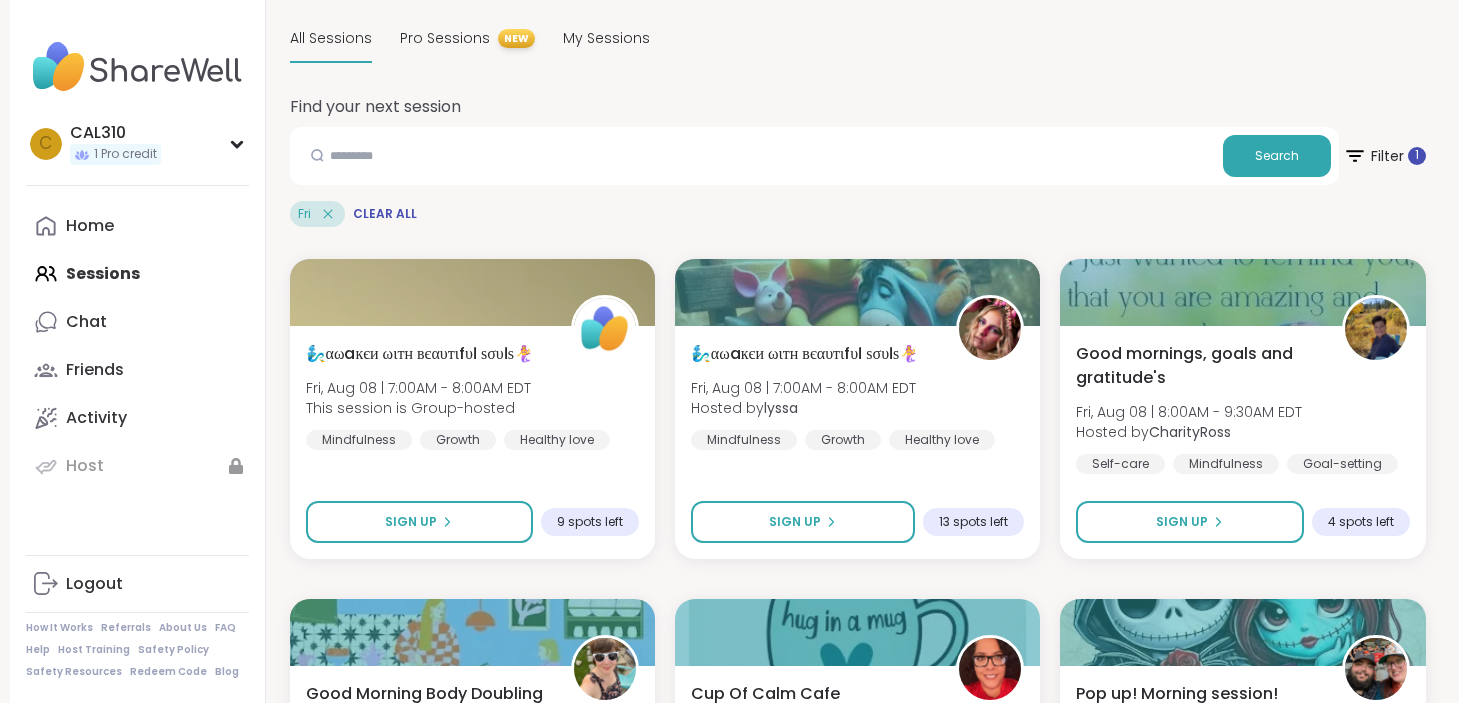 click on "Search" at bounding box center [814, 156] 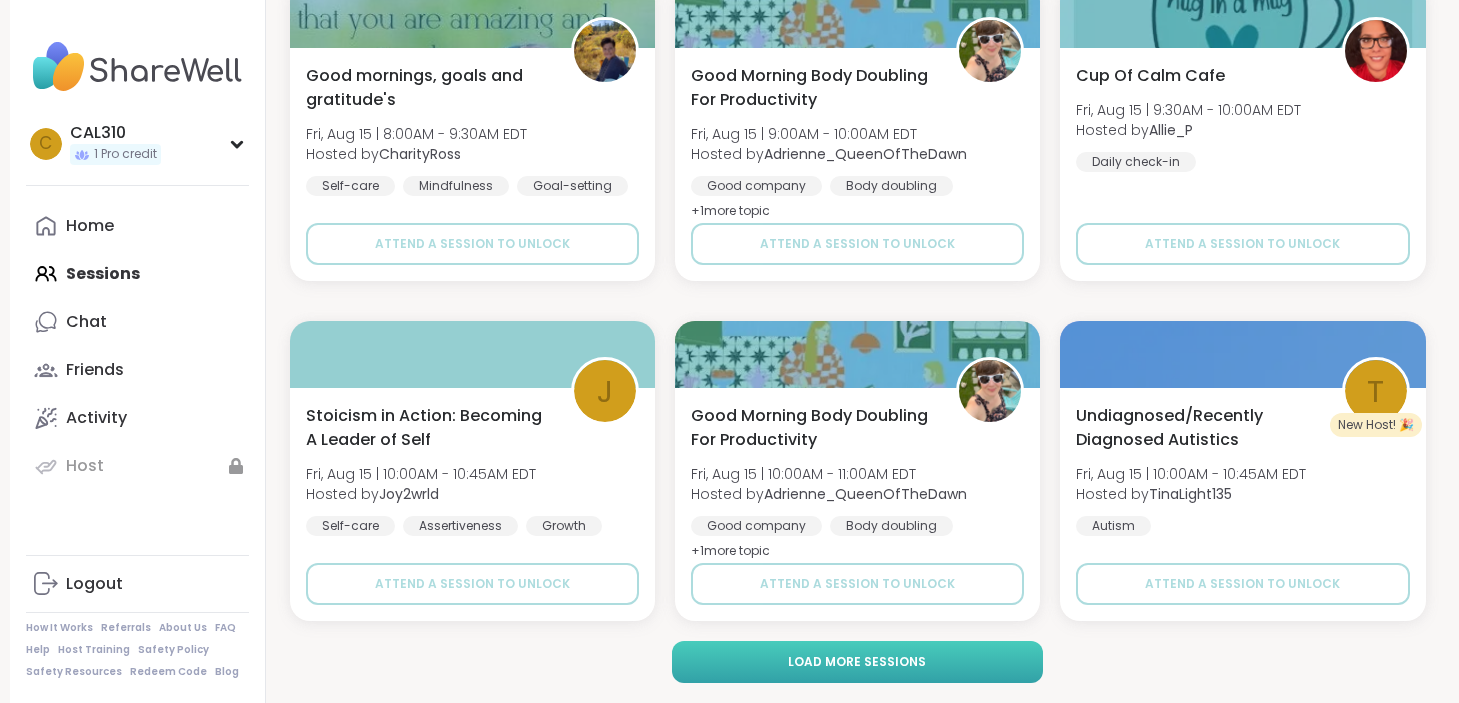 scroll, scrollTop: 3874, scrollLeft: 0, axis: vertical 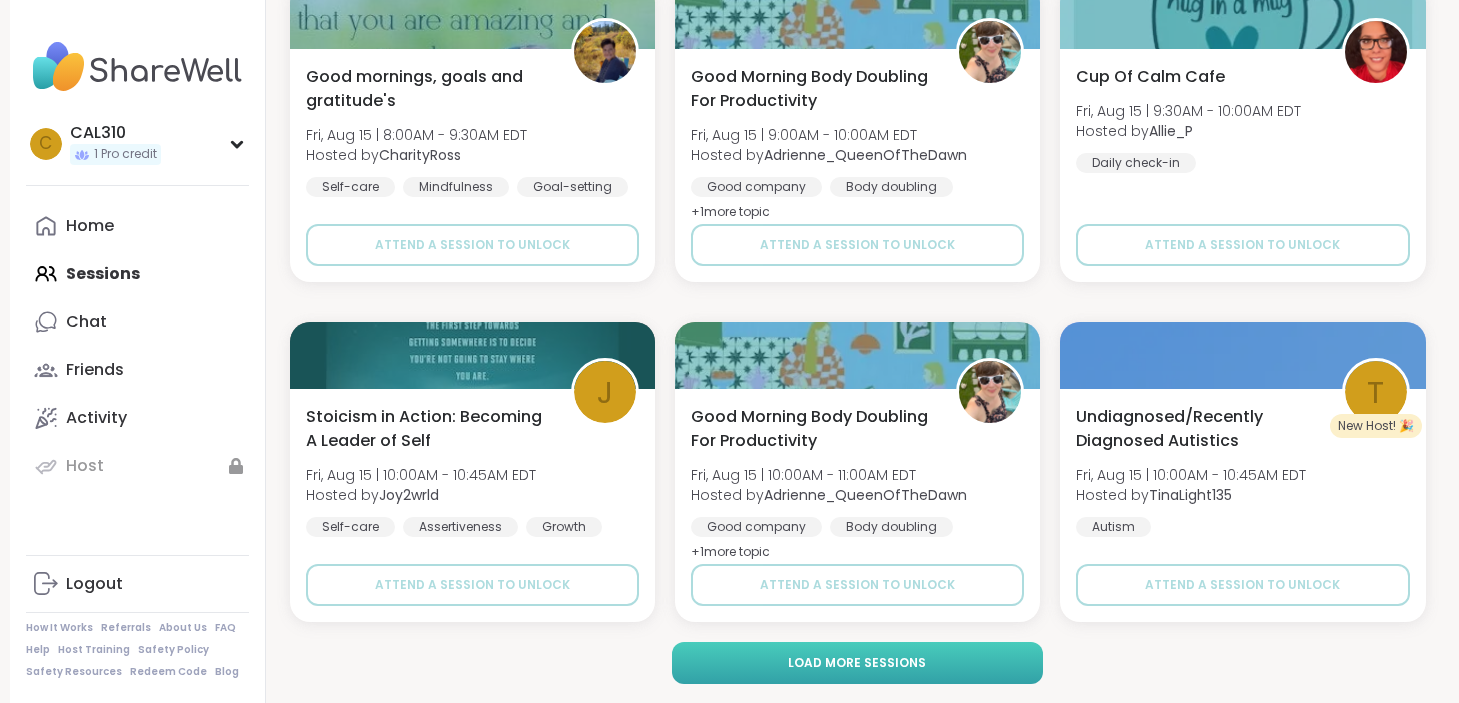 click on "Load more sessions" at bounding box center (857, 663) 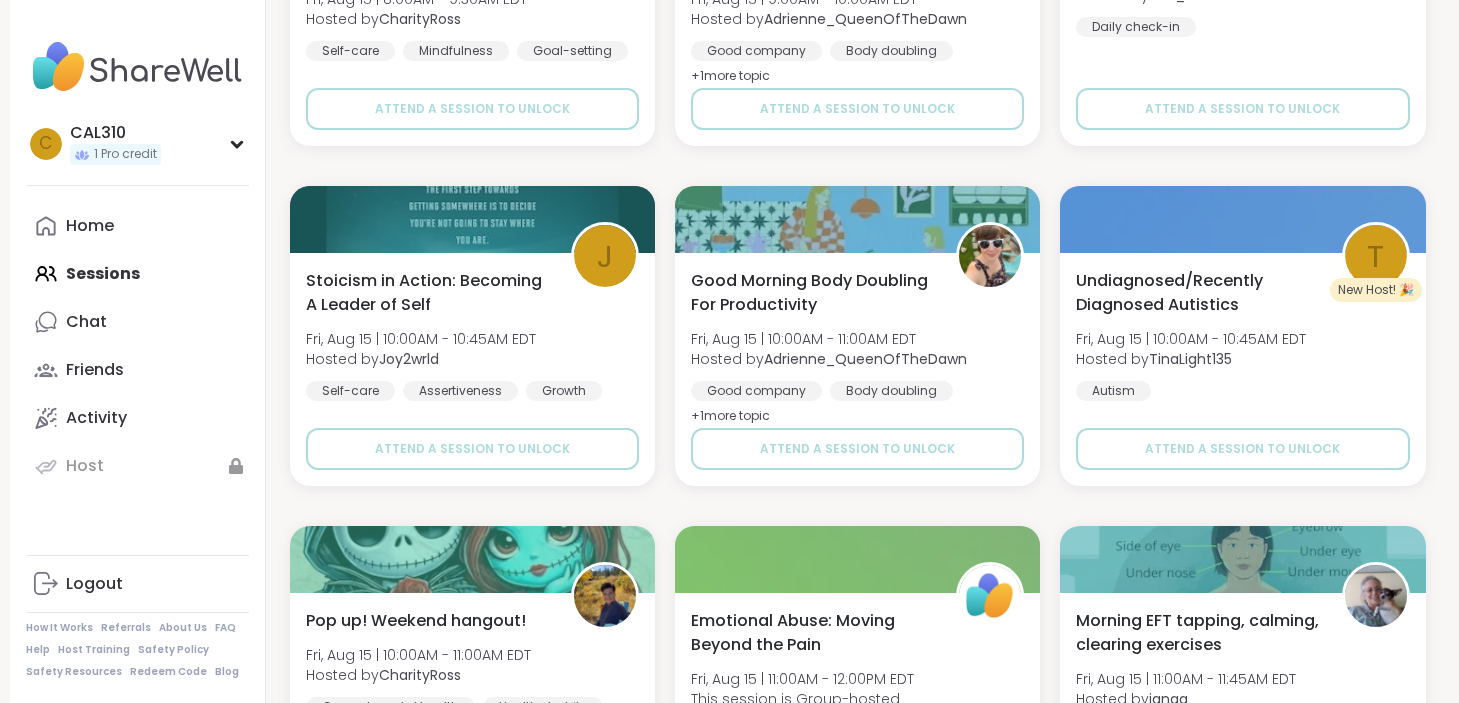 scroll, scrollTop: 3930, scrollLeft: 0, axis: vertical 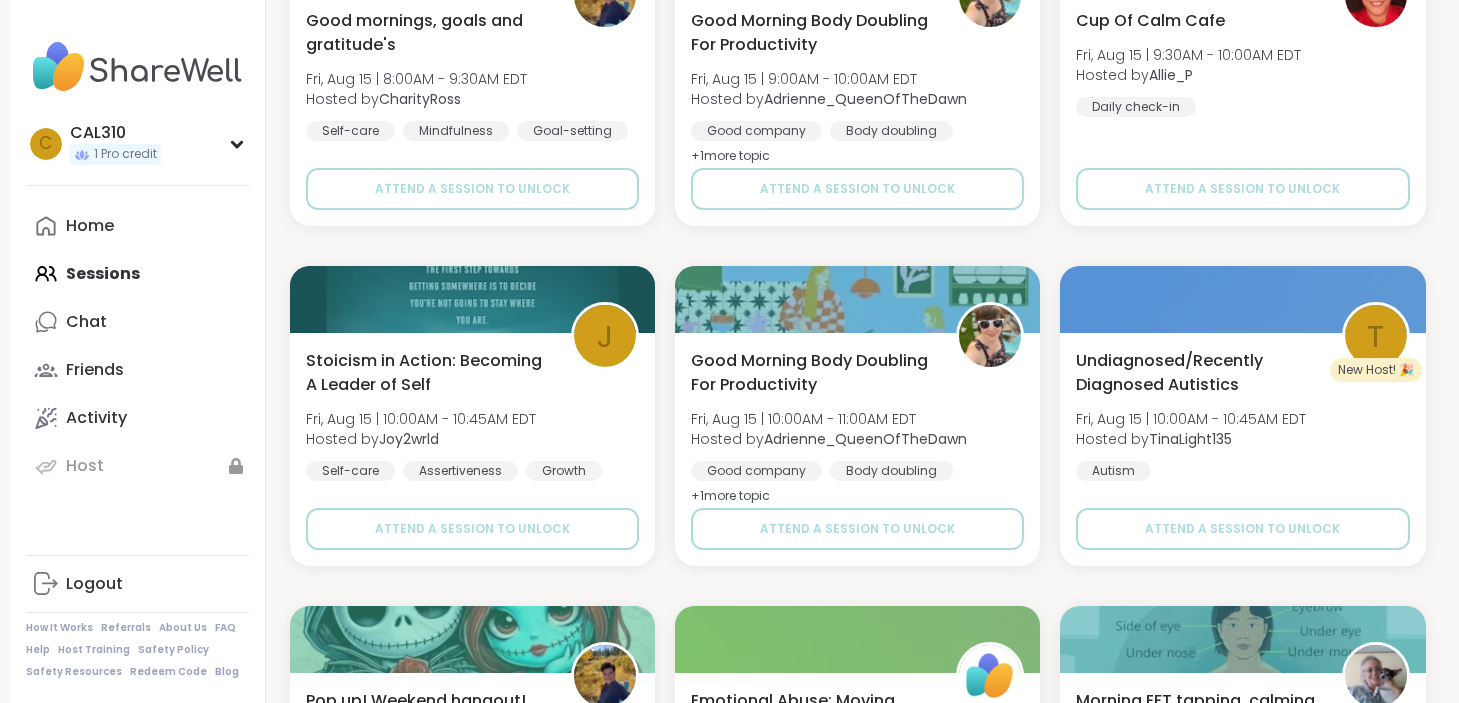 click at bounding box center [857, 639] 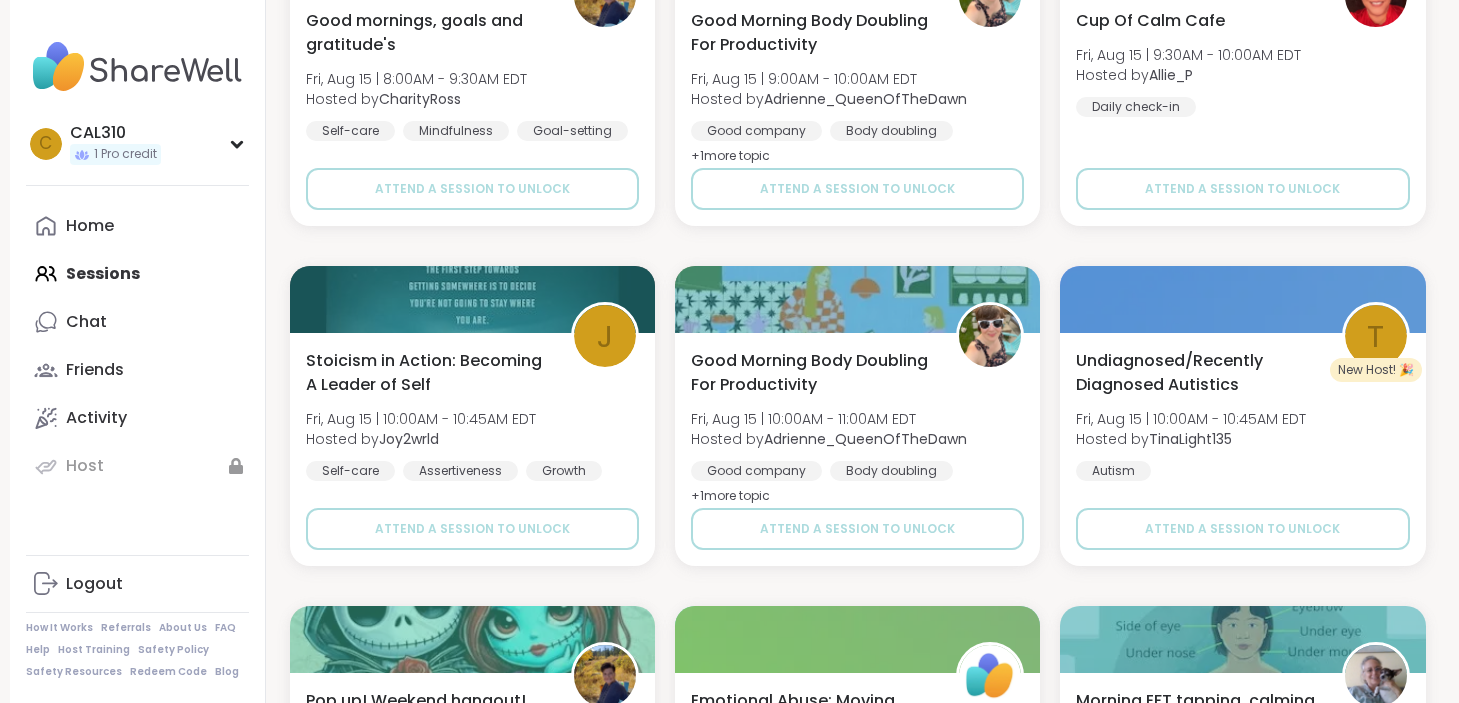 click at bounding box center (857, 639) 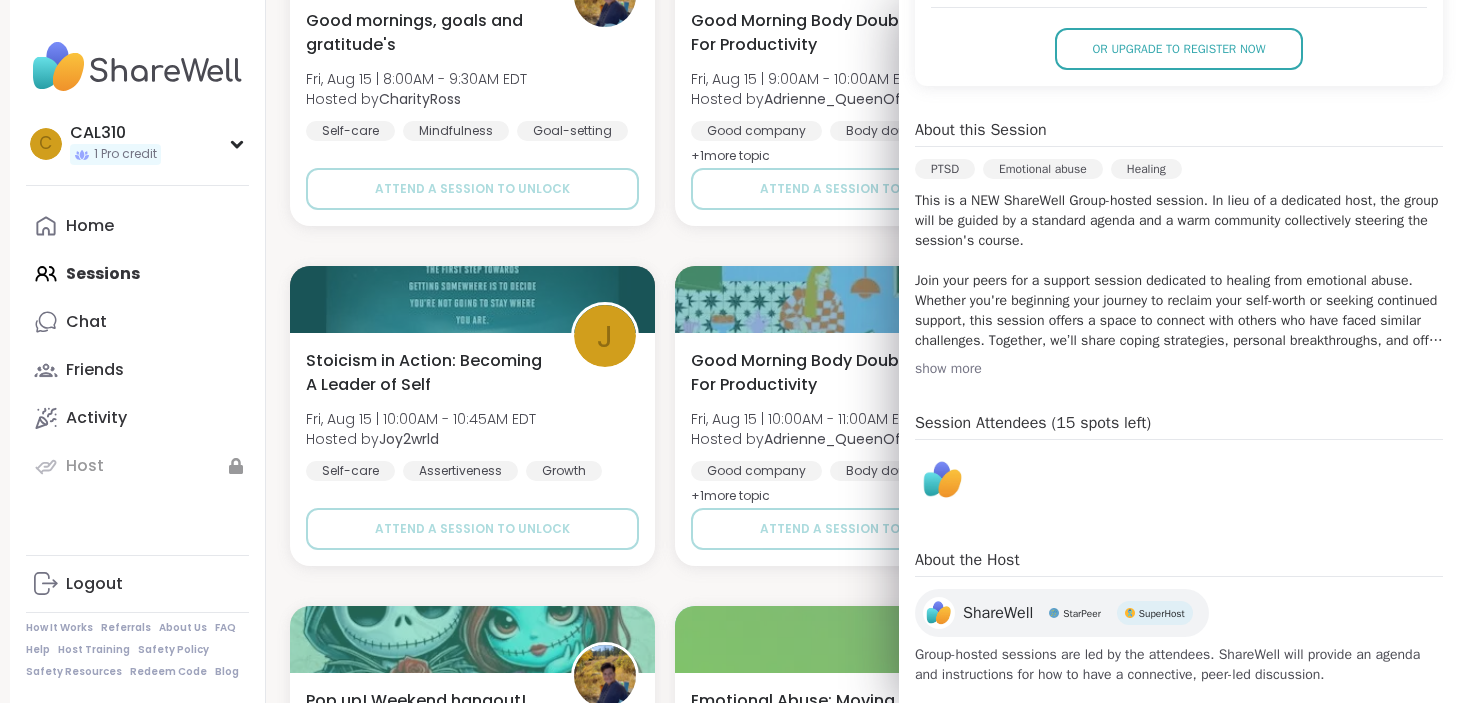 scroll, scrollTop: 502, scrollLeft: 0, axis: vertical 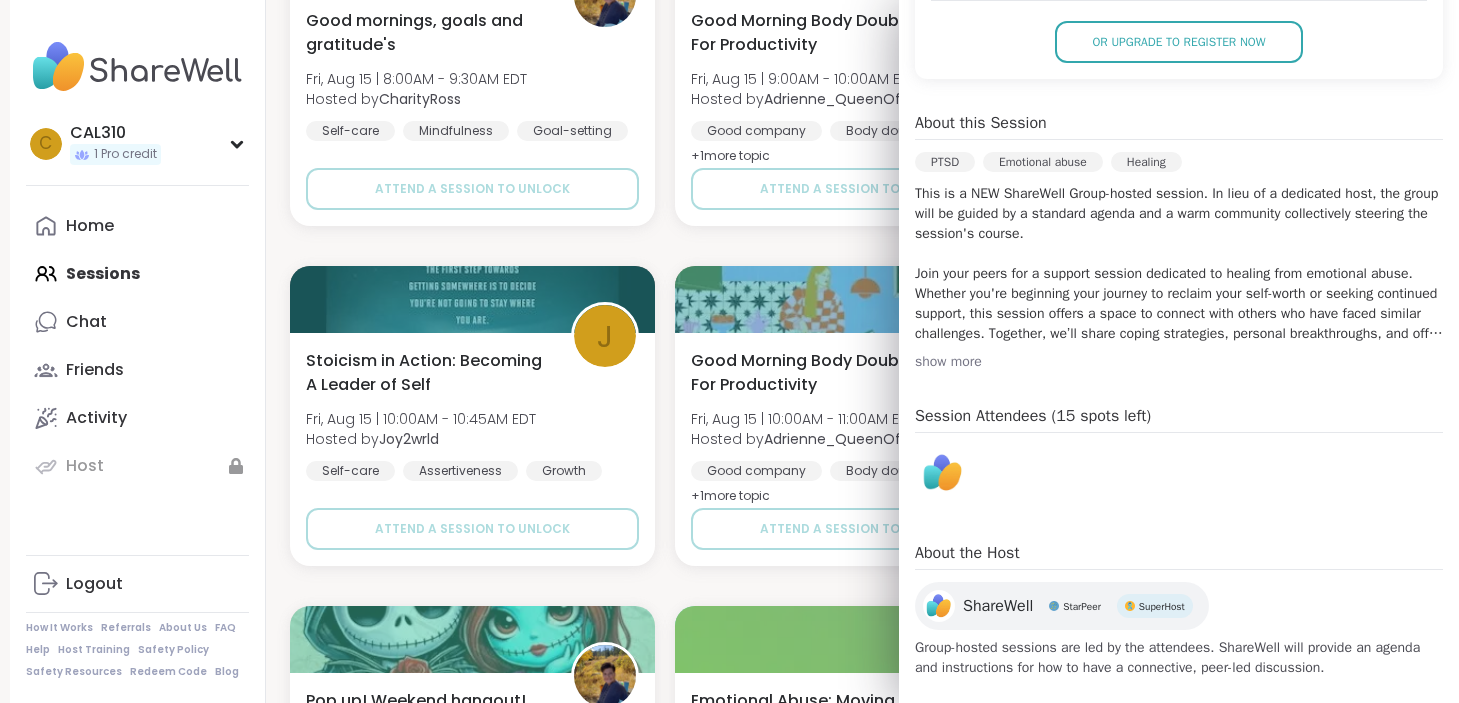 click on "show more" at bounding box center (1179, 362) 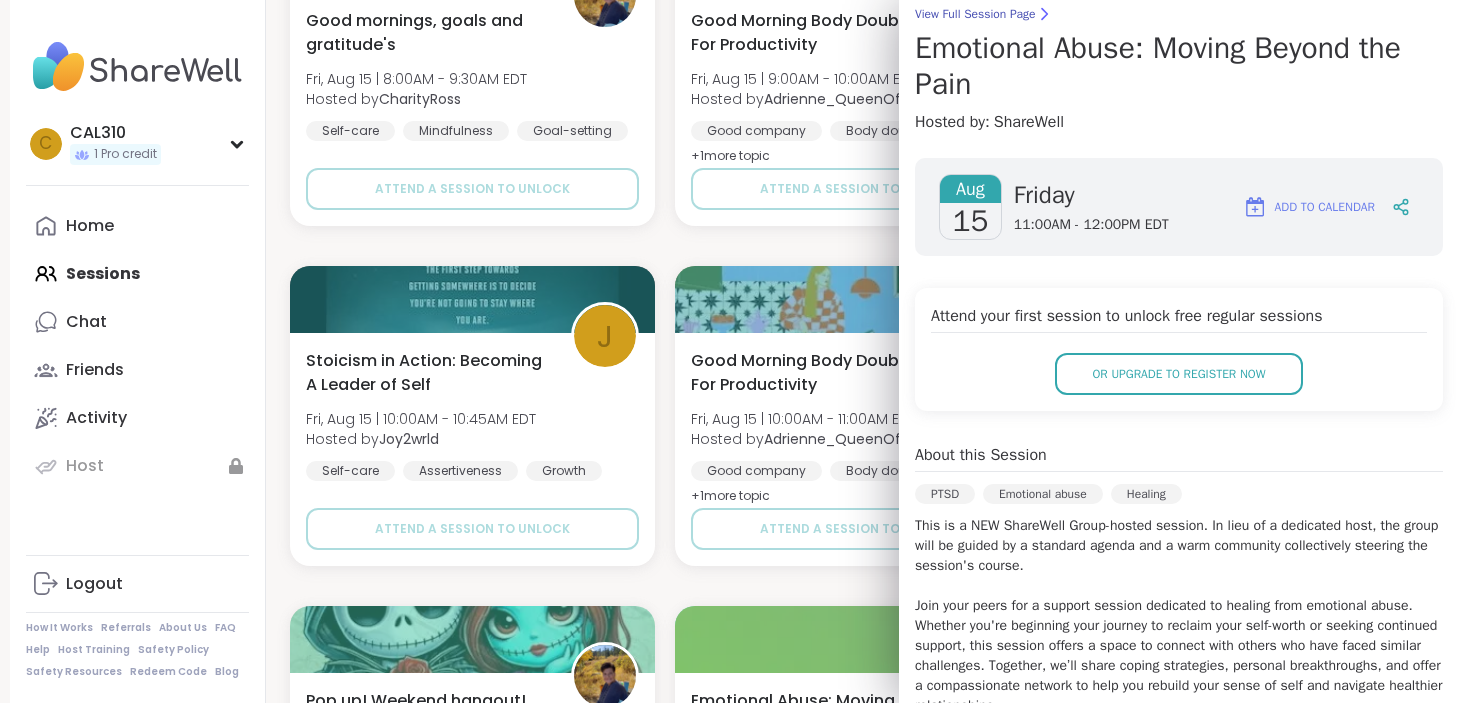 scroll, scrollTop: 0, scrollLeft: 0, axis: both 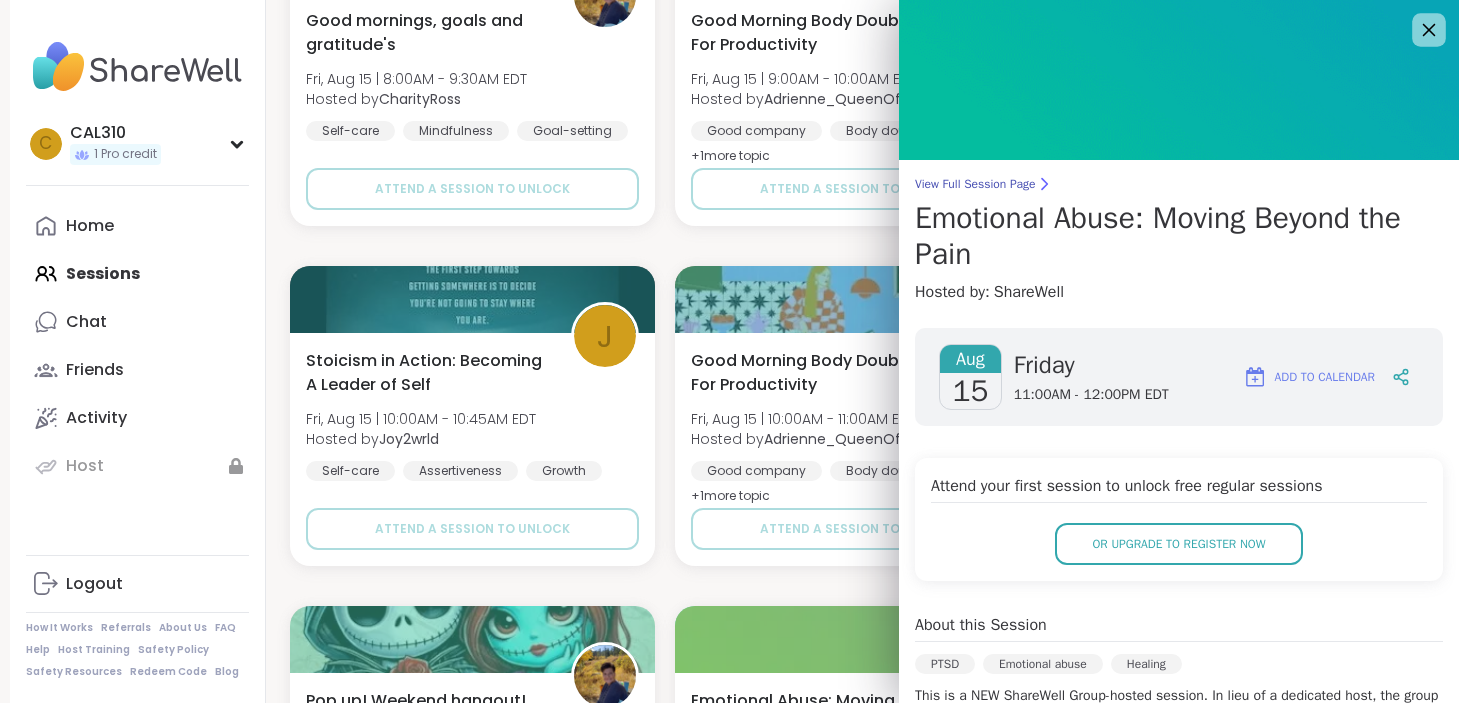 click 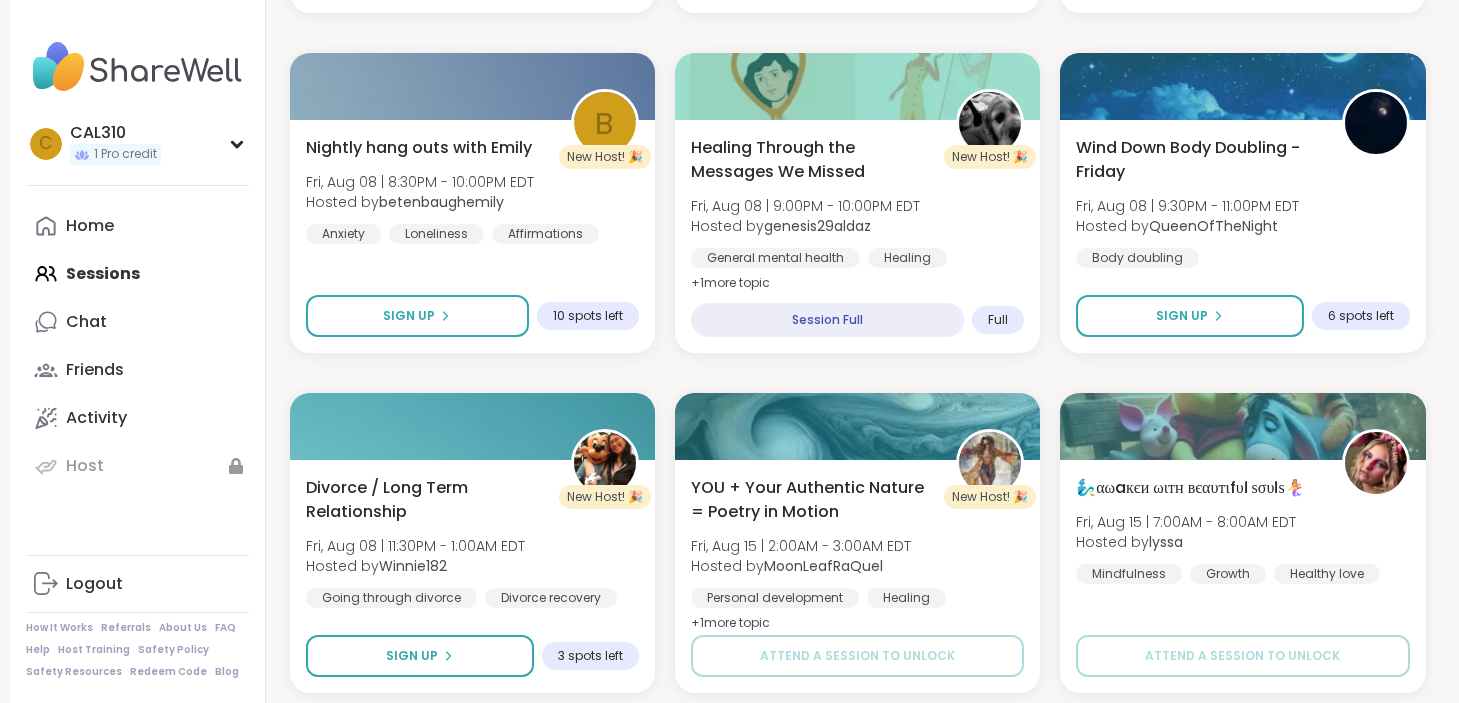 scroll, scrollTop: 3113, scrollLeft: 0, axis: vertical 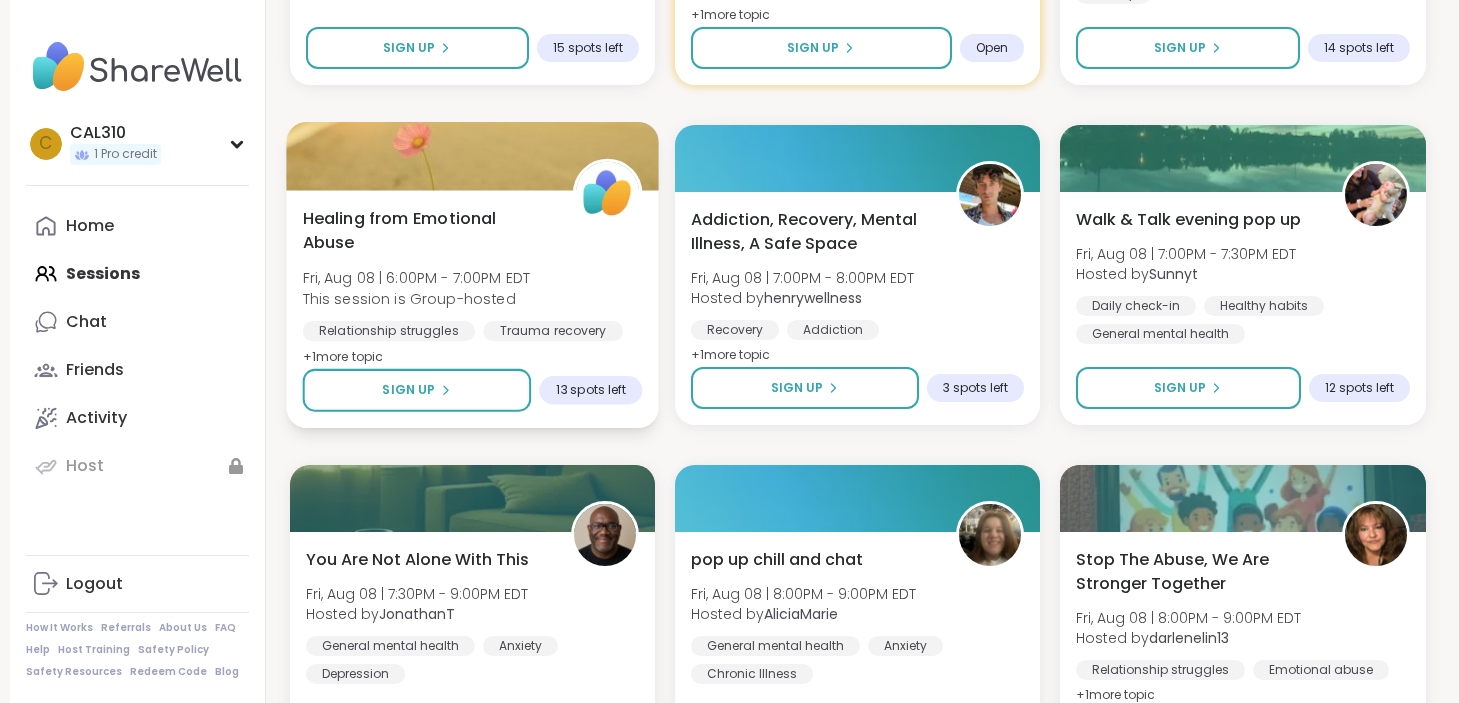 click on "This session is Group-hosted" at bounding box center [415, 298] 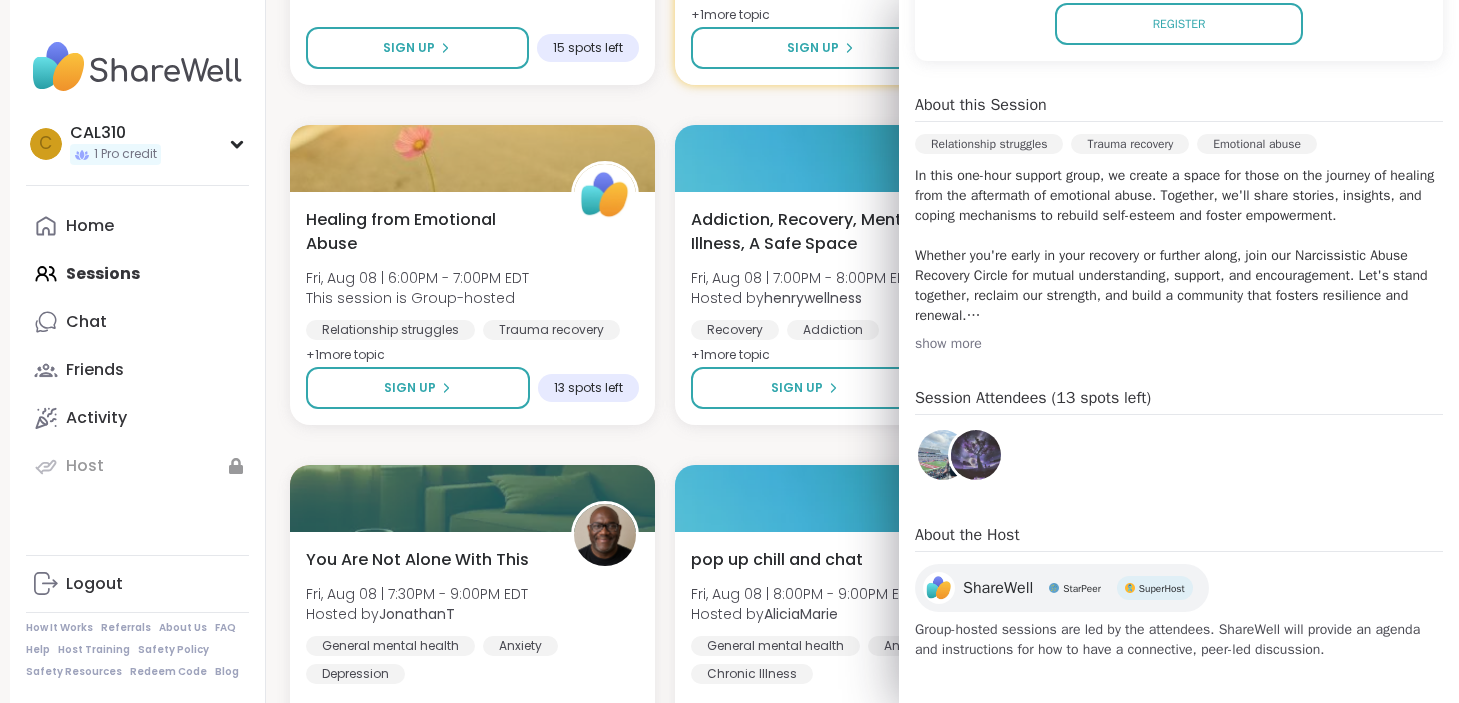 scroll, scrollTop: 486, scrollLeft: 0, axis: vertical 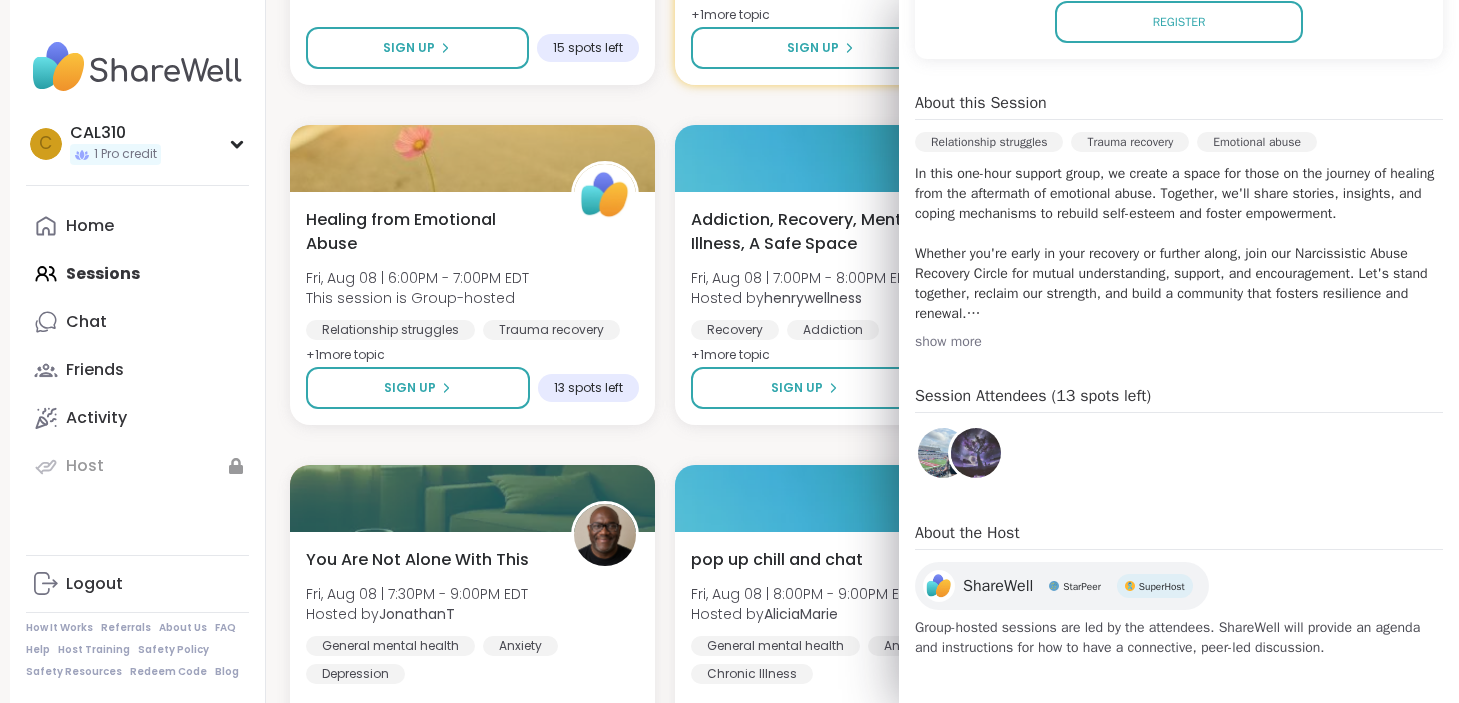 click on "show more" at bounding box center (1179, 342) 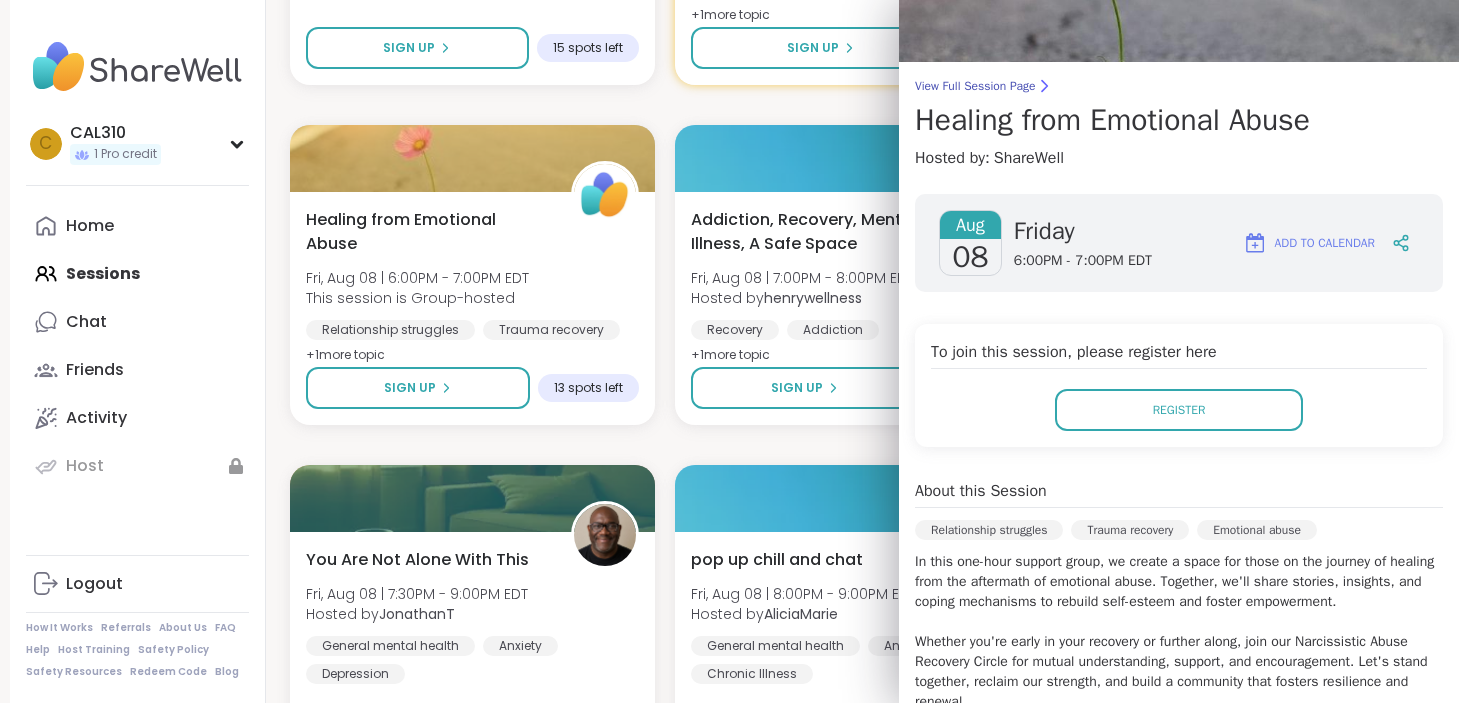 scroll, scrollTop: 0, scrollLeft: 0, axis: both 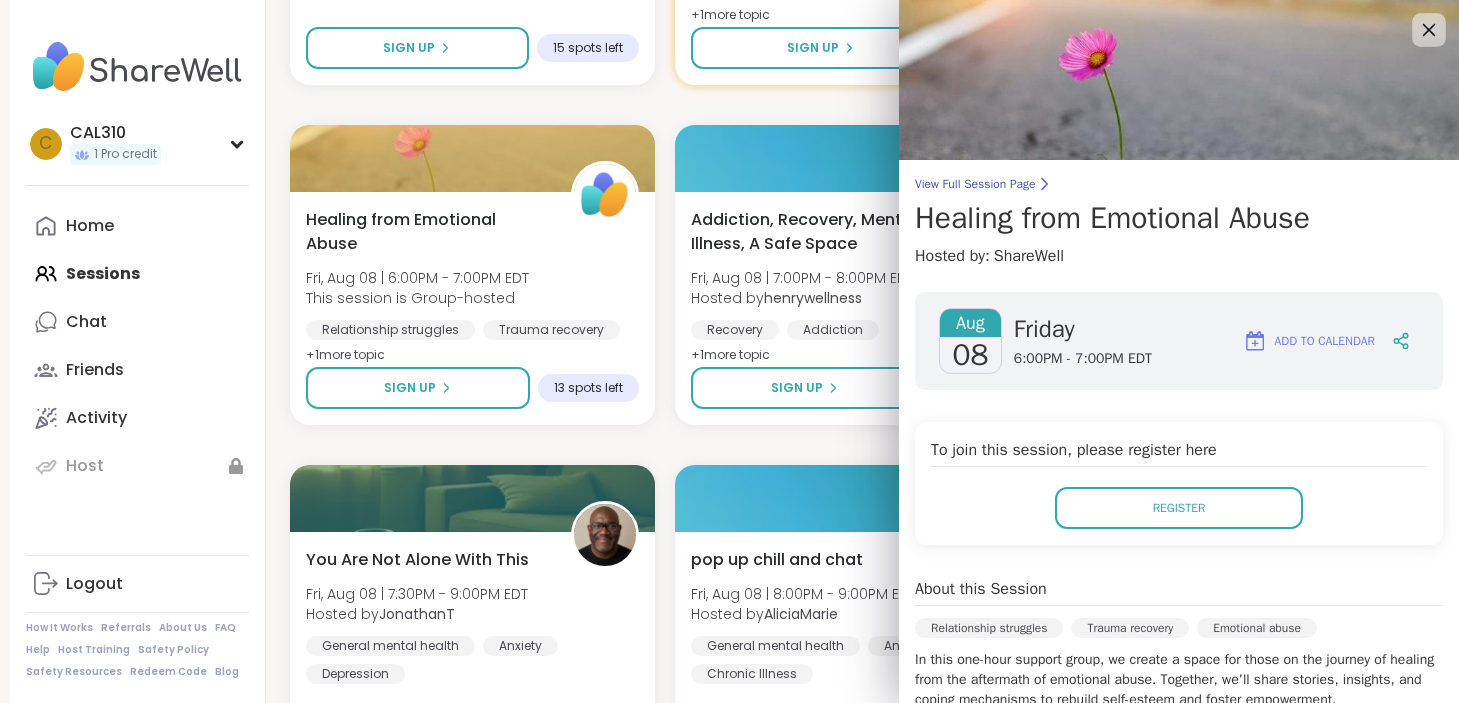 click 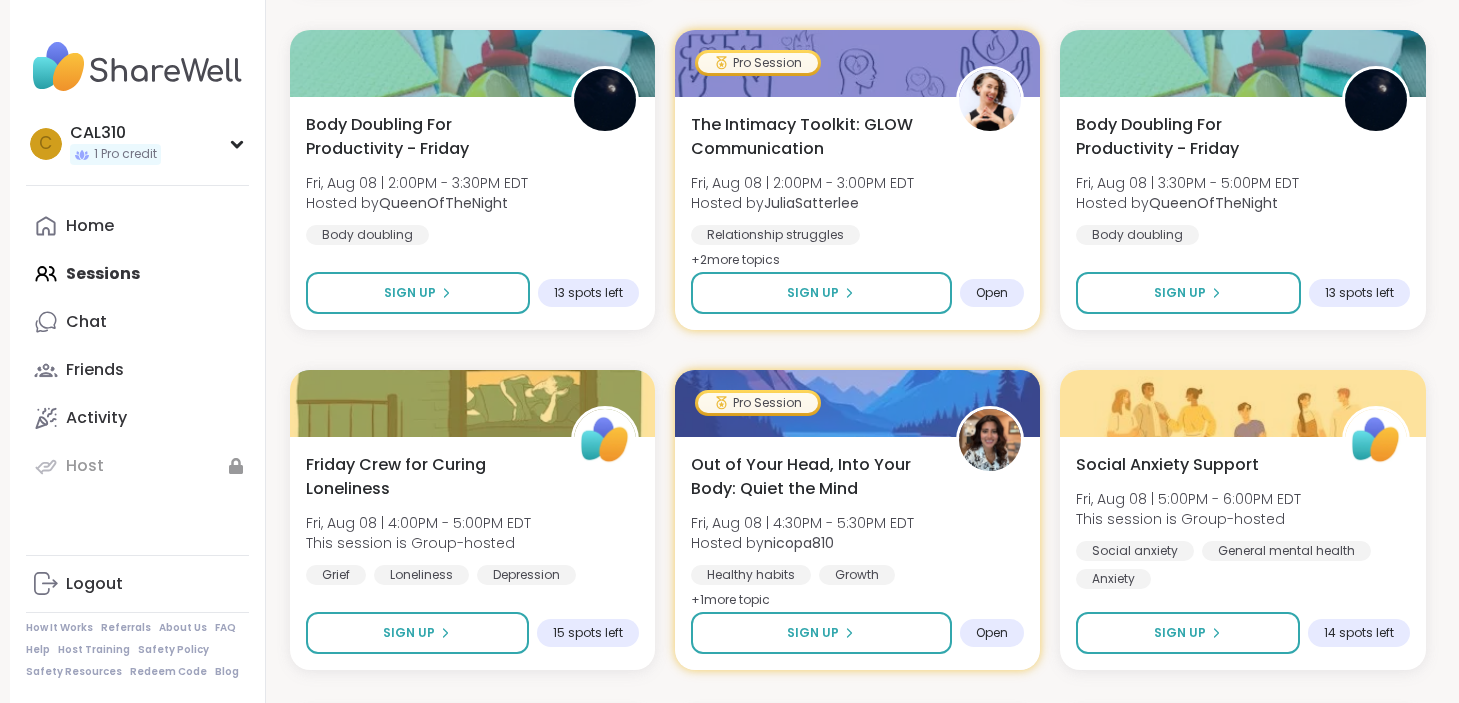 scroll, scrollTop: 1785, scrollLeft: 0, axis: vertical 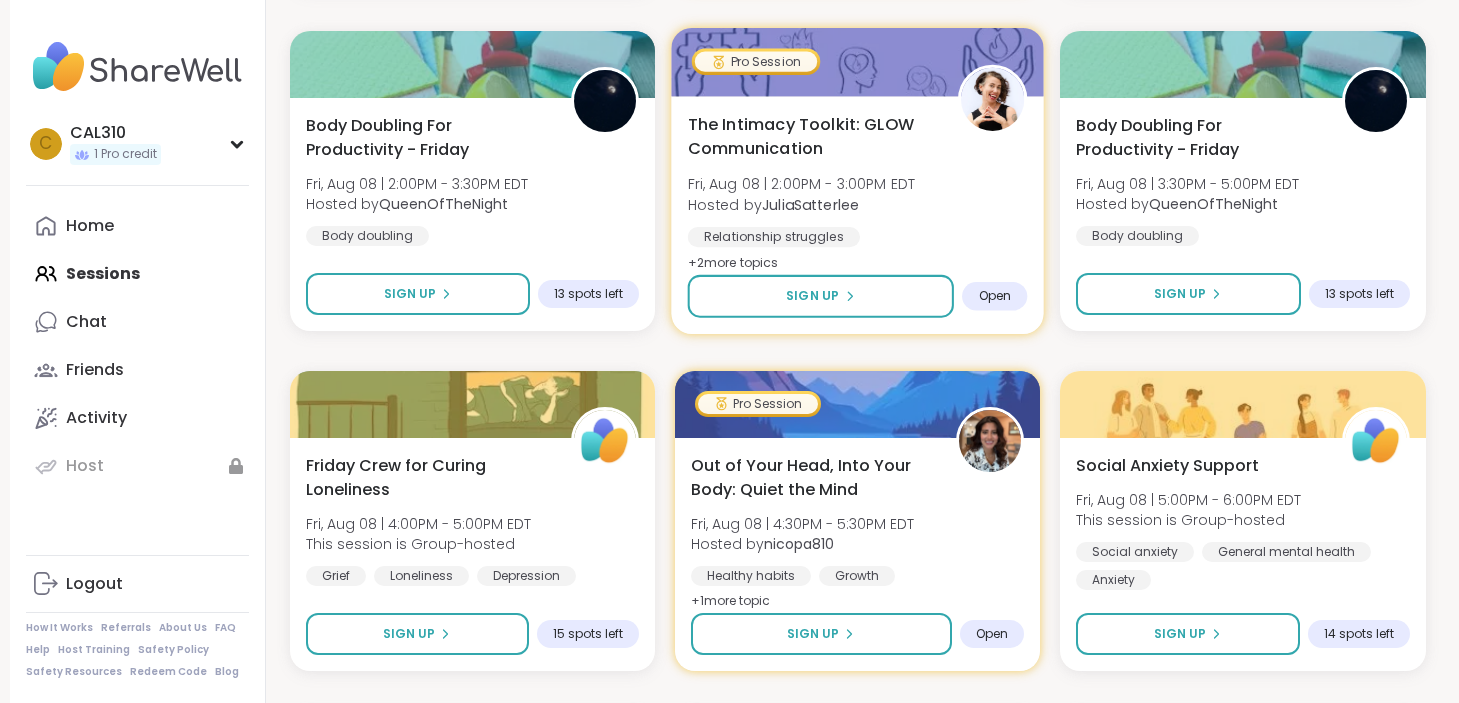 click on "The Intimacy Toolkit: GLOW Communication Fri, Aug 08 | 2:00PM - 3:00PM EDT Hosted by  [USERNAME] Relationship struggles General mental health Mindfulness + 2  more topic s" at bounding box center (857, 193) 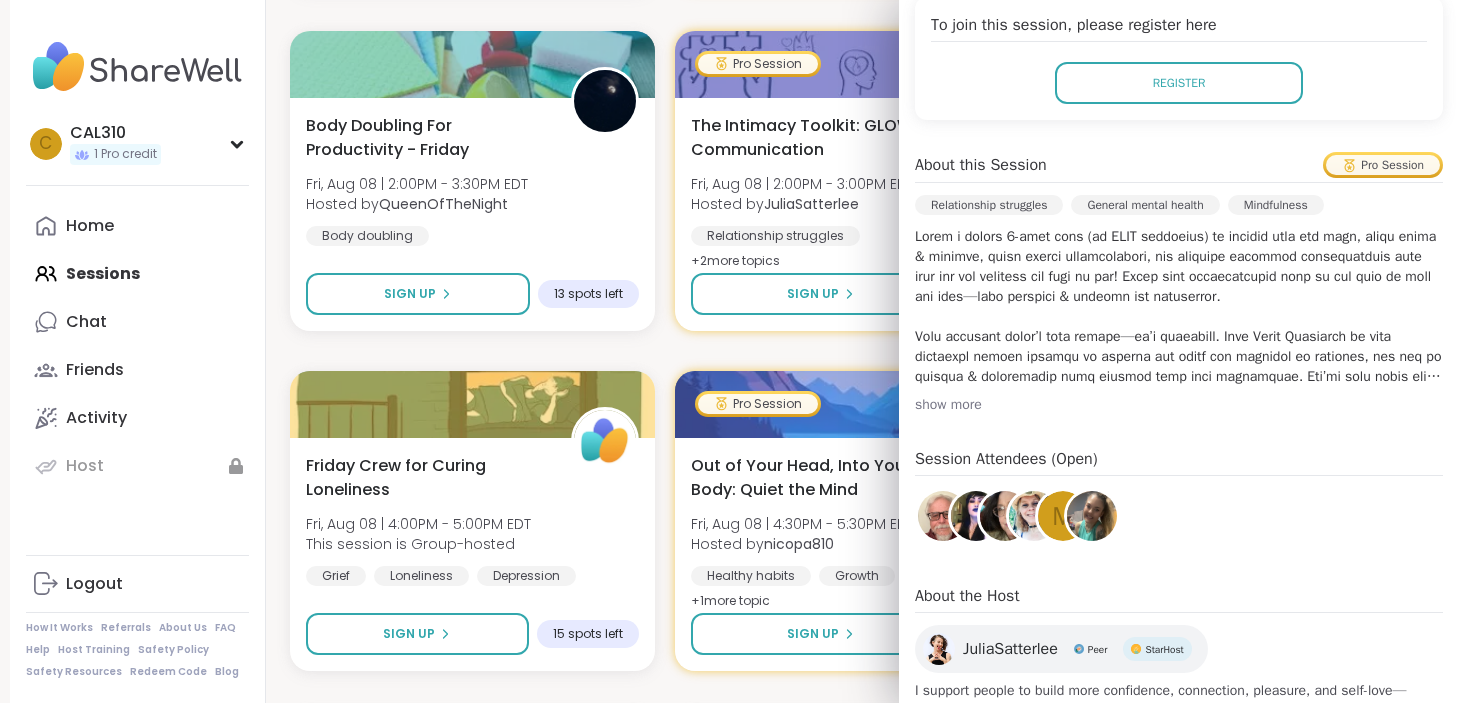 scroll, scrollTop: 465, scrollLeft: 0, axis: vertical 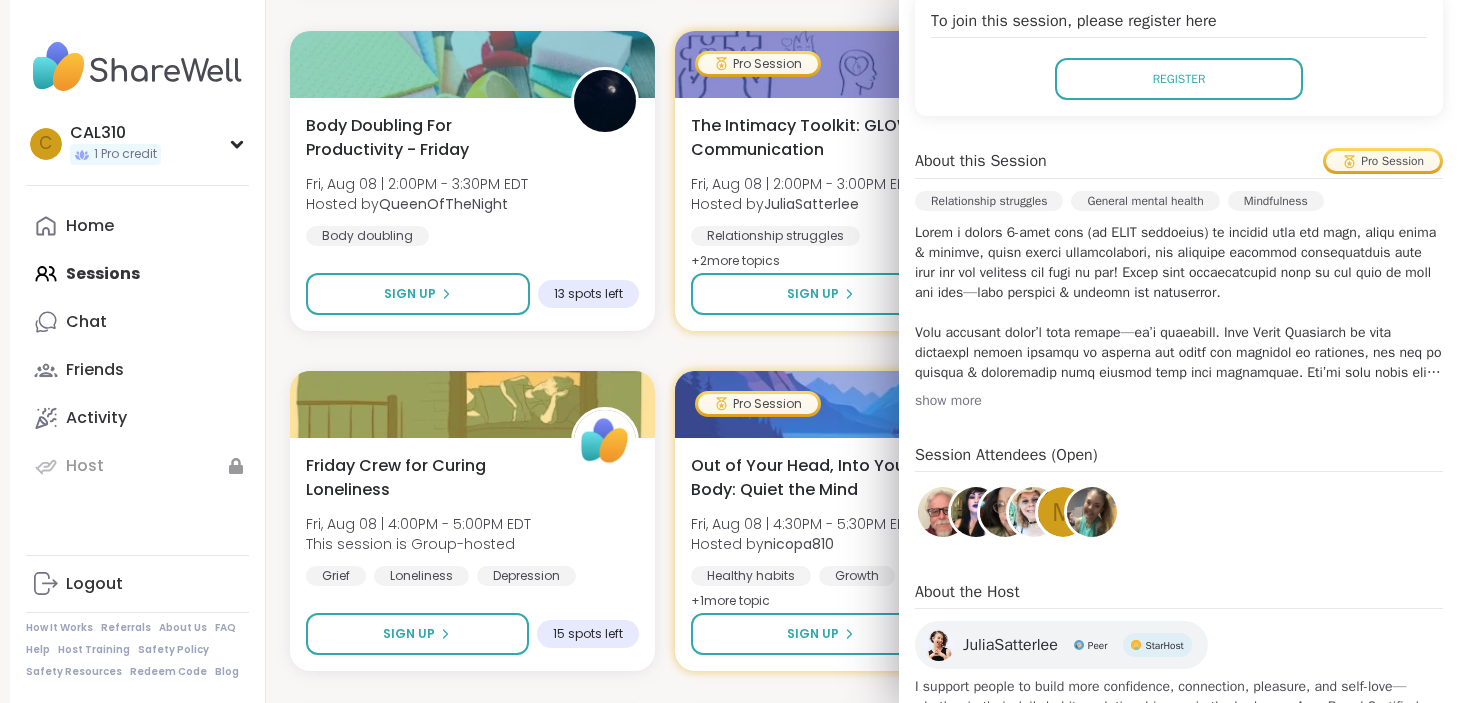 click on "show more" at bounding box center (1179, 401) 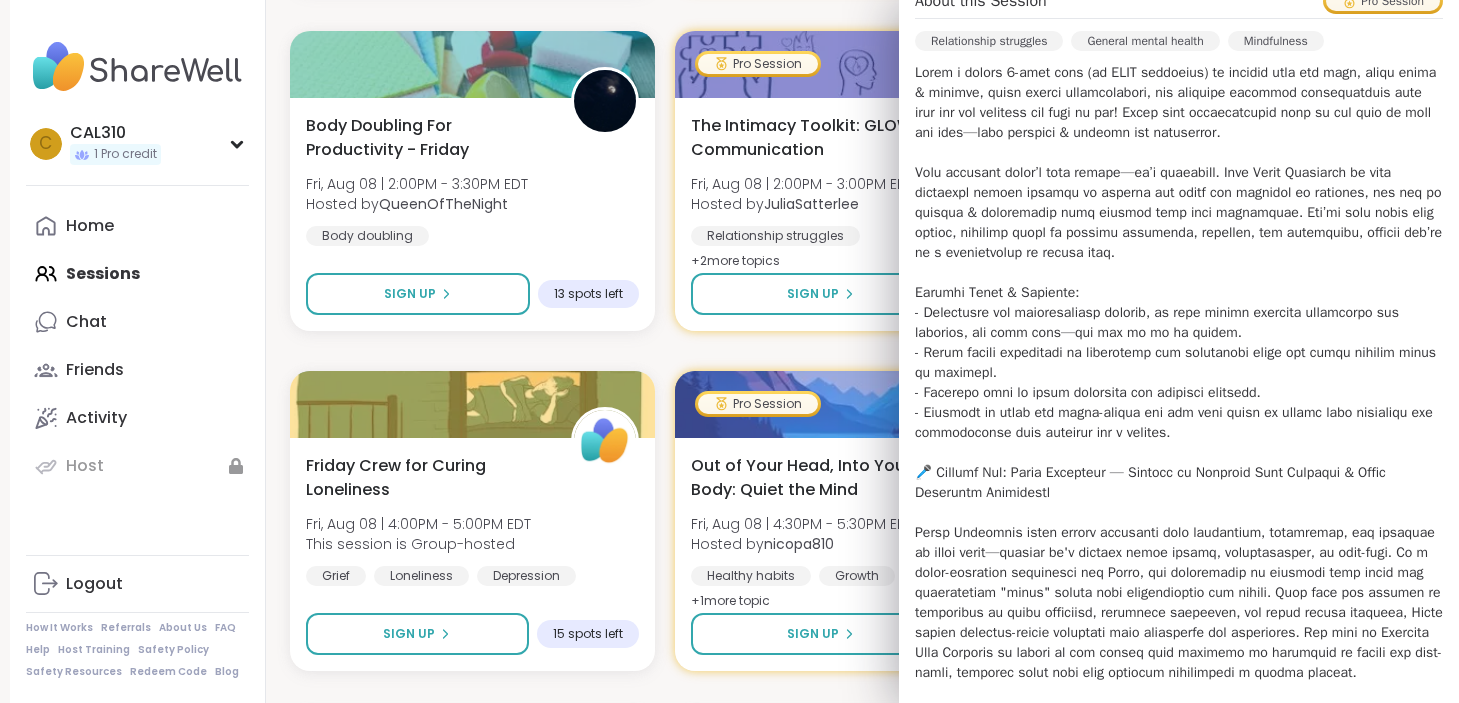 scroll, scrollTop: 1127, scrollLeft: 0, axis: vertical 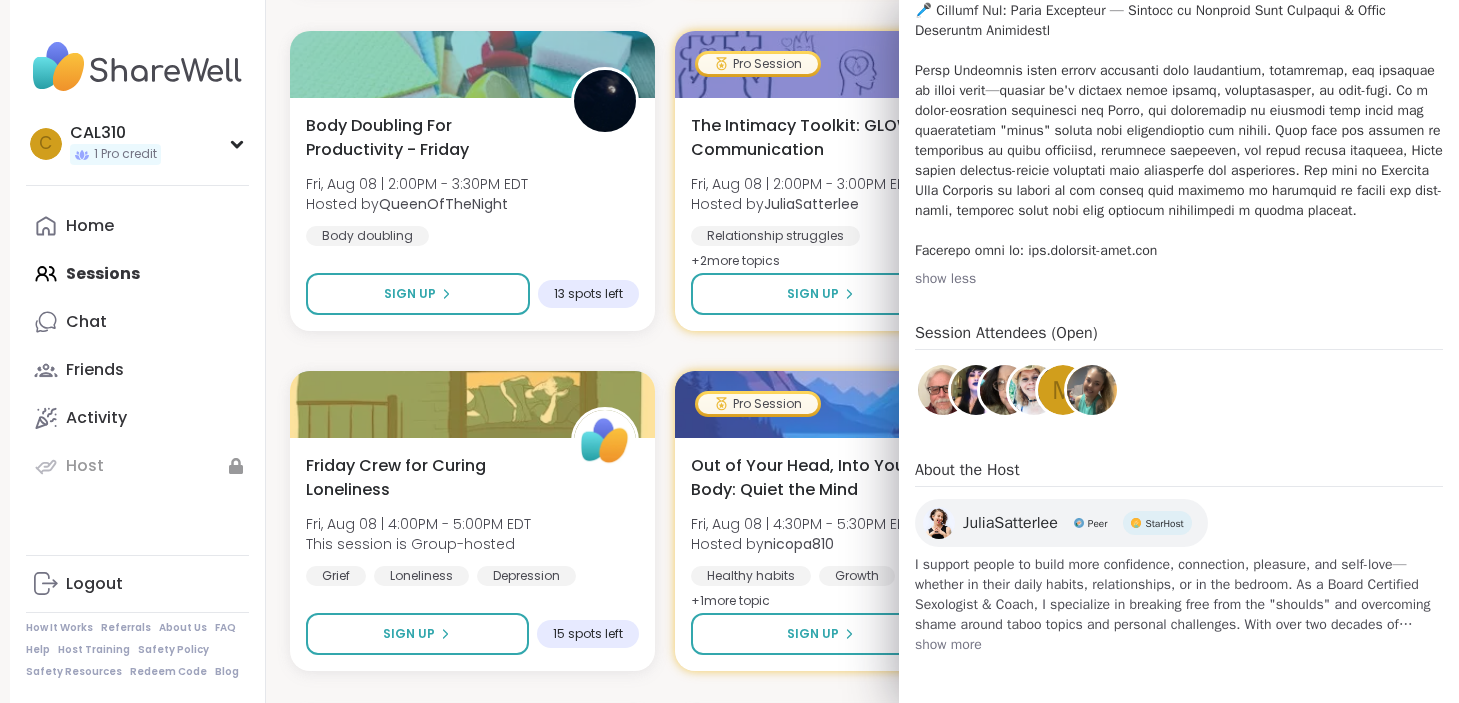 click on "show more" at bounding box center [1179, 645] 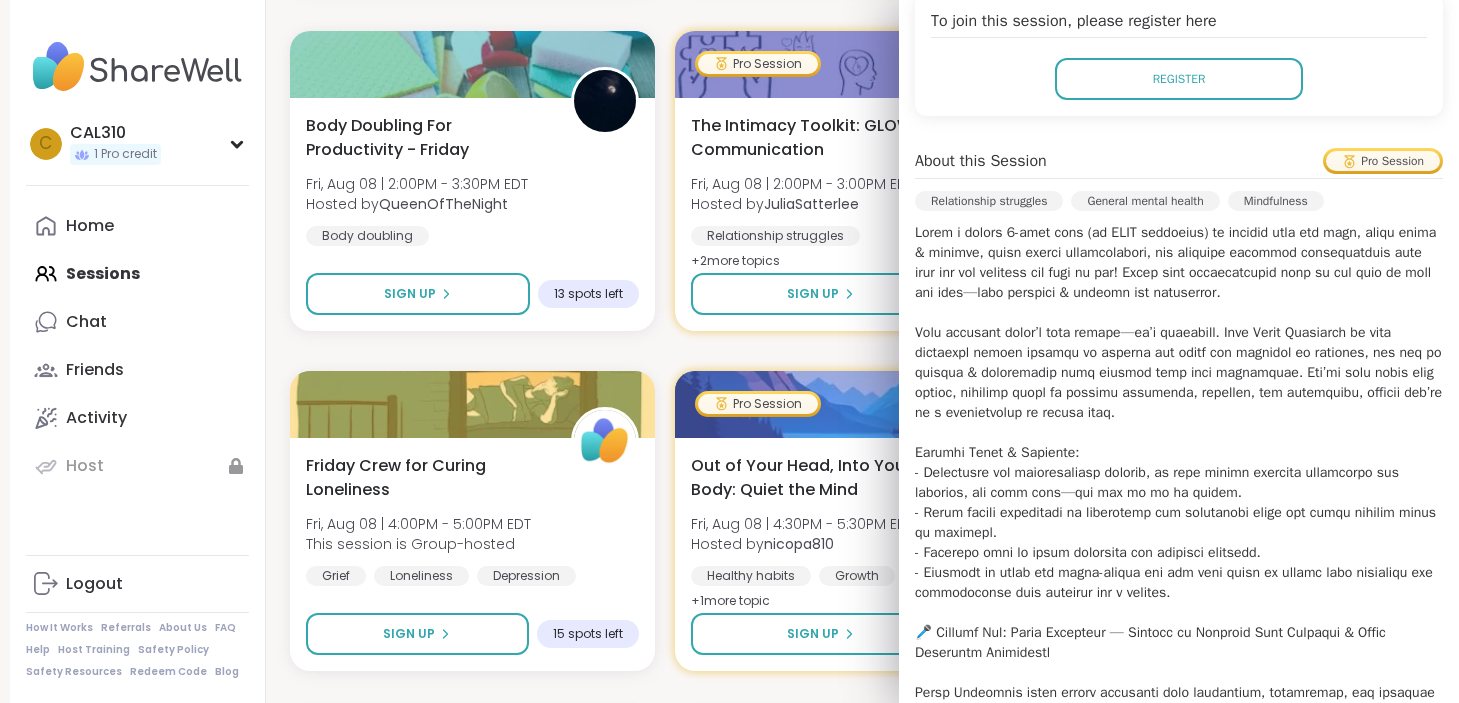 scroll, scrollTop: 461, scrollLeft: 0, axis: vertical 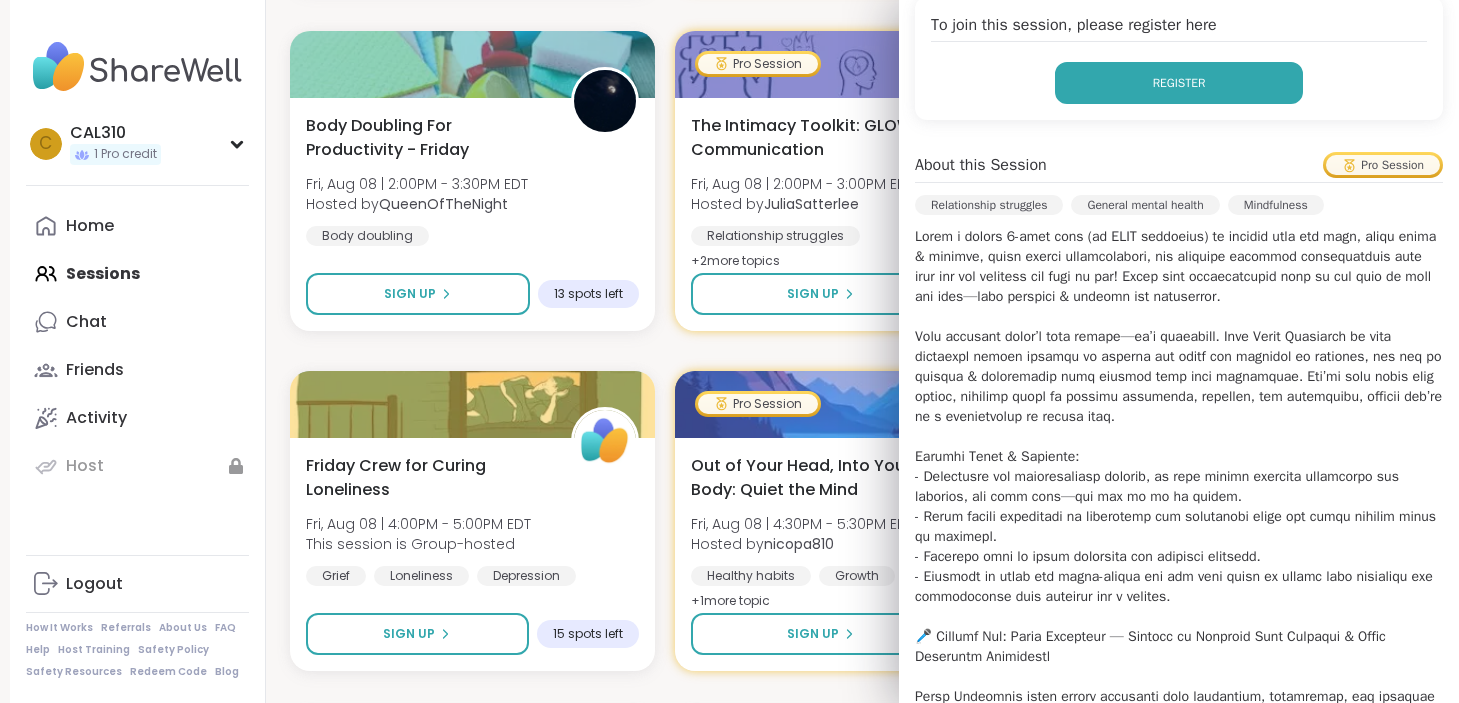 click on "Register" at bounding box center (1179, 83) 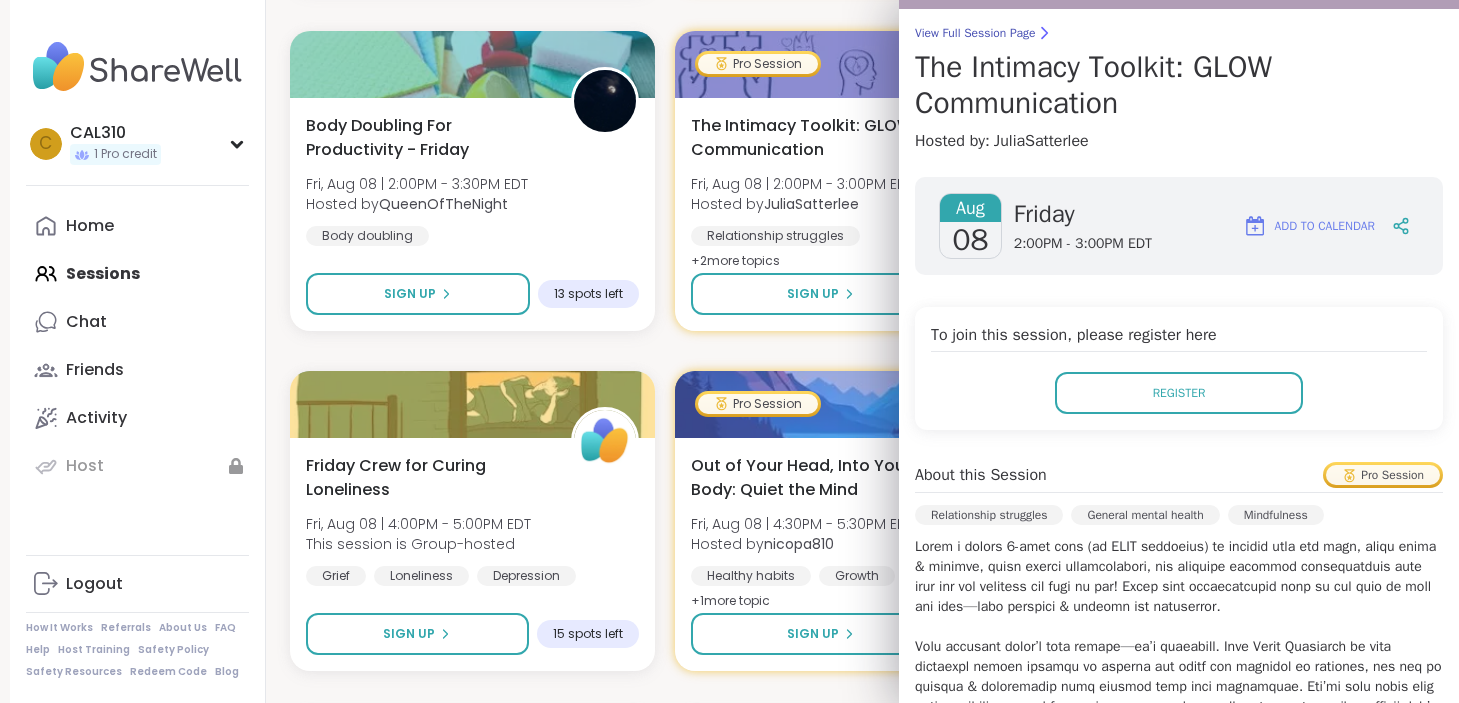 scroll, scrollTop: 0, scrollLeft: 0, axis: both 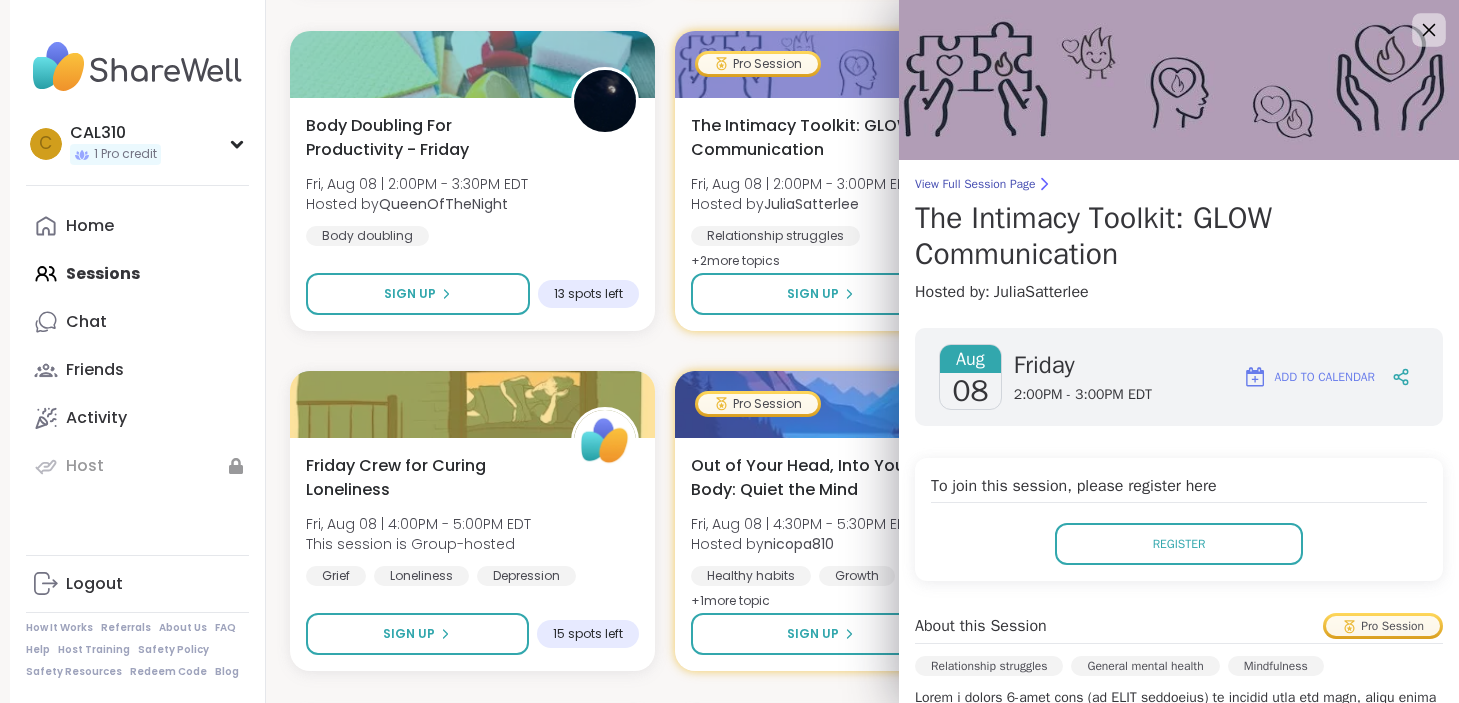 click 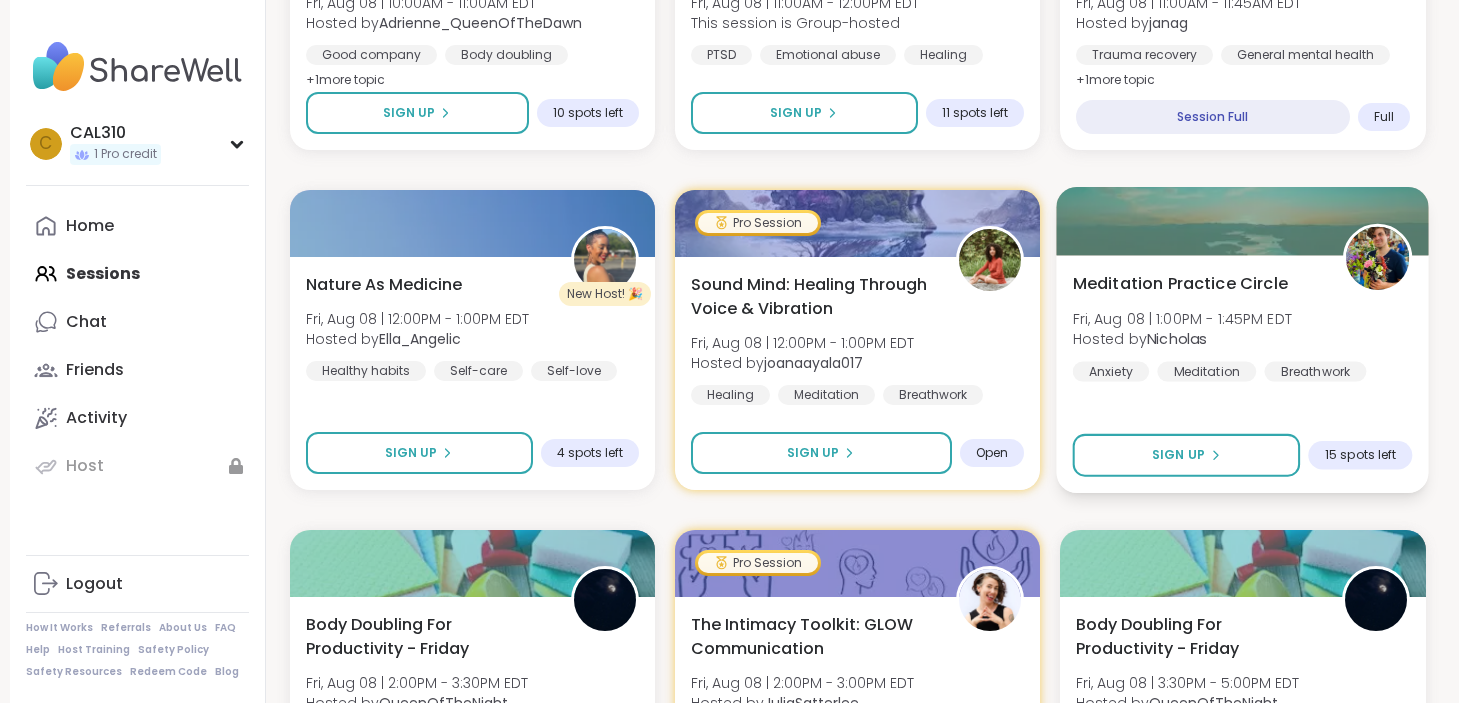 scroll, scrollTop: 1283, scrollLeft: 0, axis: vertical 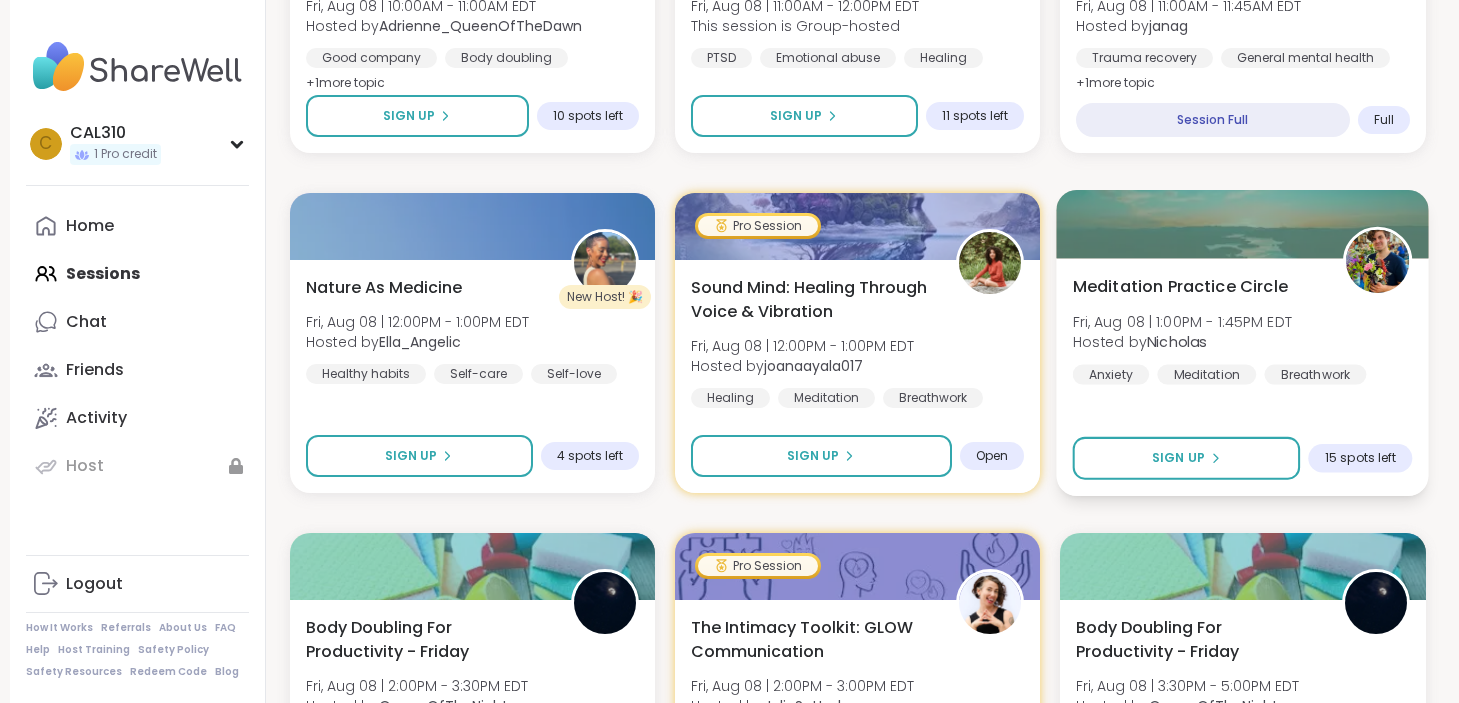 click on "Meditation Practice Circle Fri, Aug 08 | 1:00PM - 1:45PM EDT Hosted by  [USERNAME] Anxiety Meditation Breathwork" at bounding box center (1243, 329) 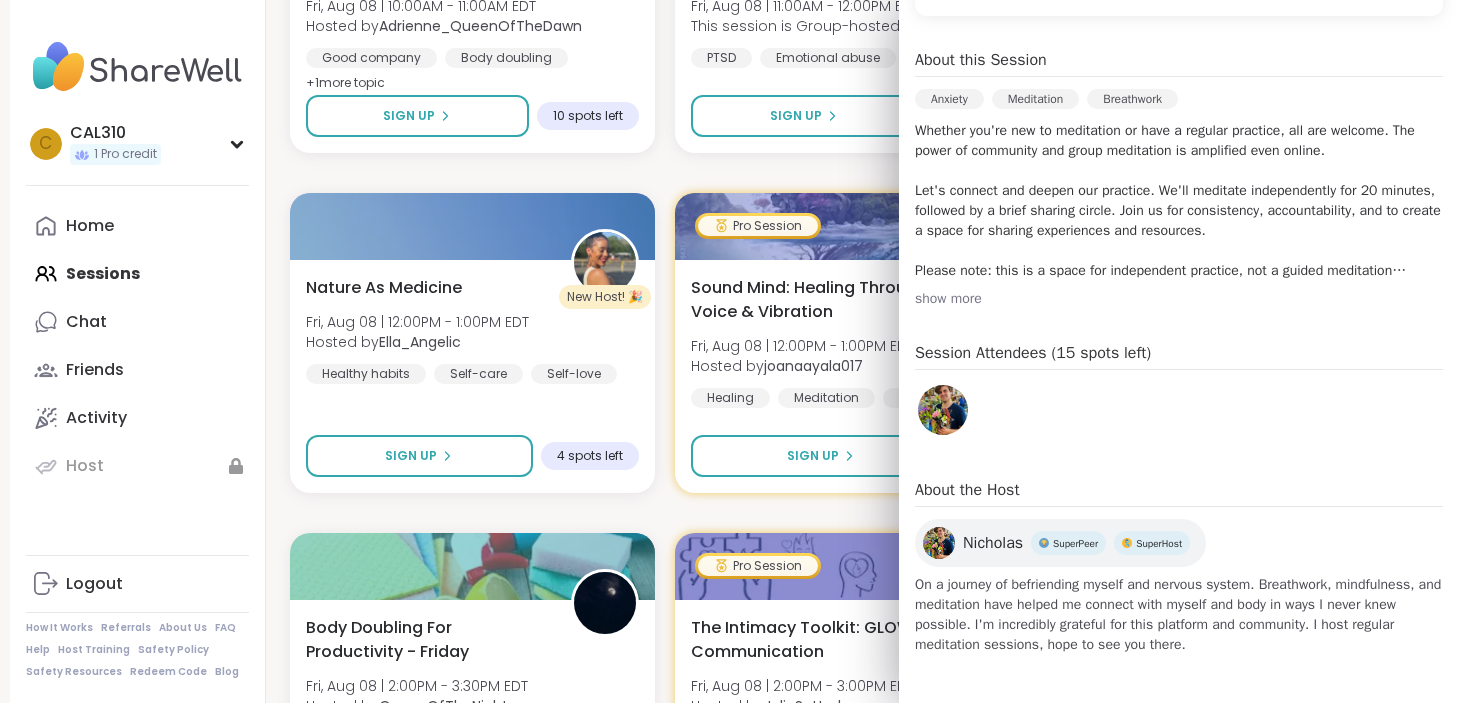 scroll, scrollTop: 0, scrollLeft: 0, axis: both 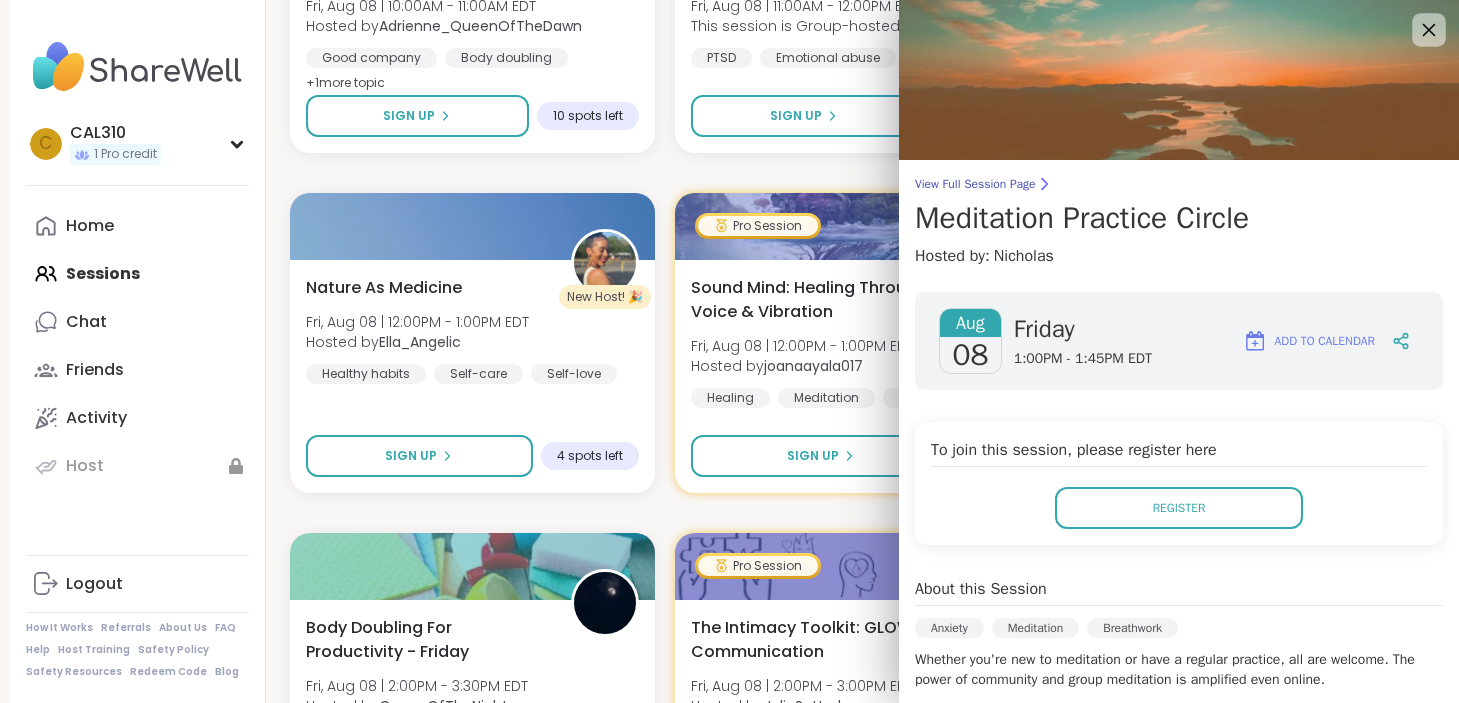 click 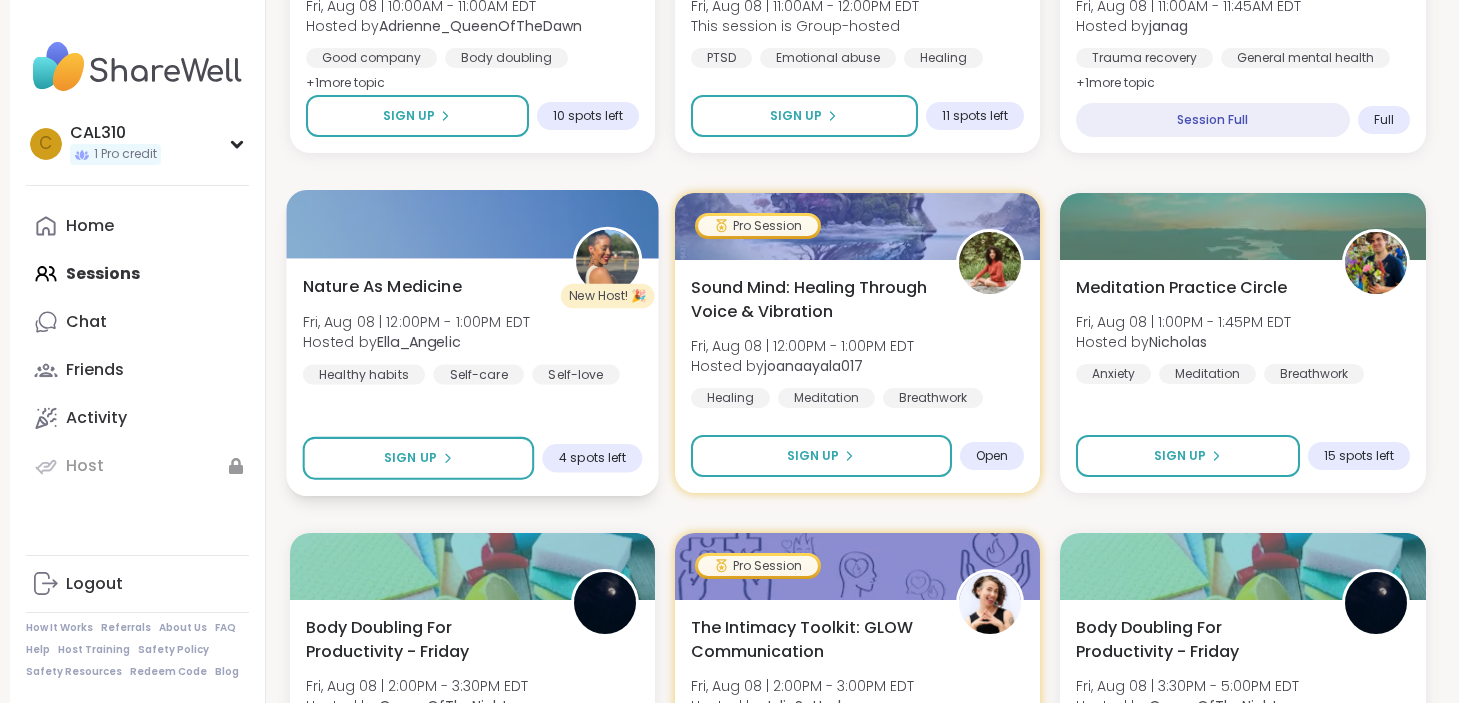 click on "Fri, Aug 08 | 12:00PM - 1:00PM EDT" at bounding box center [415, 321] 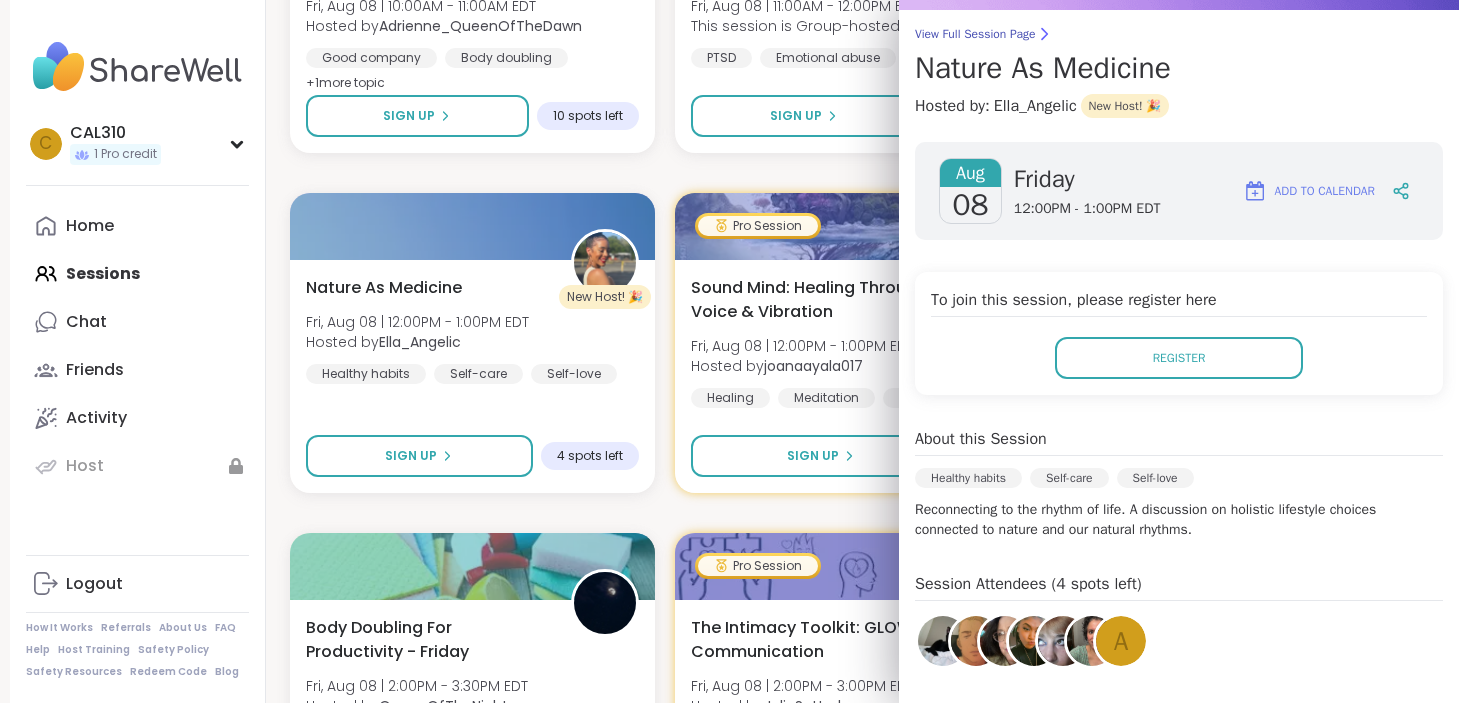 scroll, scrollTop: 0, scrollLeft: 0, axis: both 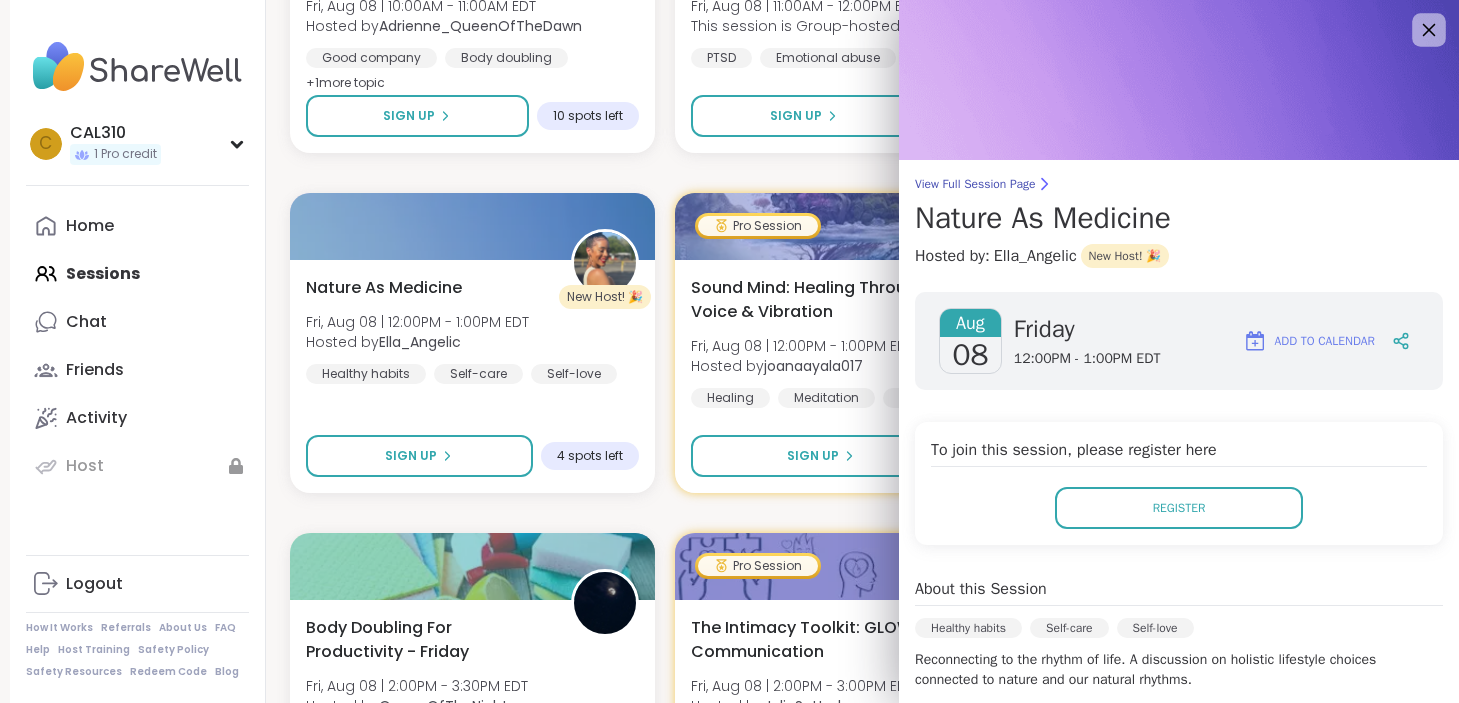 click 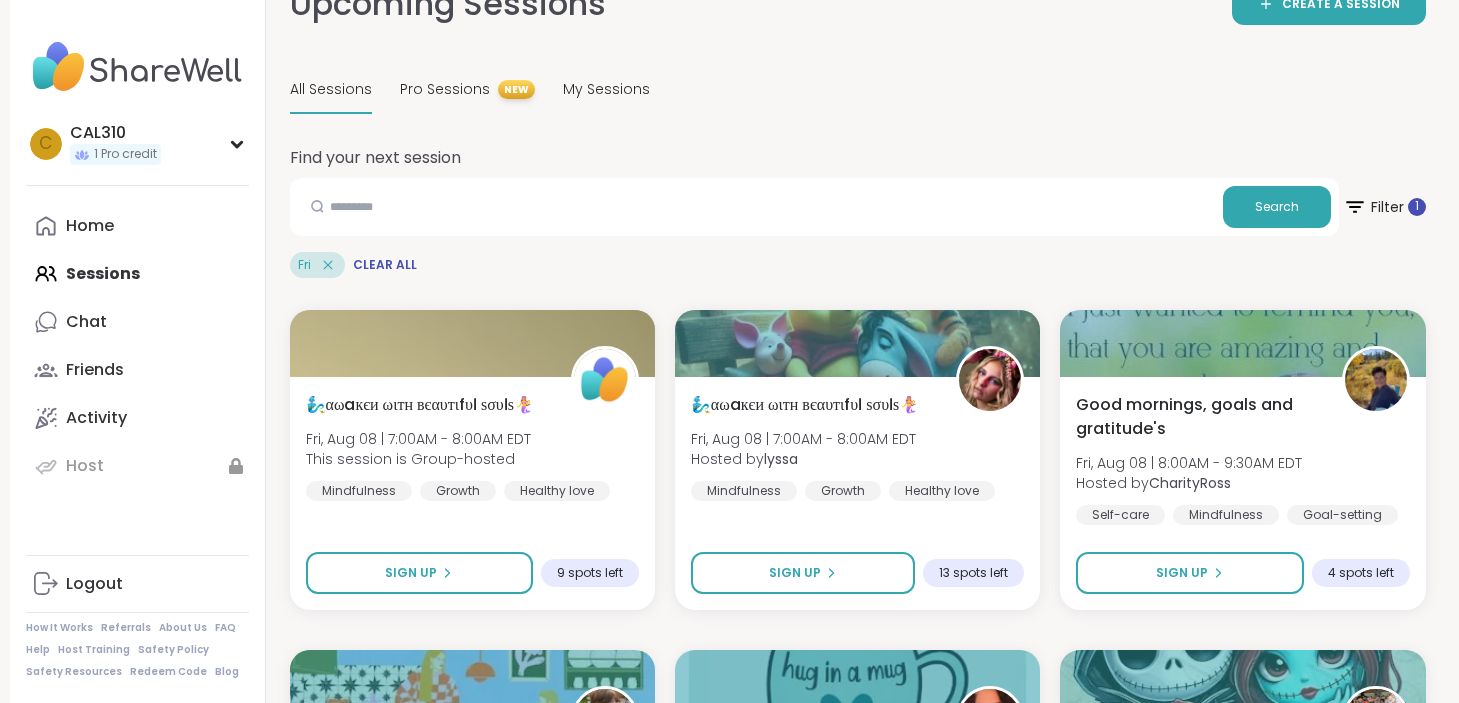 scroll, scrollTop: 0, scrollLeft: 0, axis: both 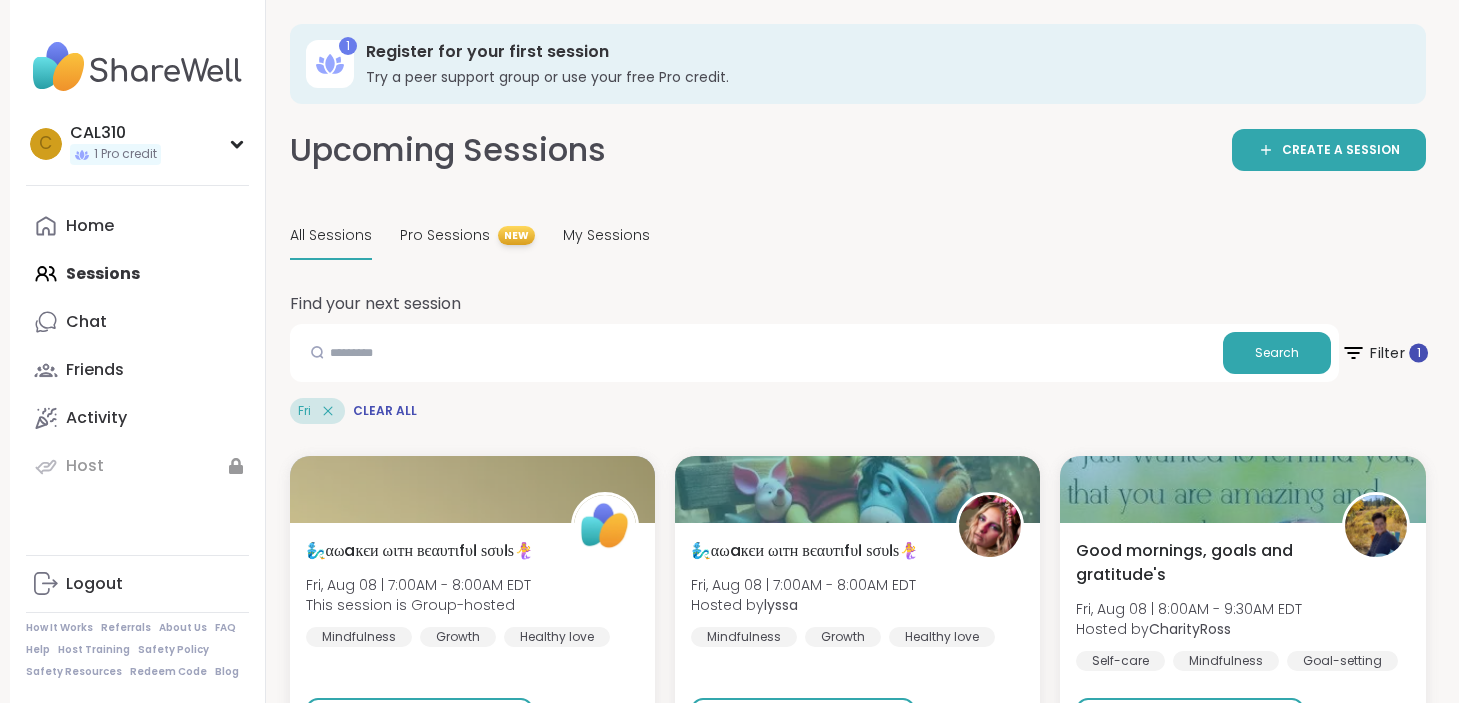 click on "Filter   1" at bounding box center [1383, 353] 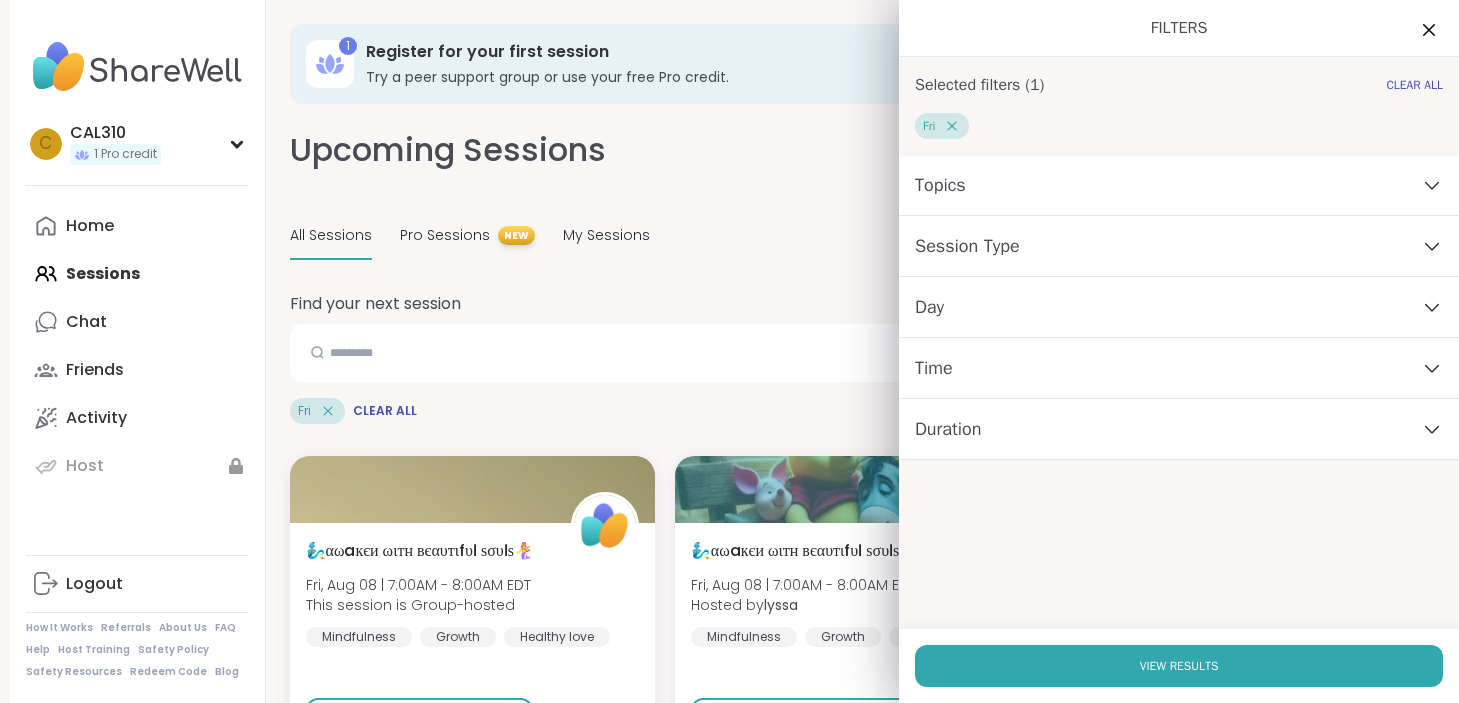 click 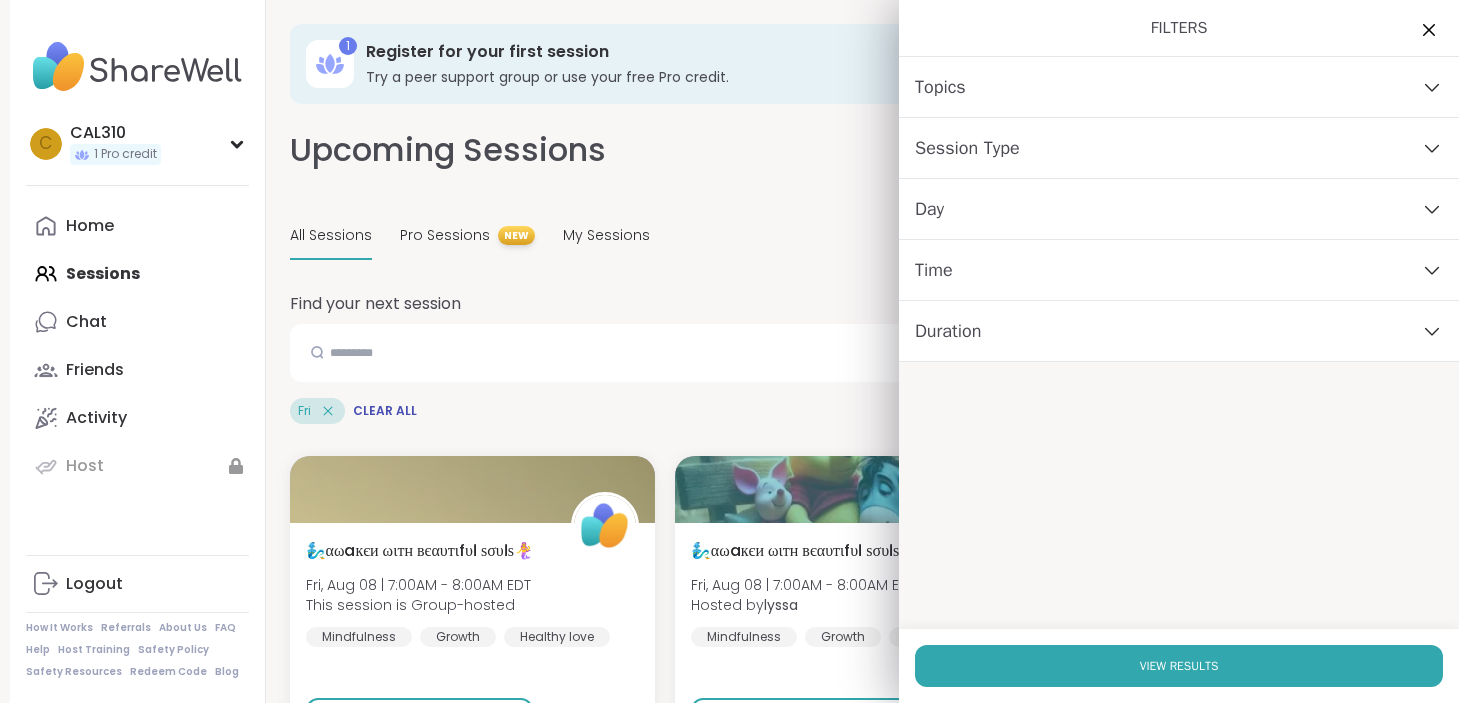 click on "Session Type" at bounding box center [967, 148] 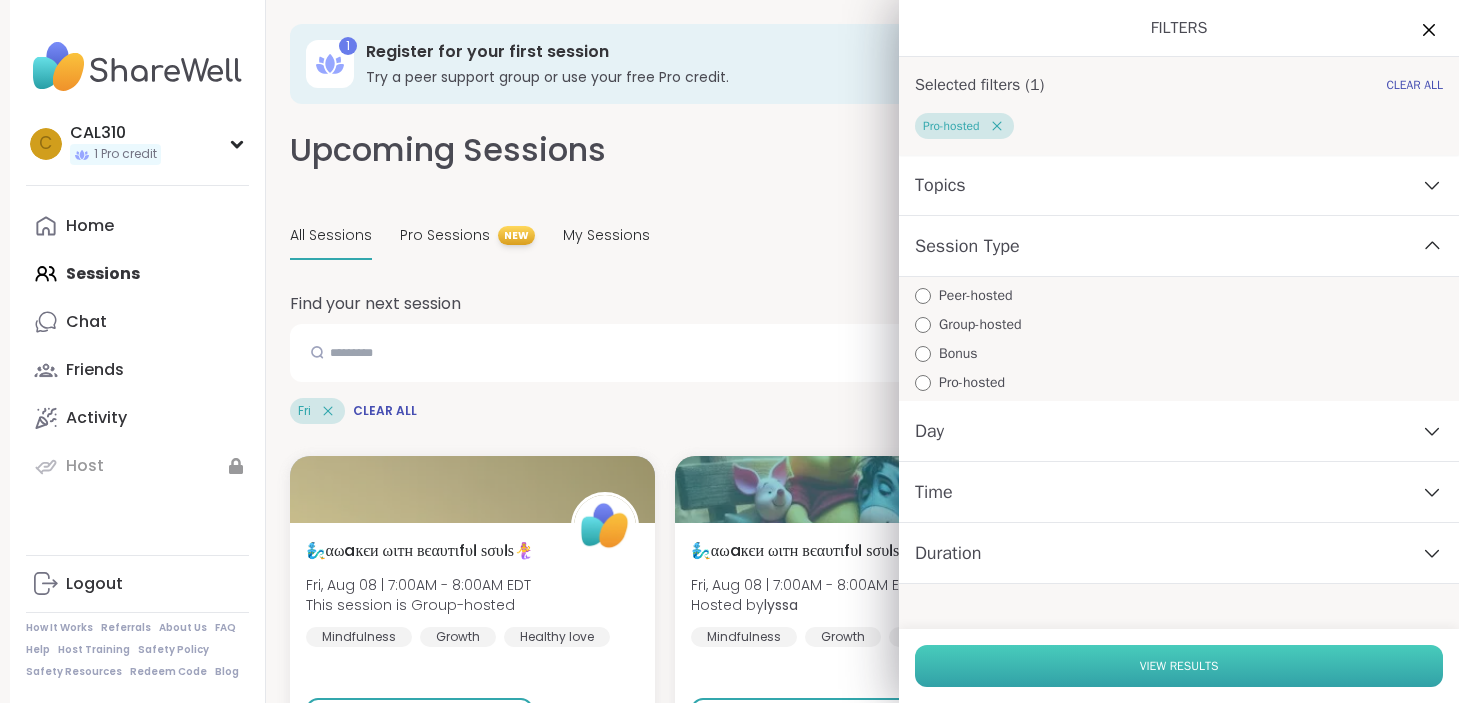 click on "View Results" at bounding box center (1179, 666) 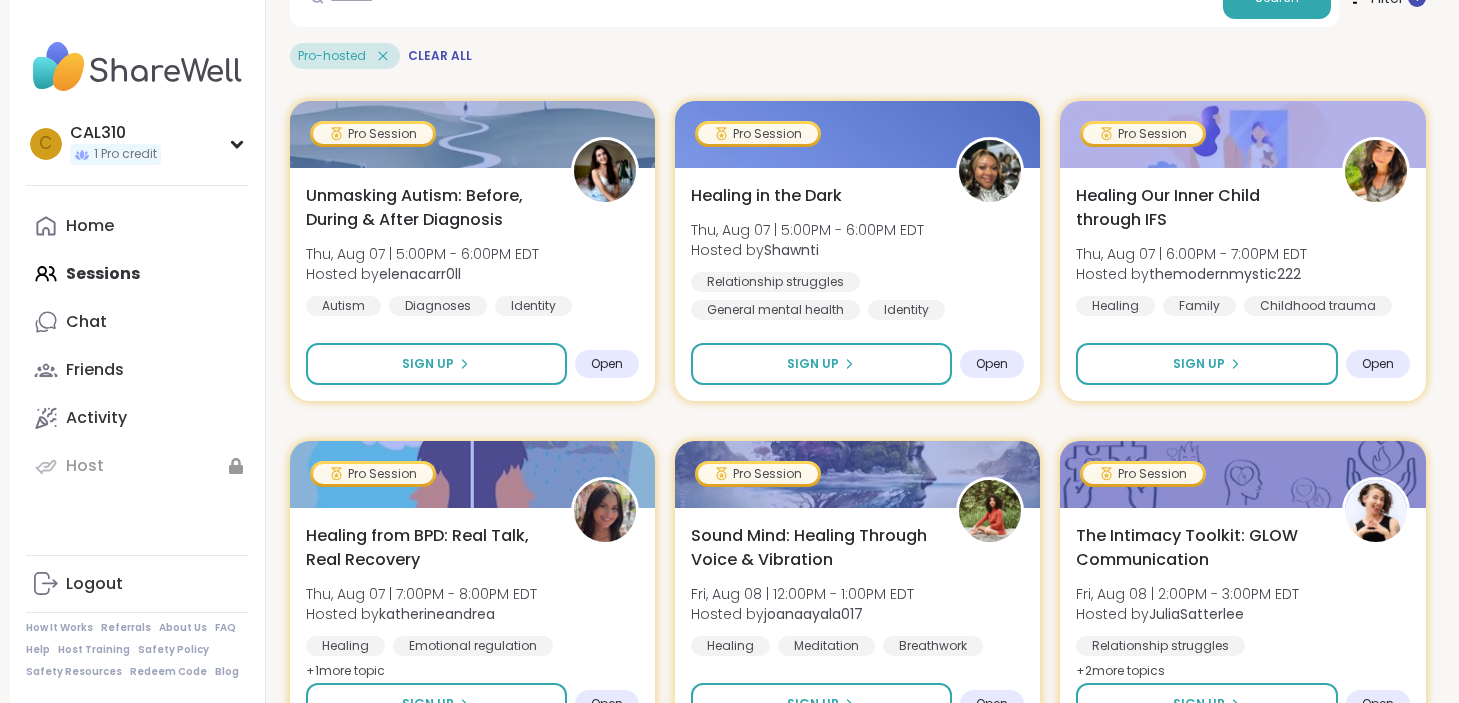 scroll, scrollTop: 363, scrollLeft: 0, axis: vertical 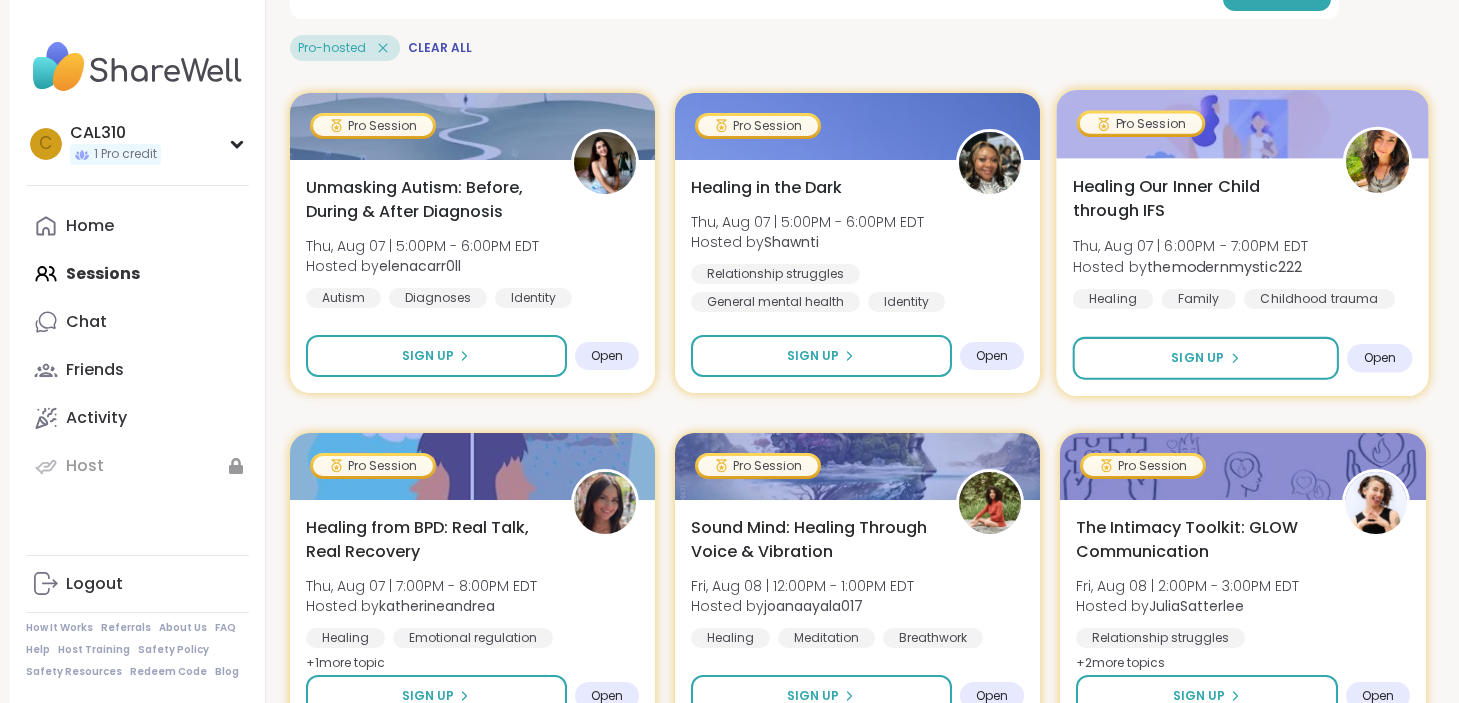 click on "Healing Our Inner Child through IFS" at bounding box center [1197, 198] 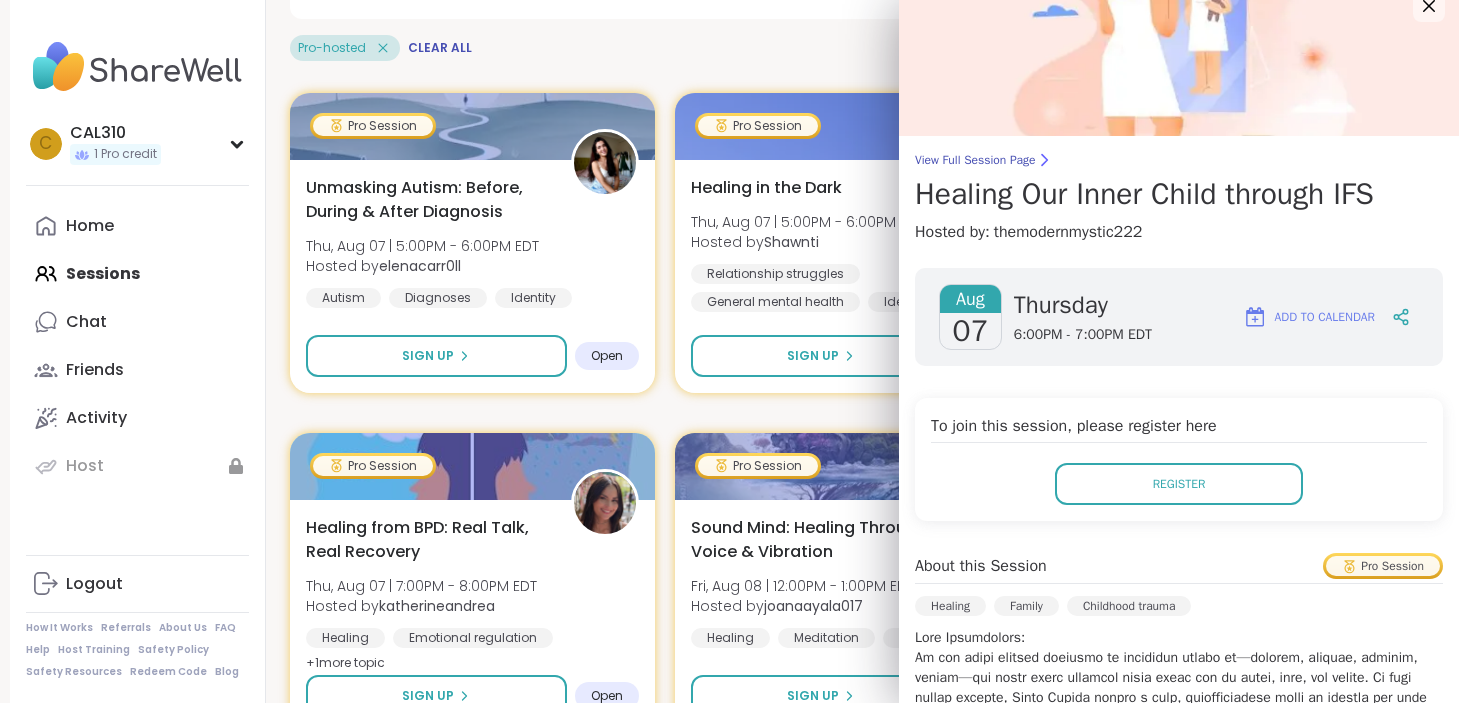 scroll, scrollTop: 0, scrollLeft: 0, axis: both 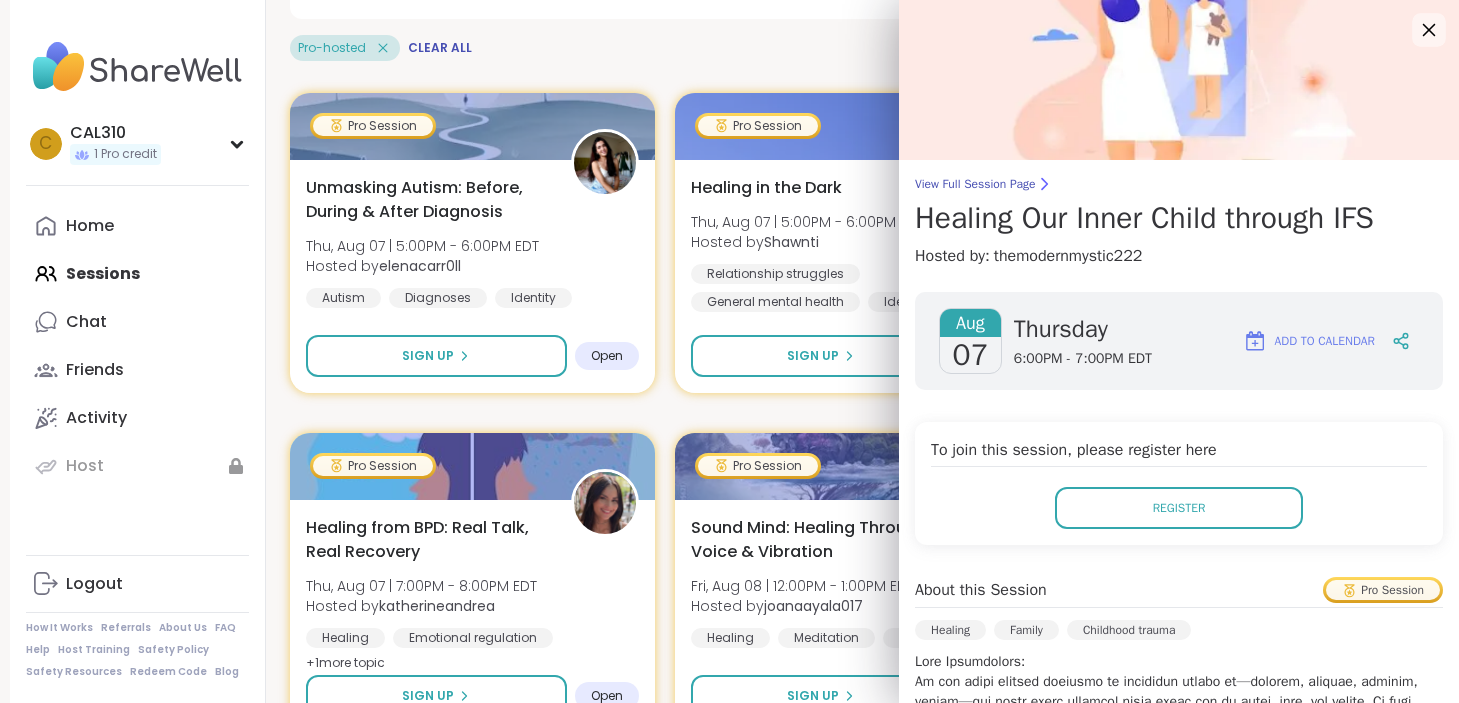click 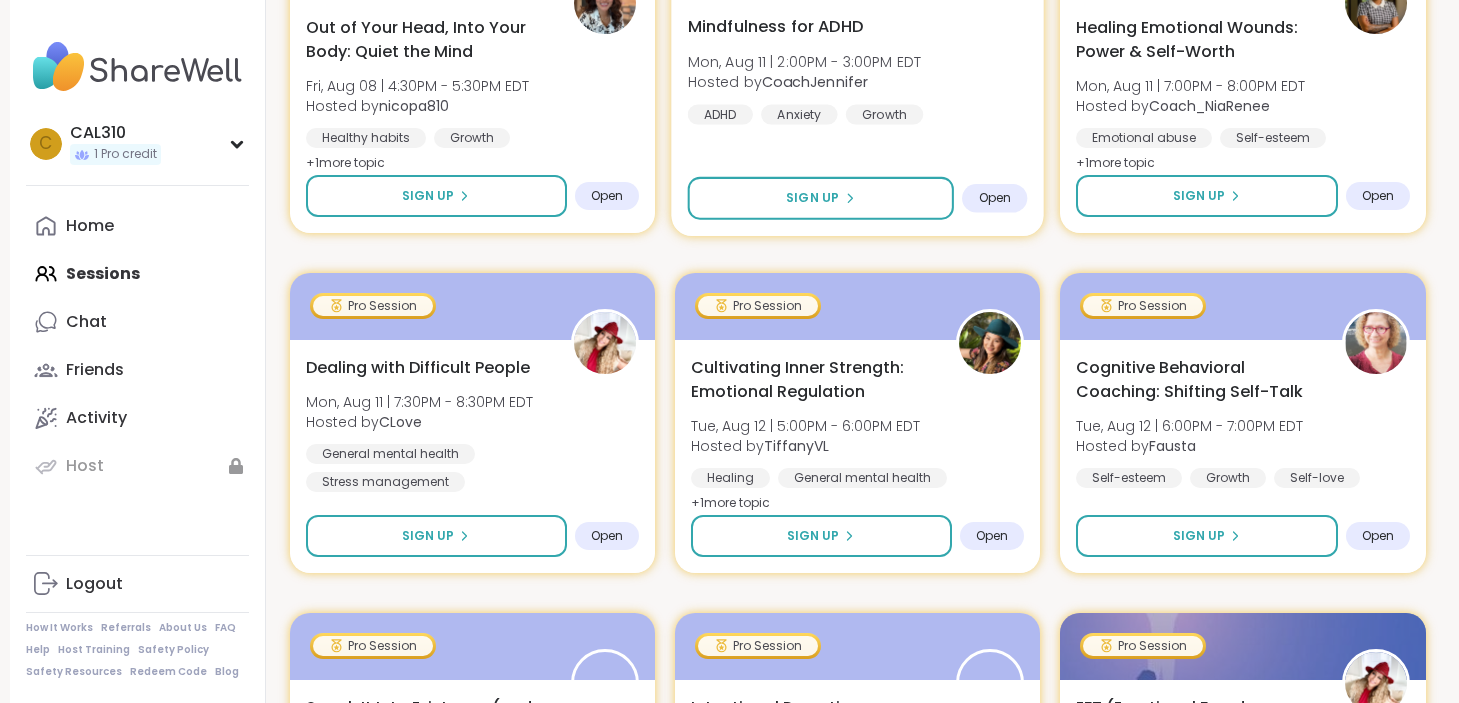 scroll, scrollTop: 1209, scrollLeft: 0, axis: vertical 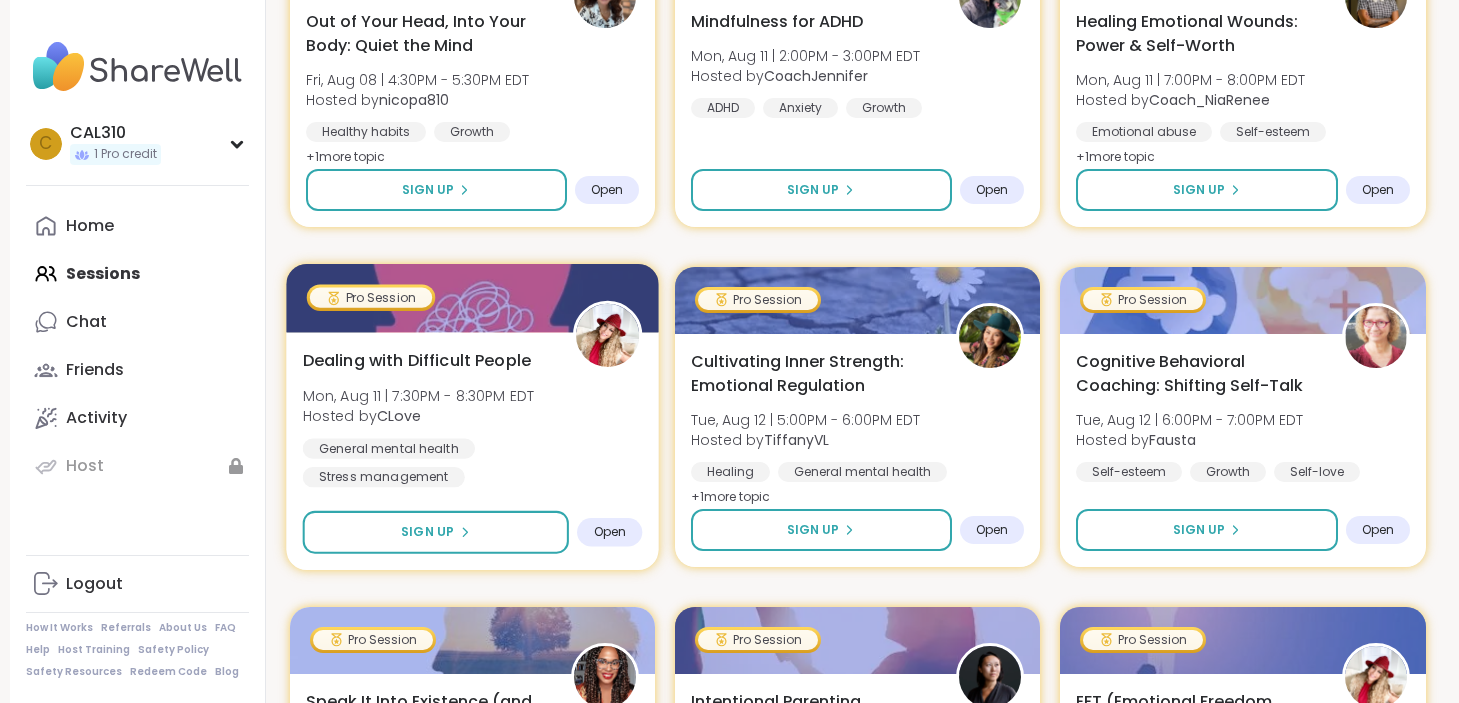click on "Dealing with Difficult People" at bounding box center (416, 360) 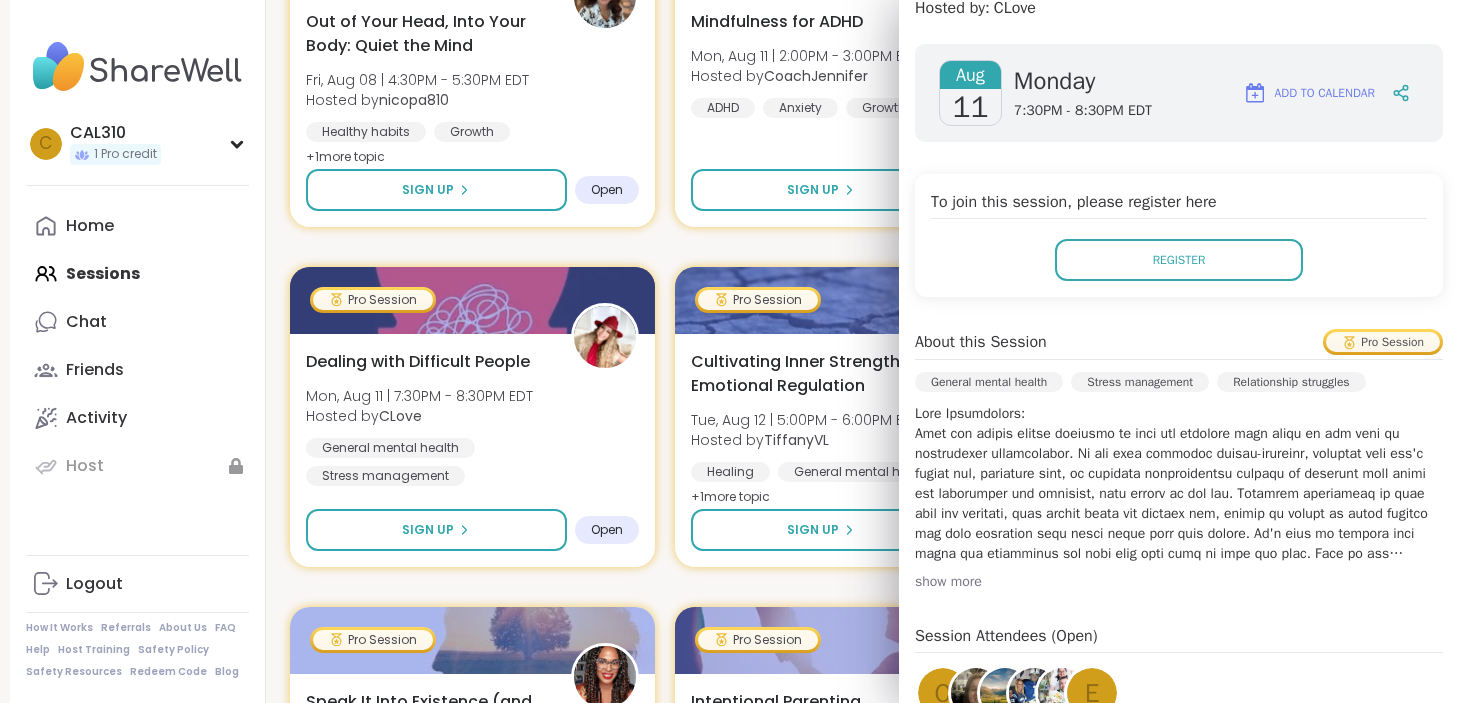 scroll, scrollTop: 255, scrollLeft: 0, axis: vertical 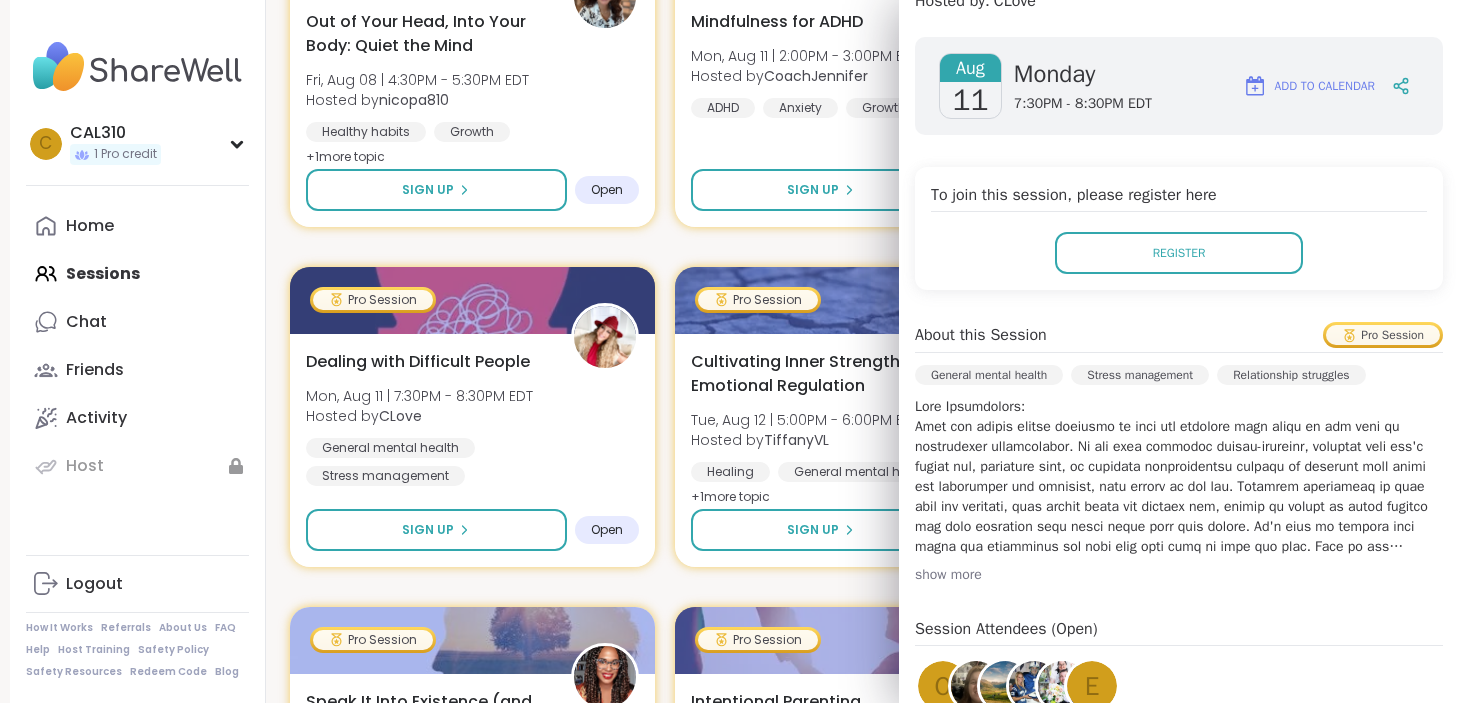 click on "show more" at bounding box center (1179, 575) 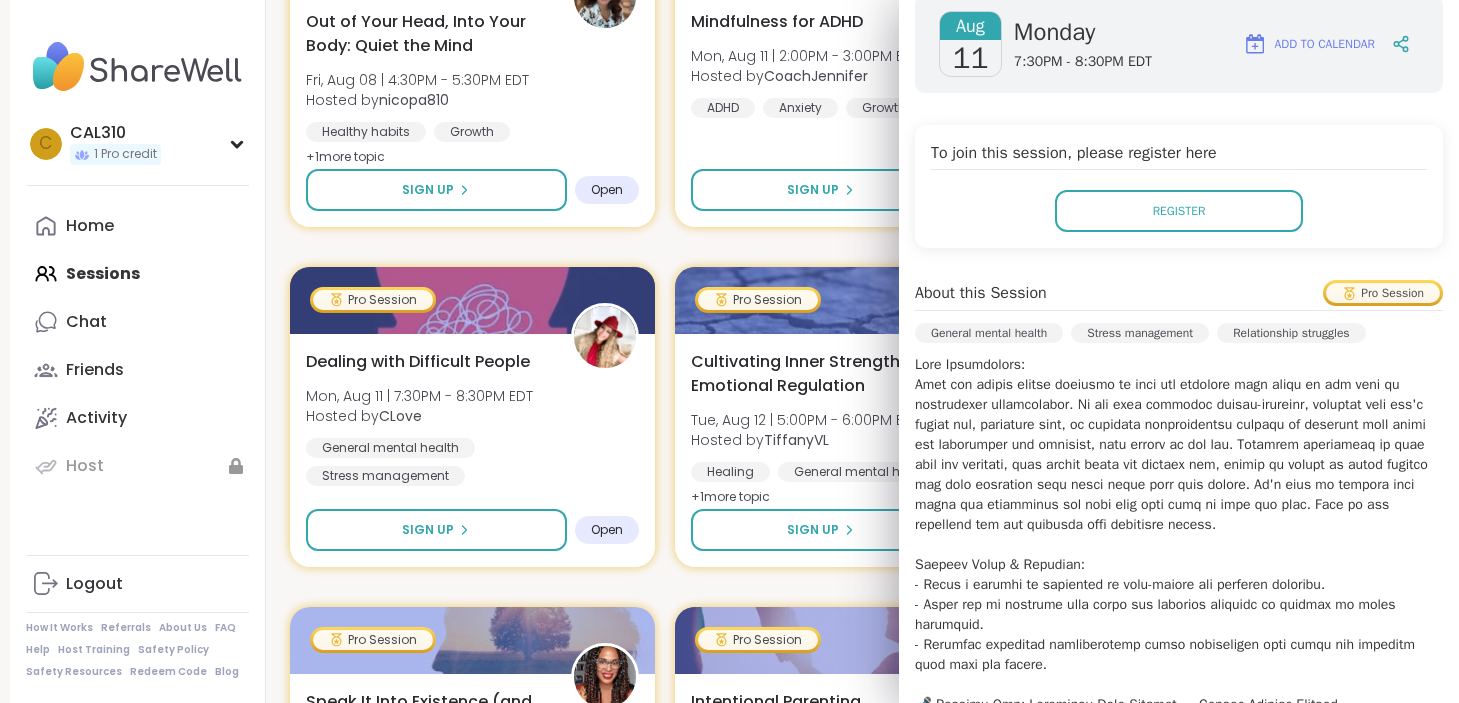 scroll, scrollTop: 0, scrollLeft: 0, axis: both 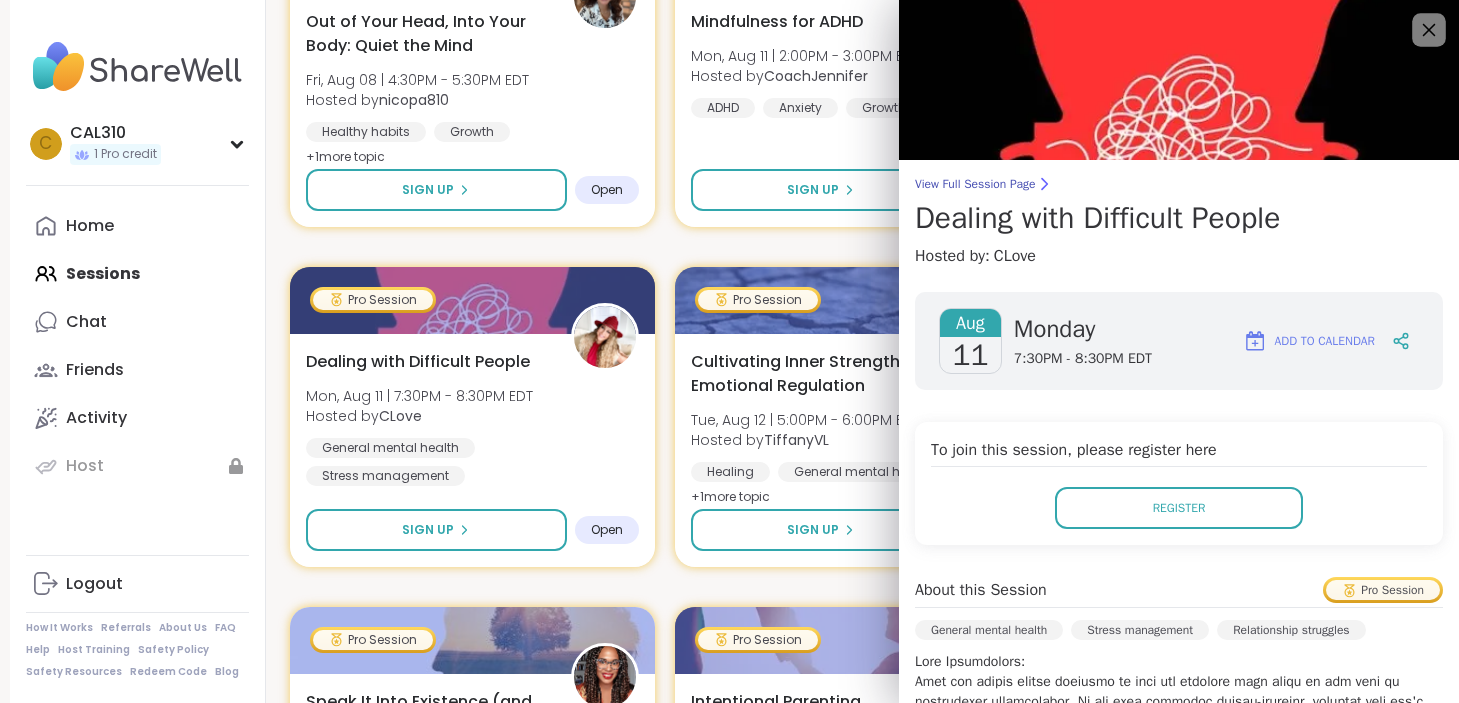 click 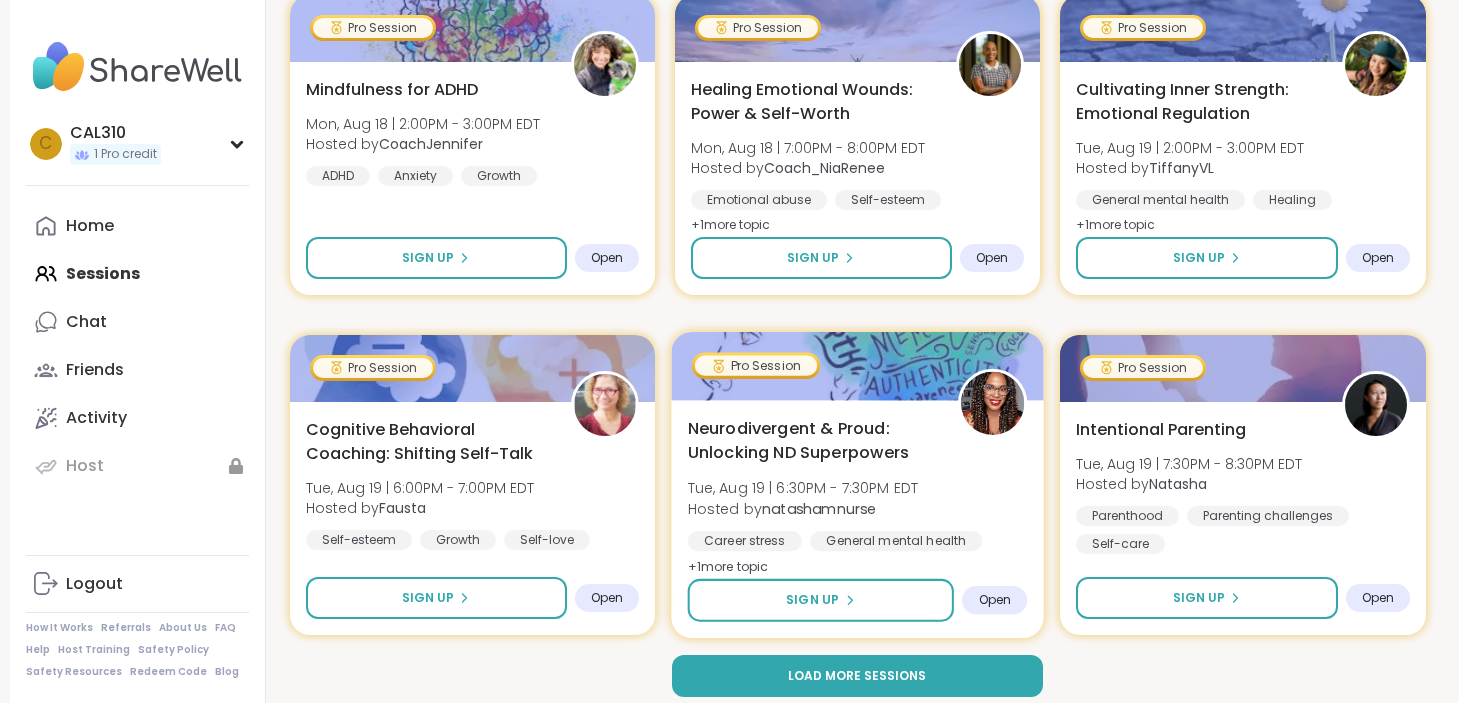 scroll, scrollTop: 3875, scrollLeft: 0, axis: vertical 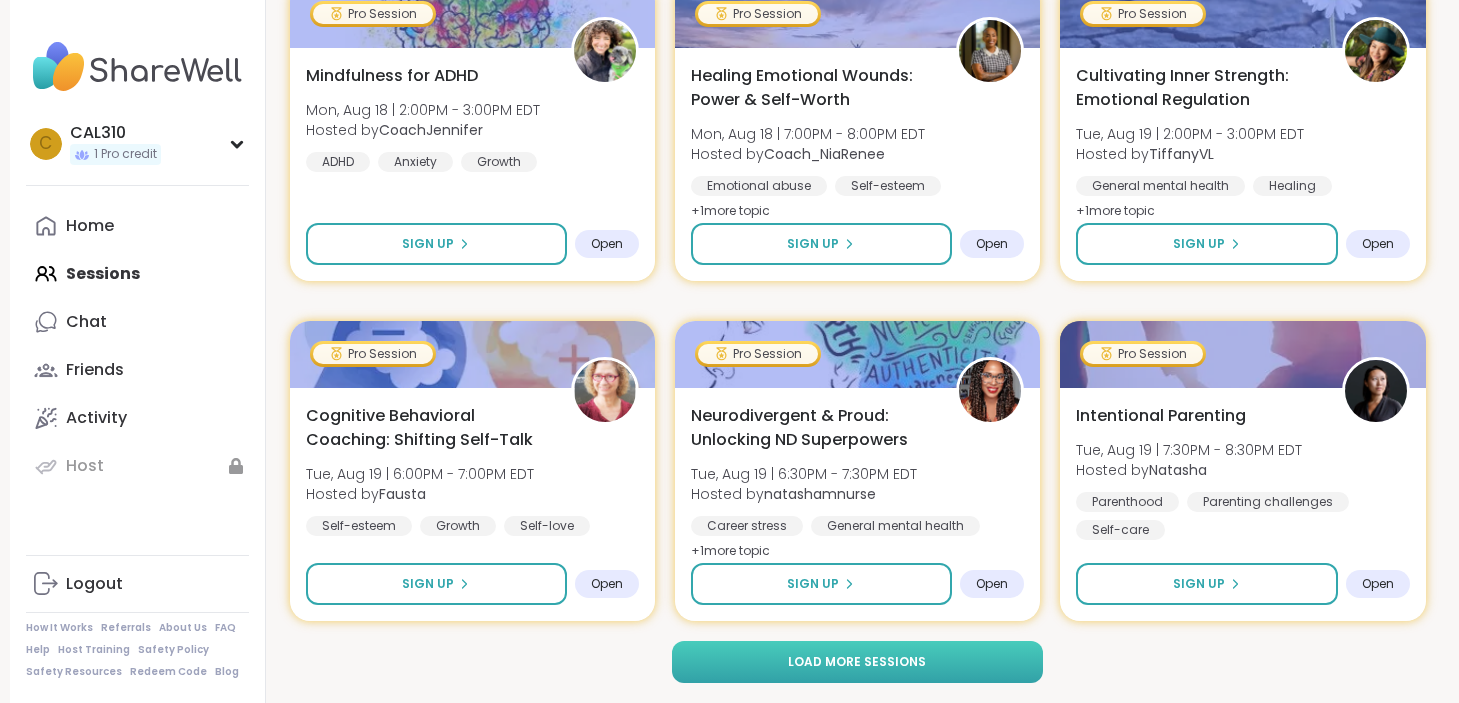 click on "Load more sessions" at bounding box center (857, 662) 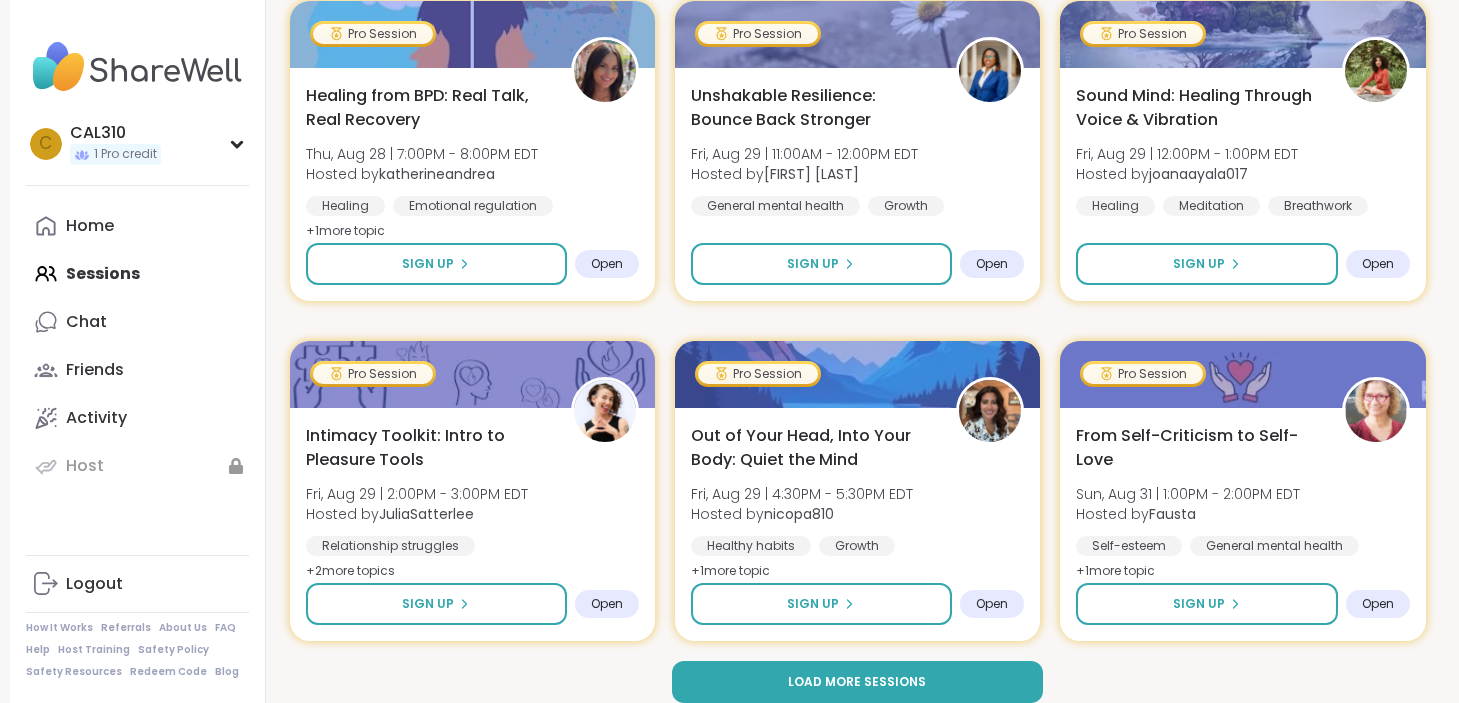 scroll, scrollTop: 7955, scrollLeft: 0, axis: vertical 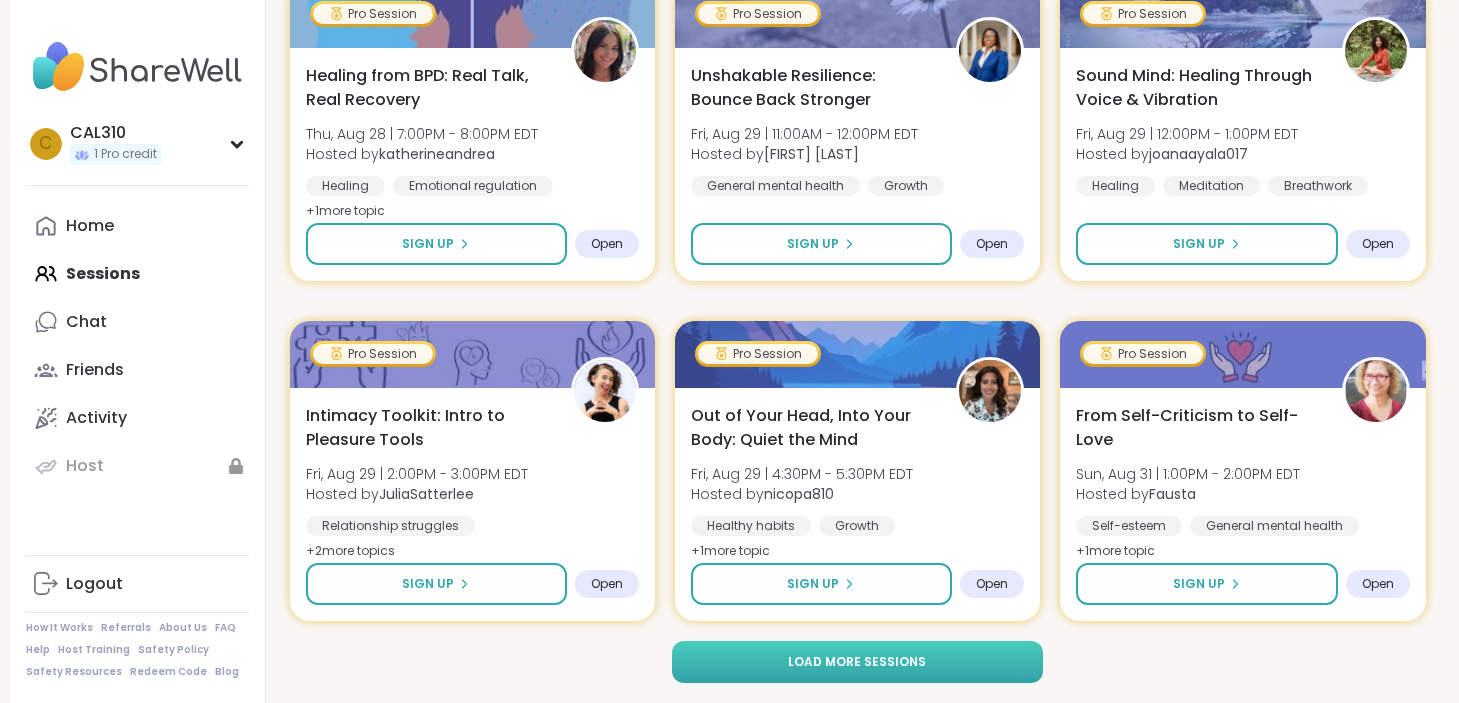 click on "Load more sessions" at bounding box center (857, 662) 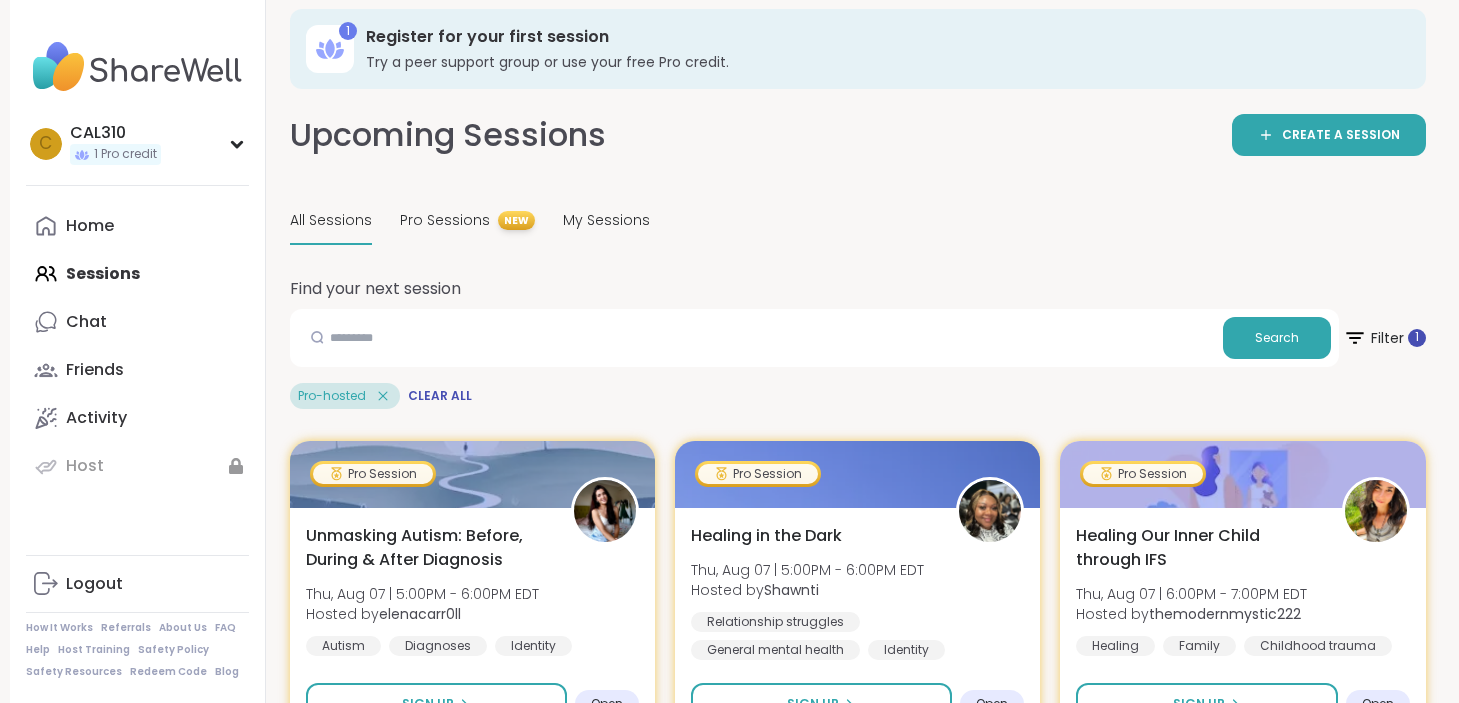 scroll, scrollTop: 0, scrollLeft: 0, axis: both 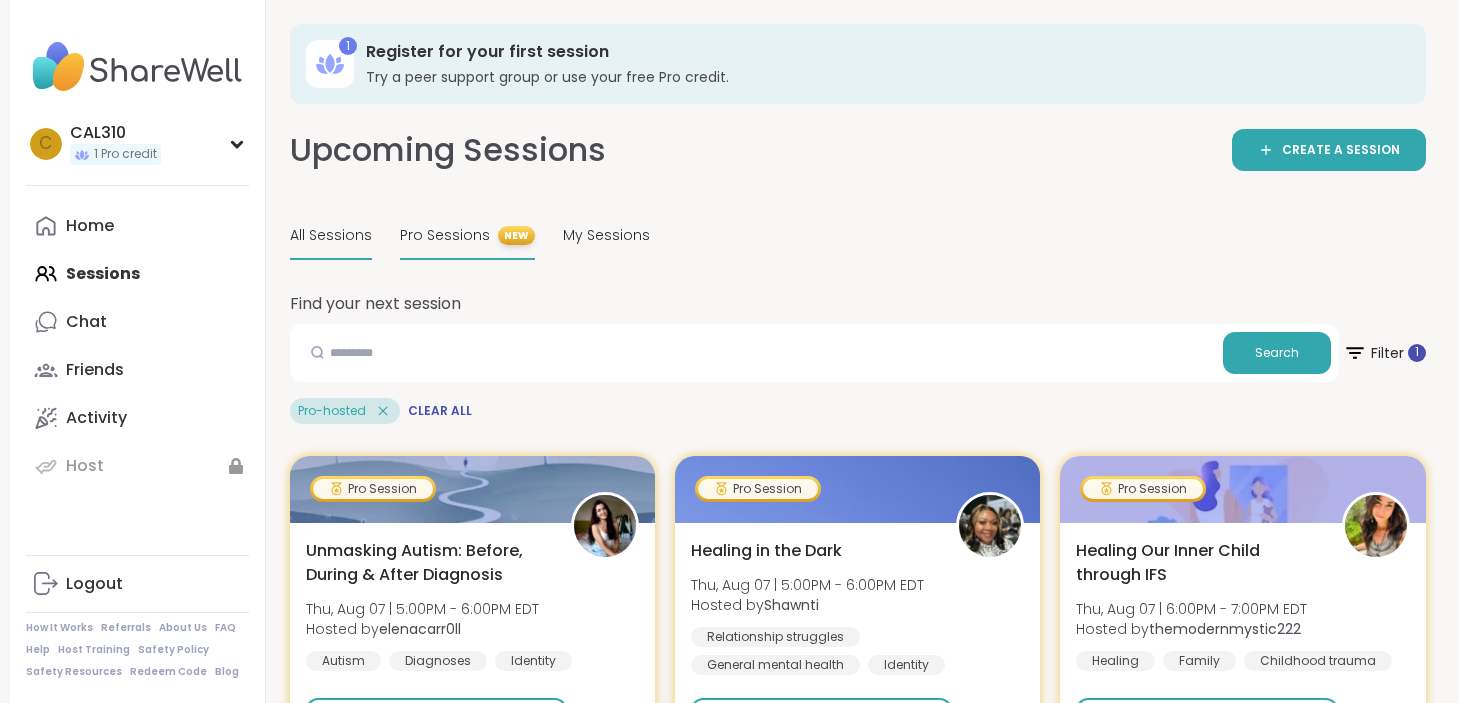 click on "Pro Sessions" at bounding box center [445, 235] 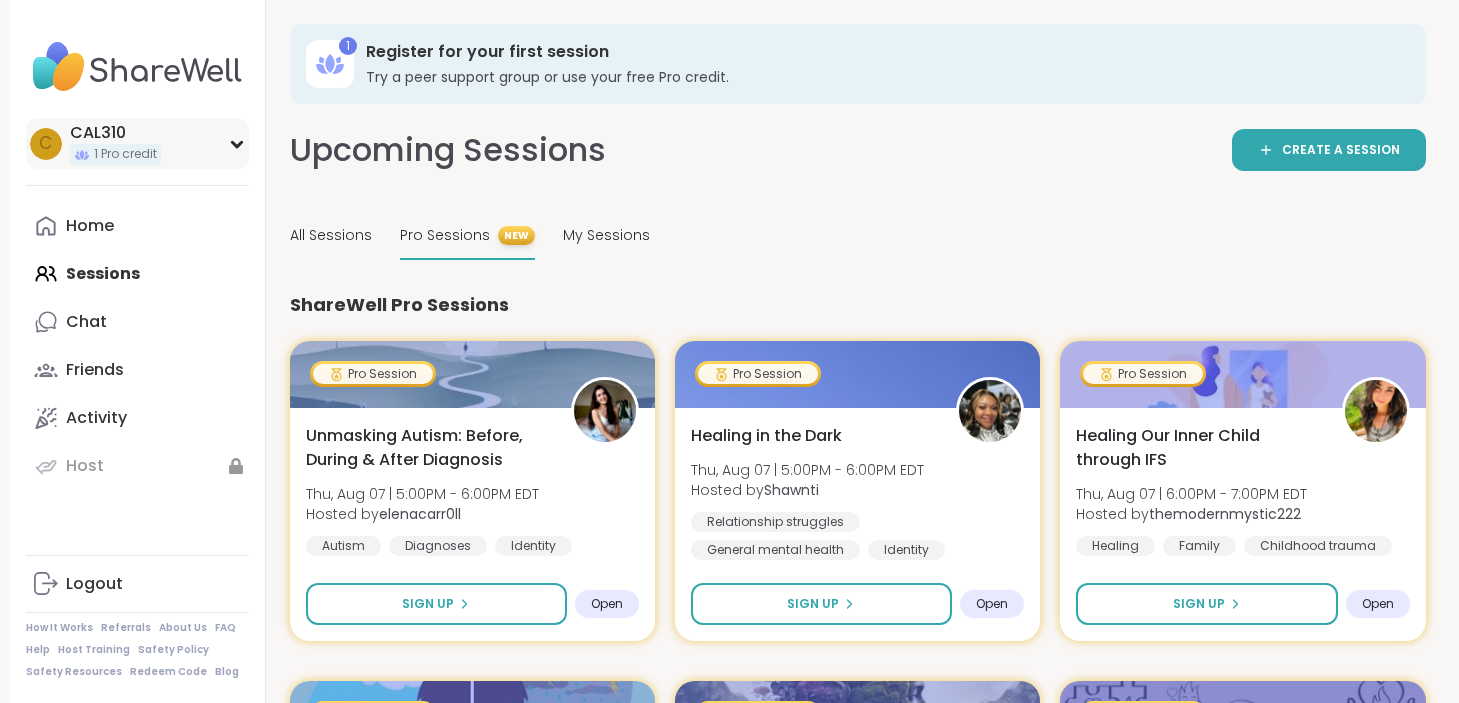 click 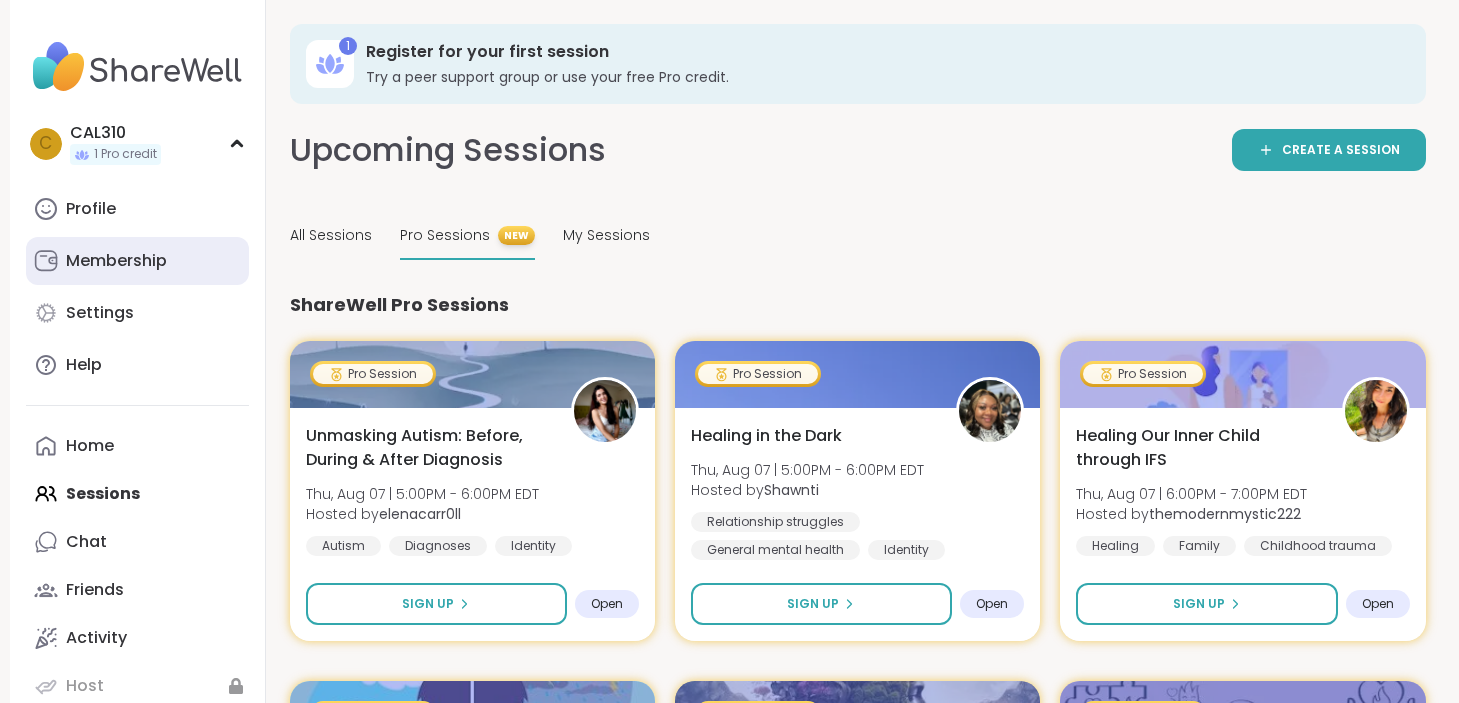 click on "Membership" at bounding box center (116, 261) 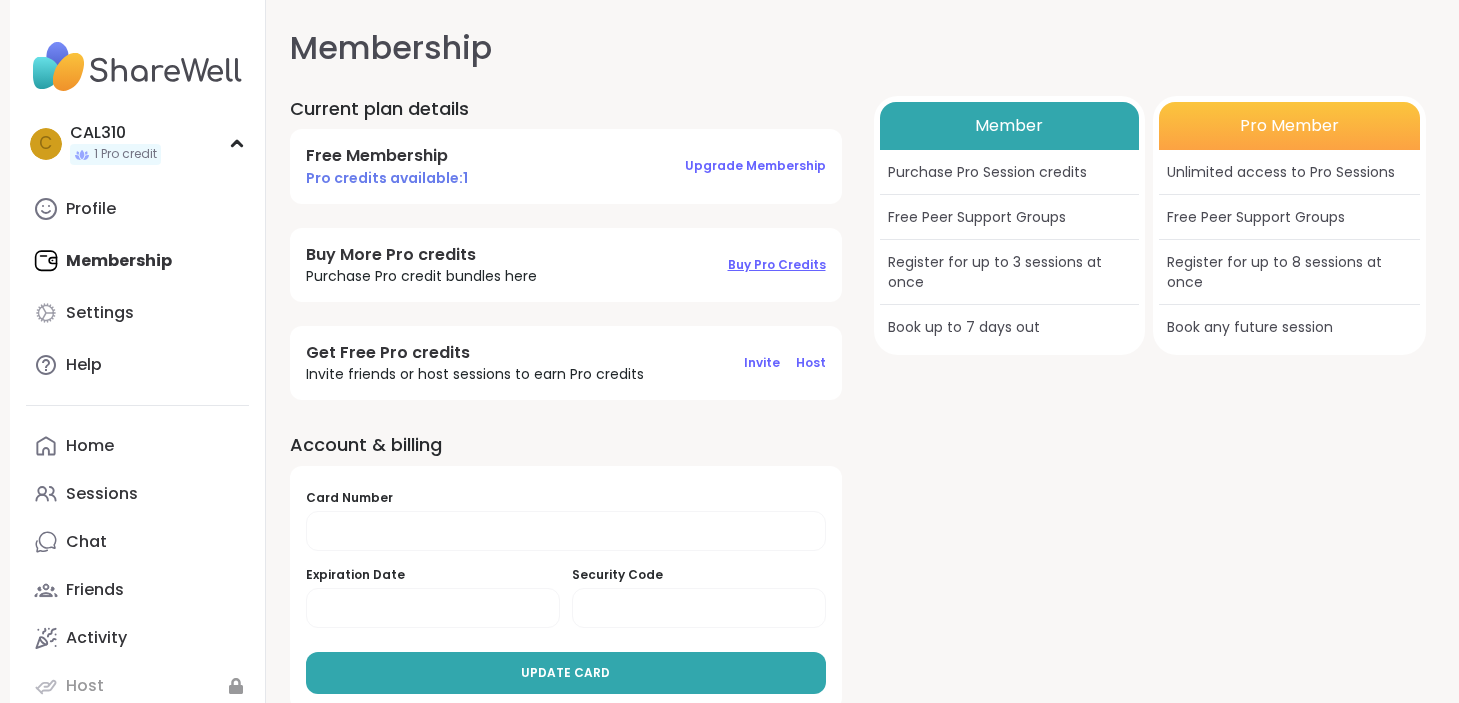 click on "Buy Pro Credits" at bounding box center (777, 264) 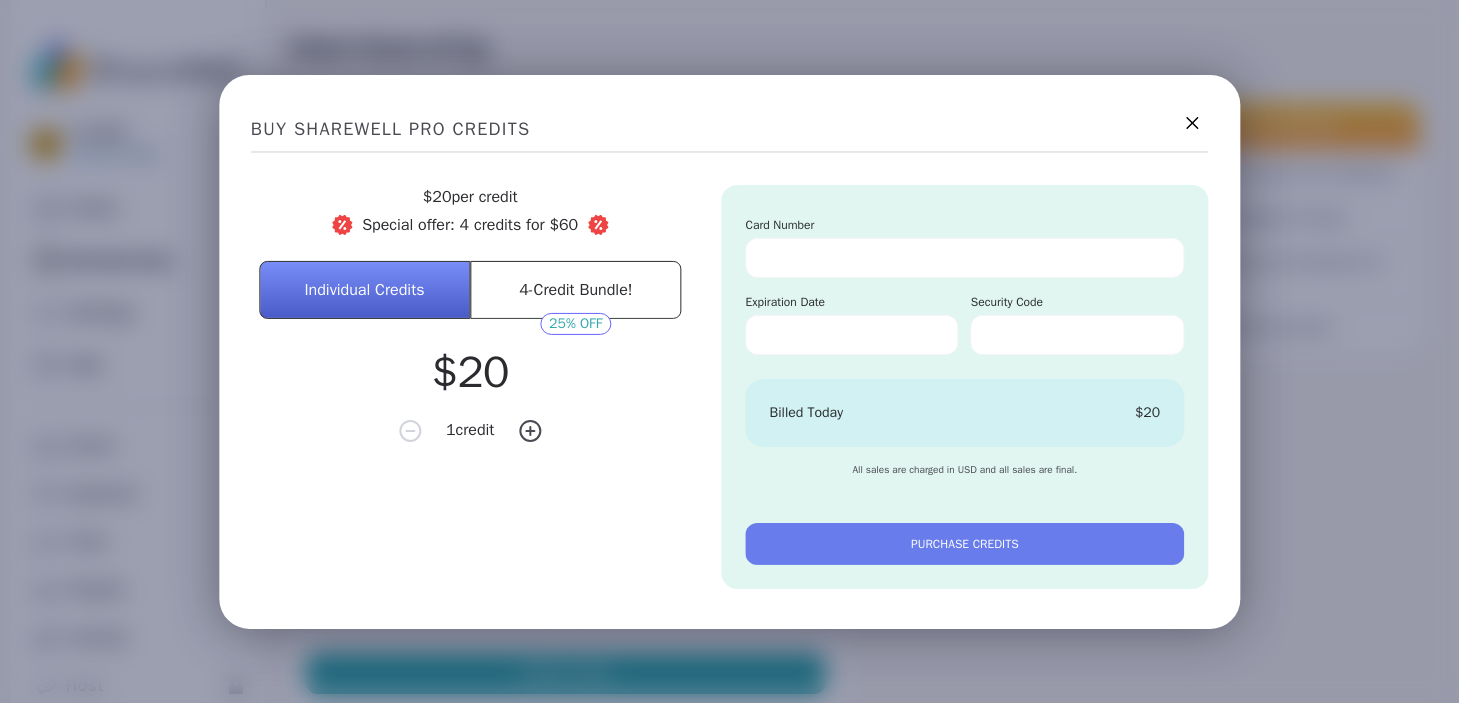 click on "4-Credit Bundle!" at bounding box center (575, 289) 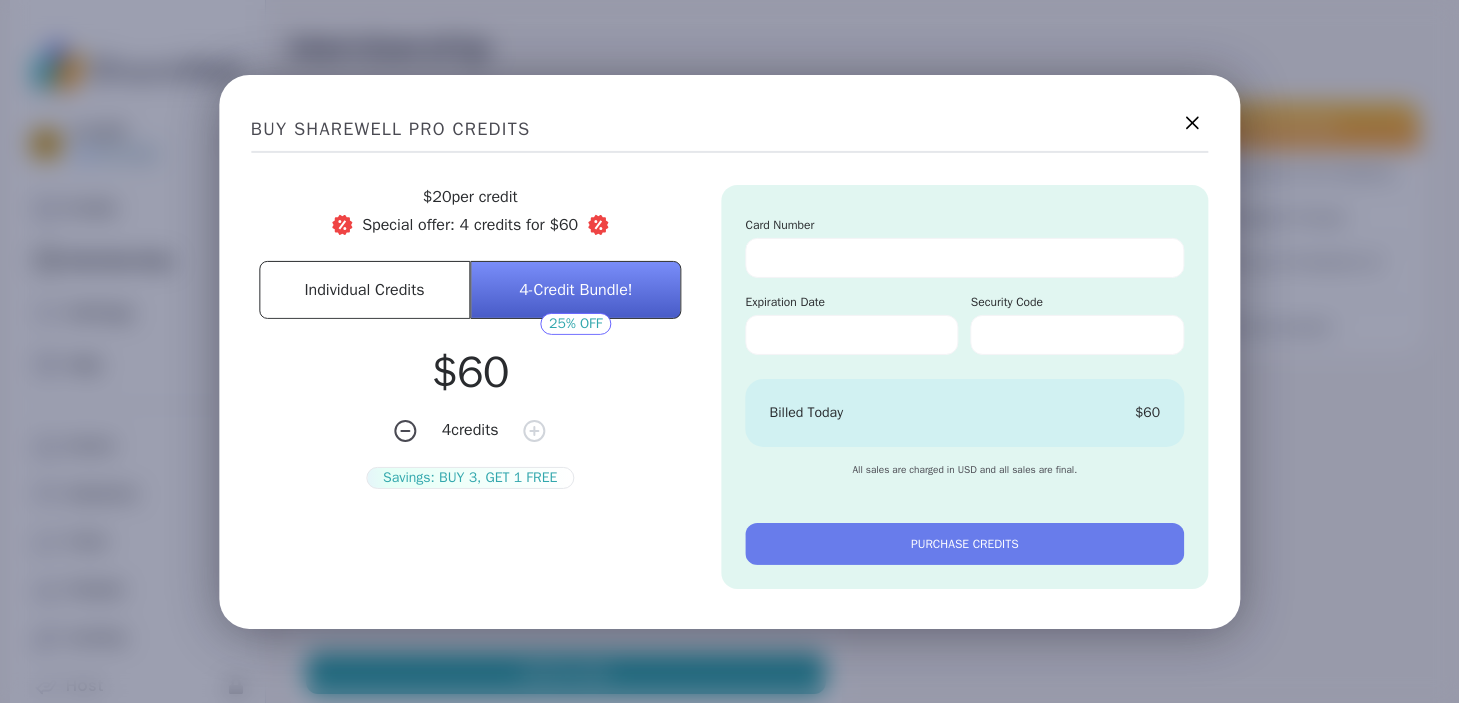 click 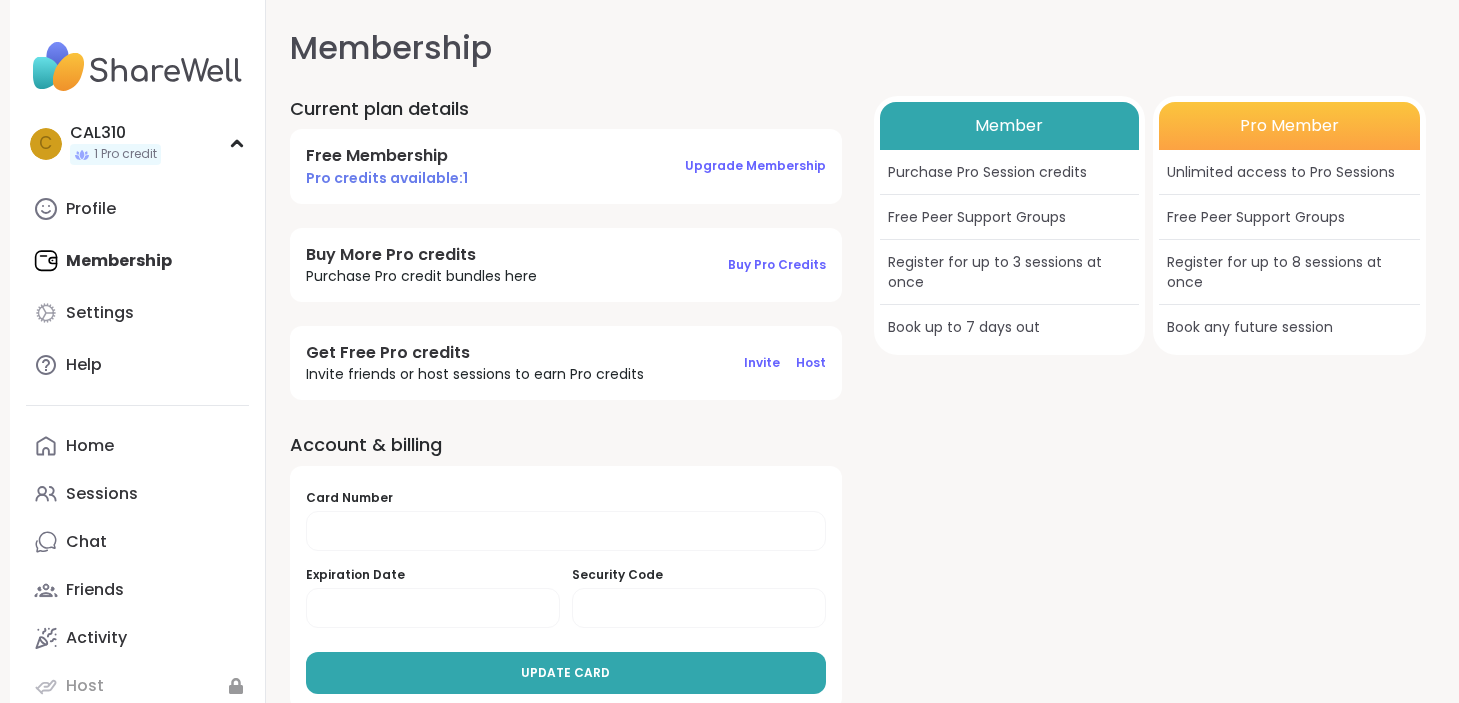 click at bounding box center (137, 67) 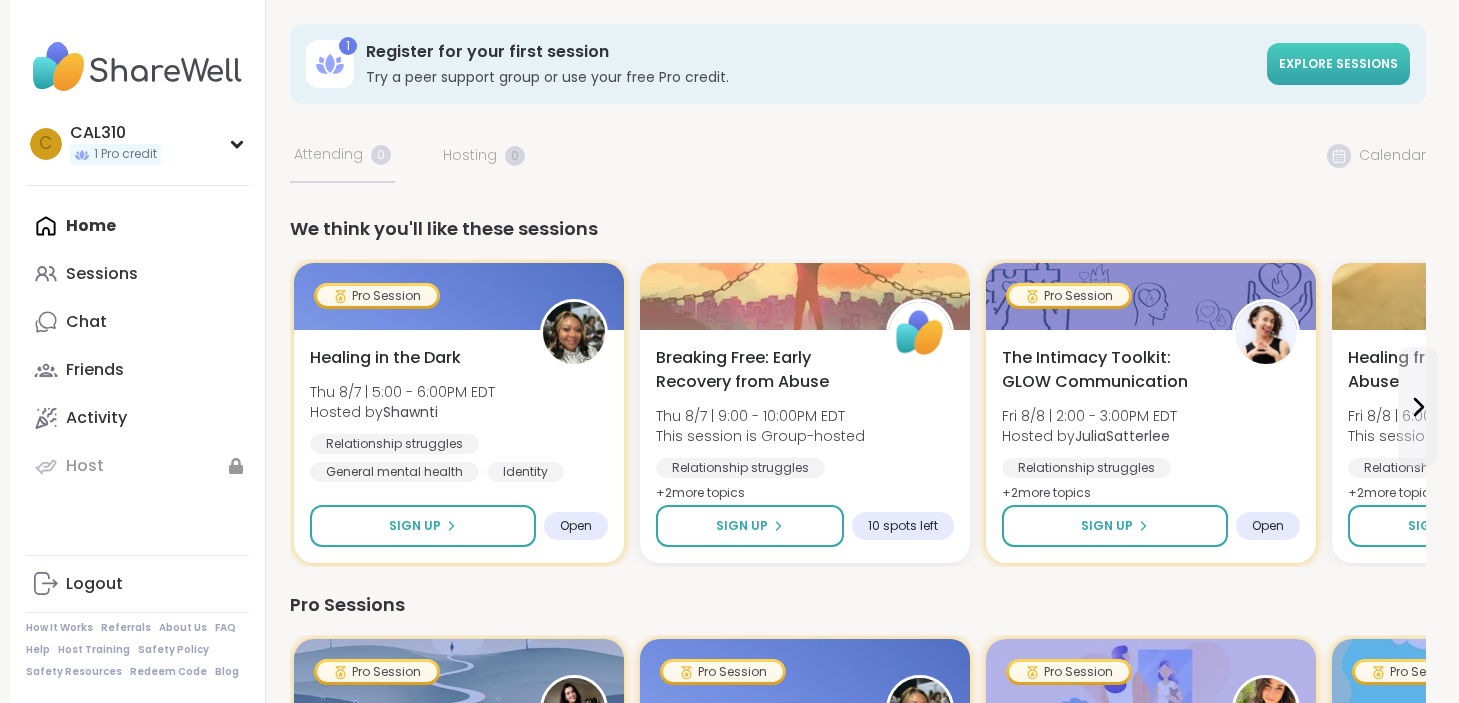 click on "Explore sessions" at bounding box center (1338, 63) 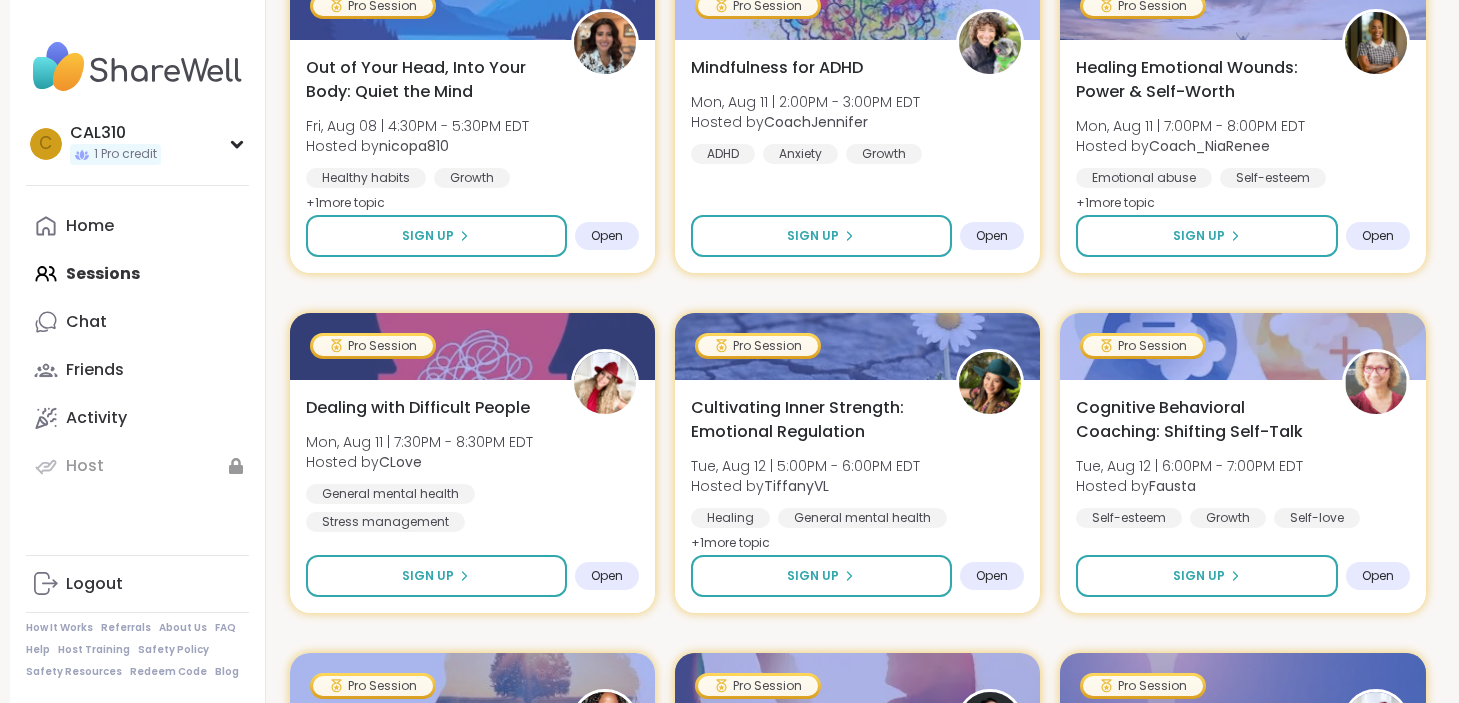 scroll, scrollTop: 1165, scrollLeft: 0, axis: vertical 